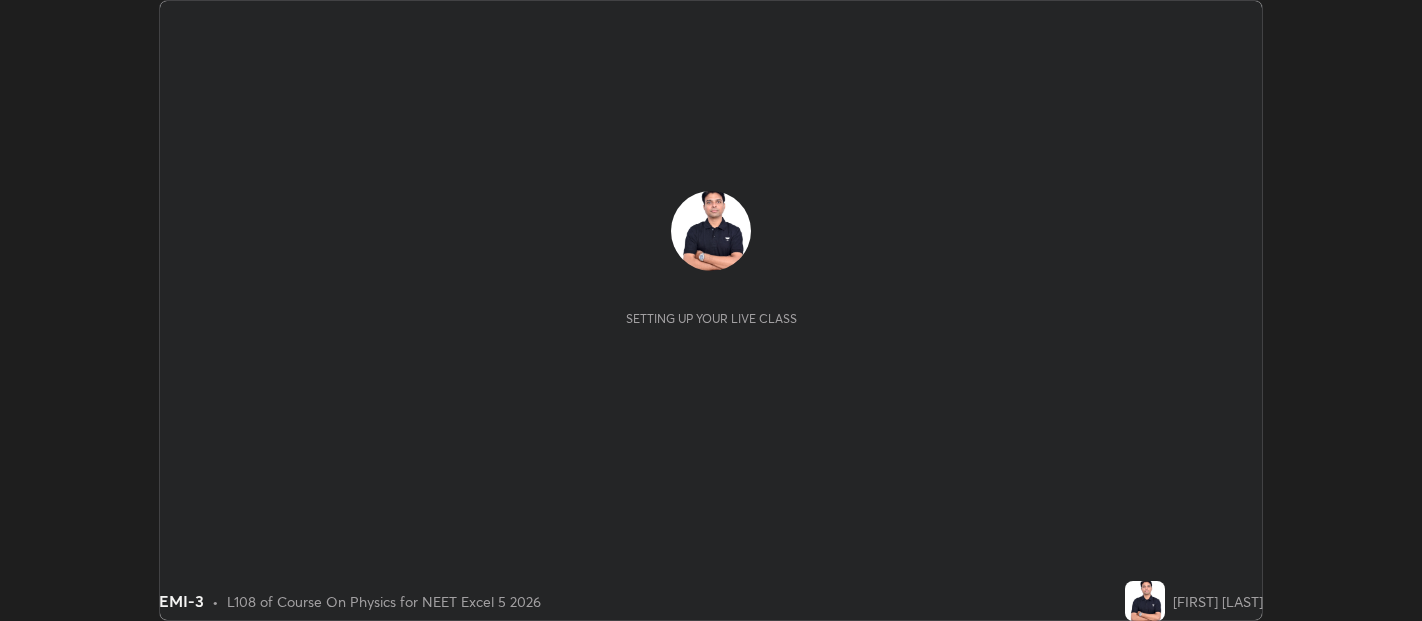 scroll, scrollTop: 0, scrollLeft: 0, axis: both 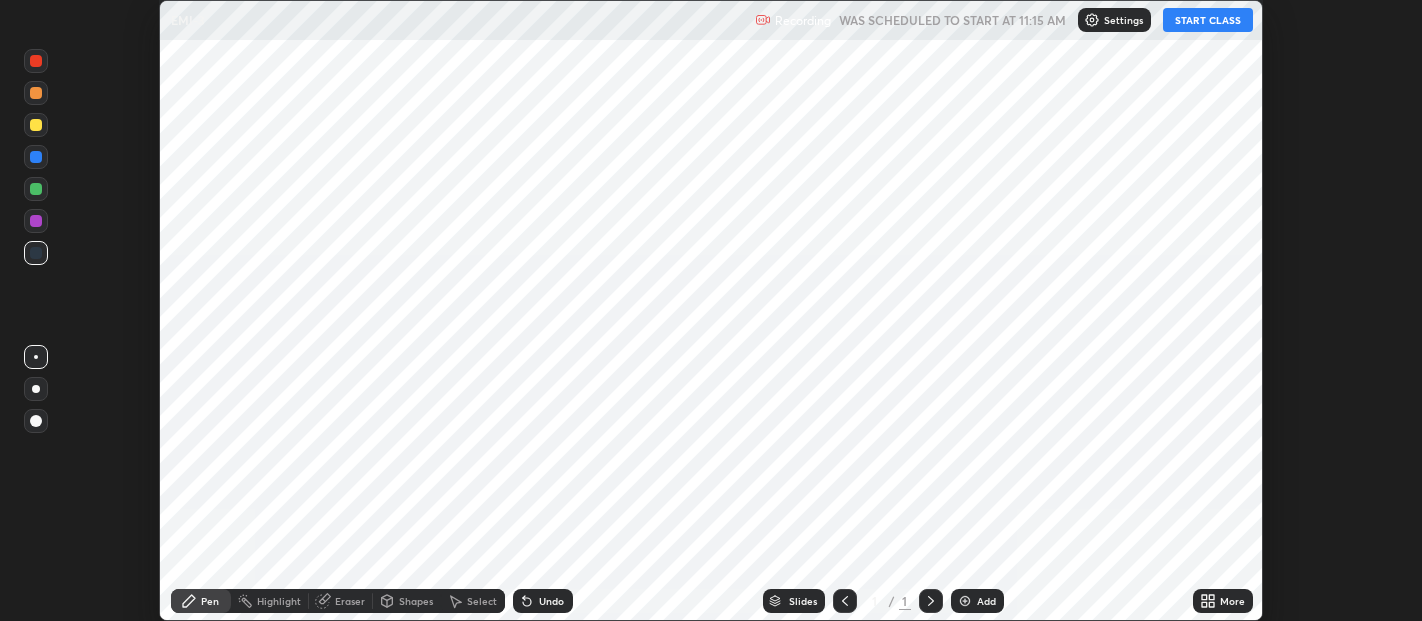 click on "START CLASS" at bounding box center [1208, 20] 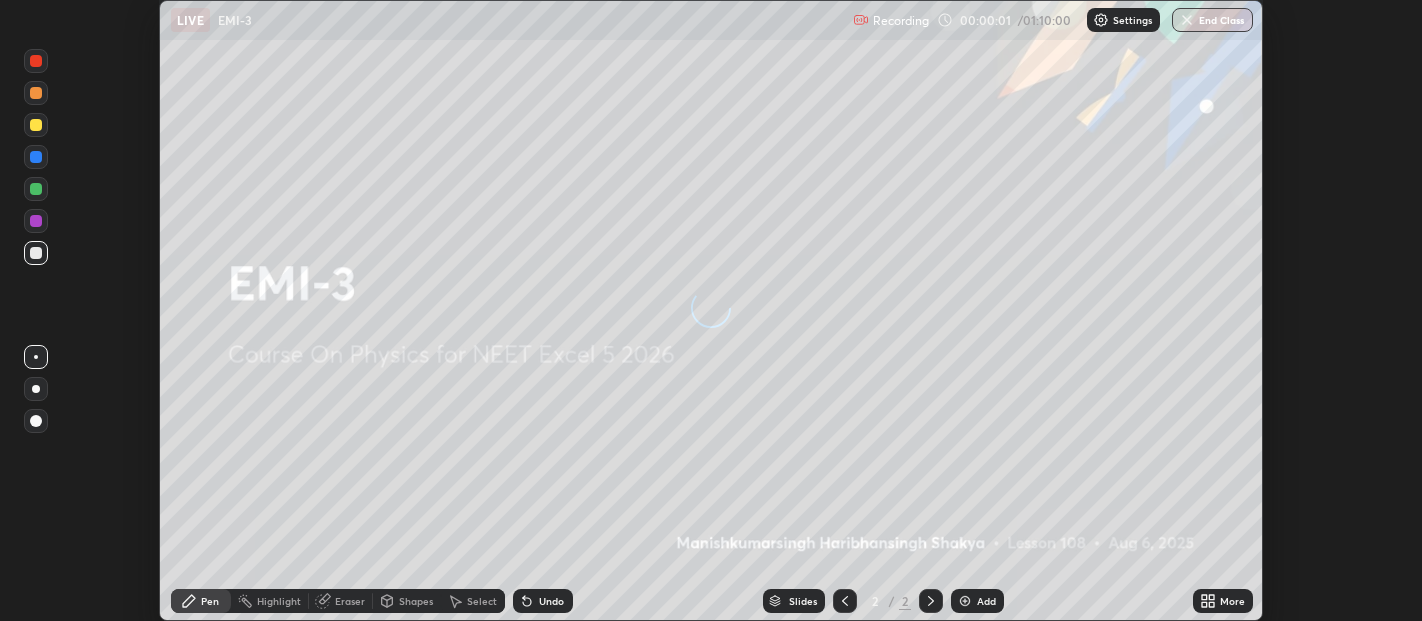 click 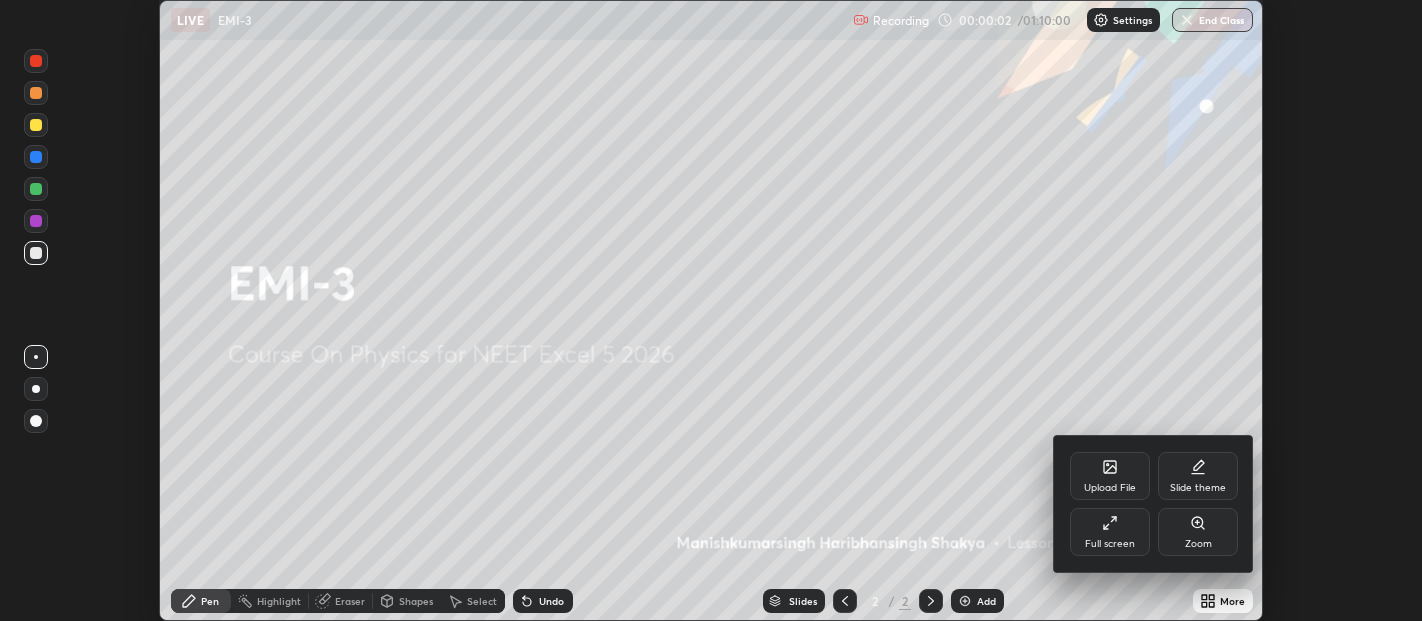 click on "Upload File" at bounding box center [1110, 476] 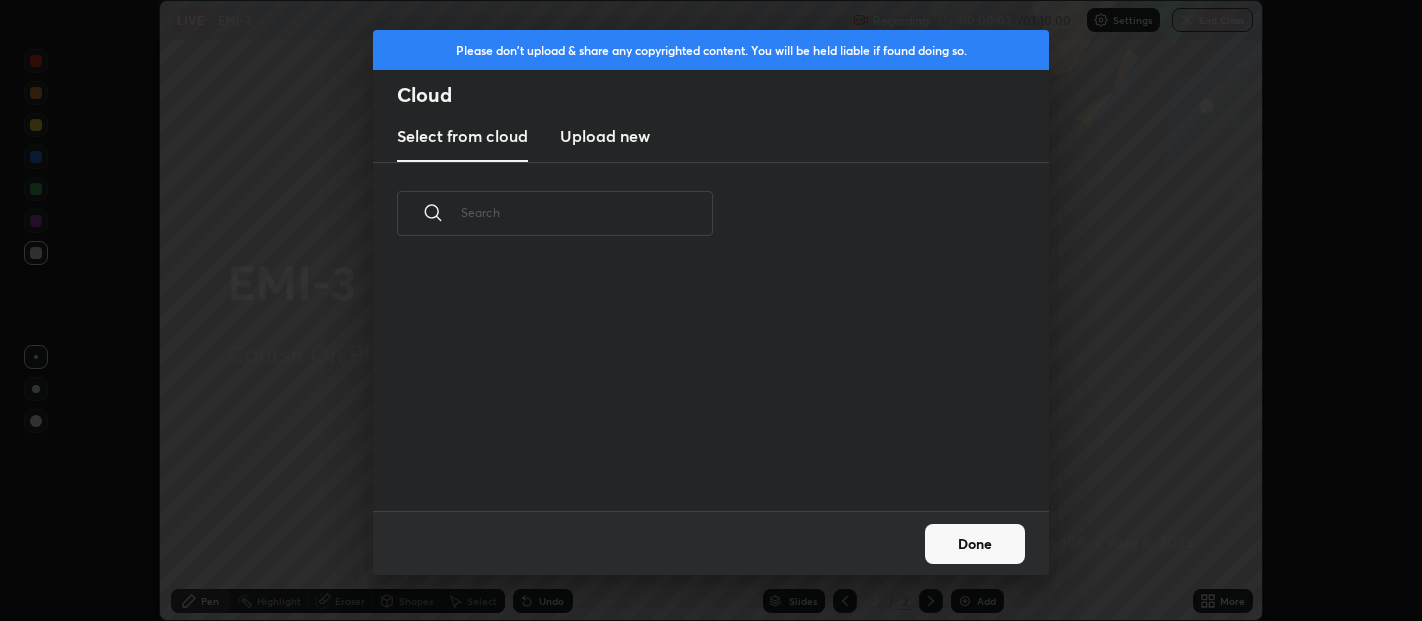 scroll, scrollTop: 6, scrollLeft: 10, axis: both 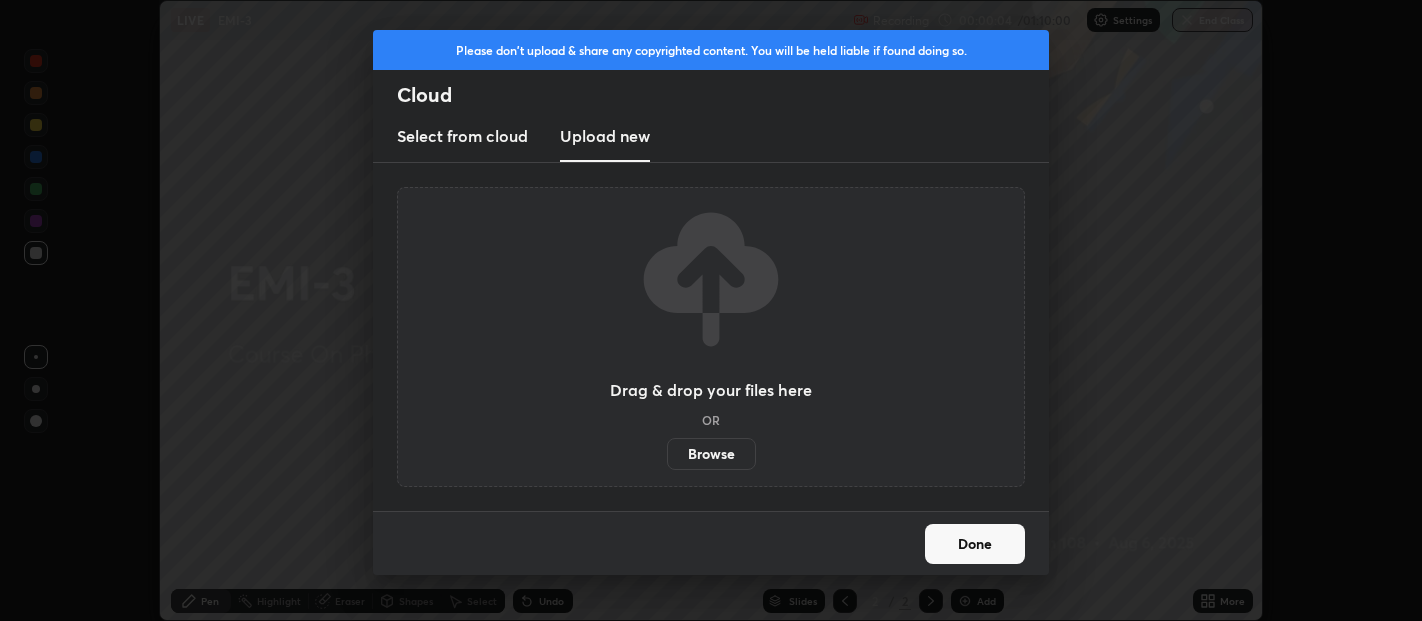 click on "Browse" at bounding box center (711, 454) 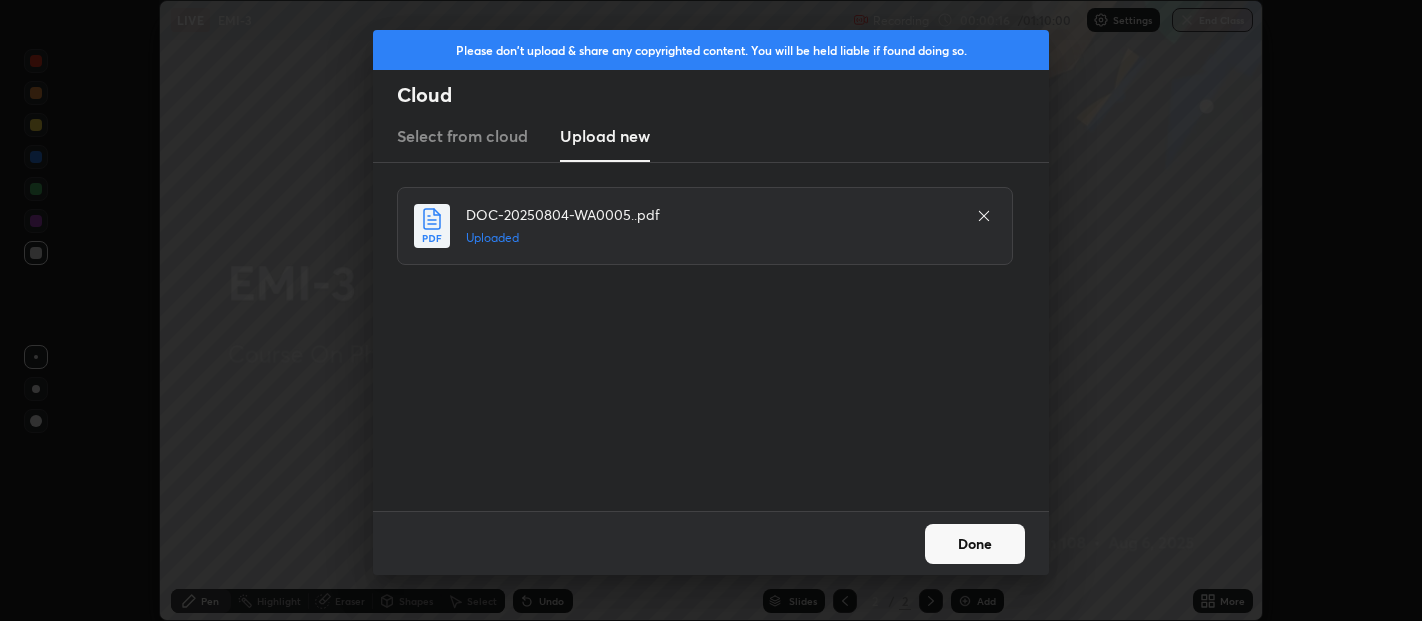 click on "Done" at bounding box center (975, 544) 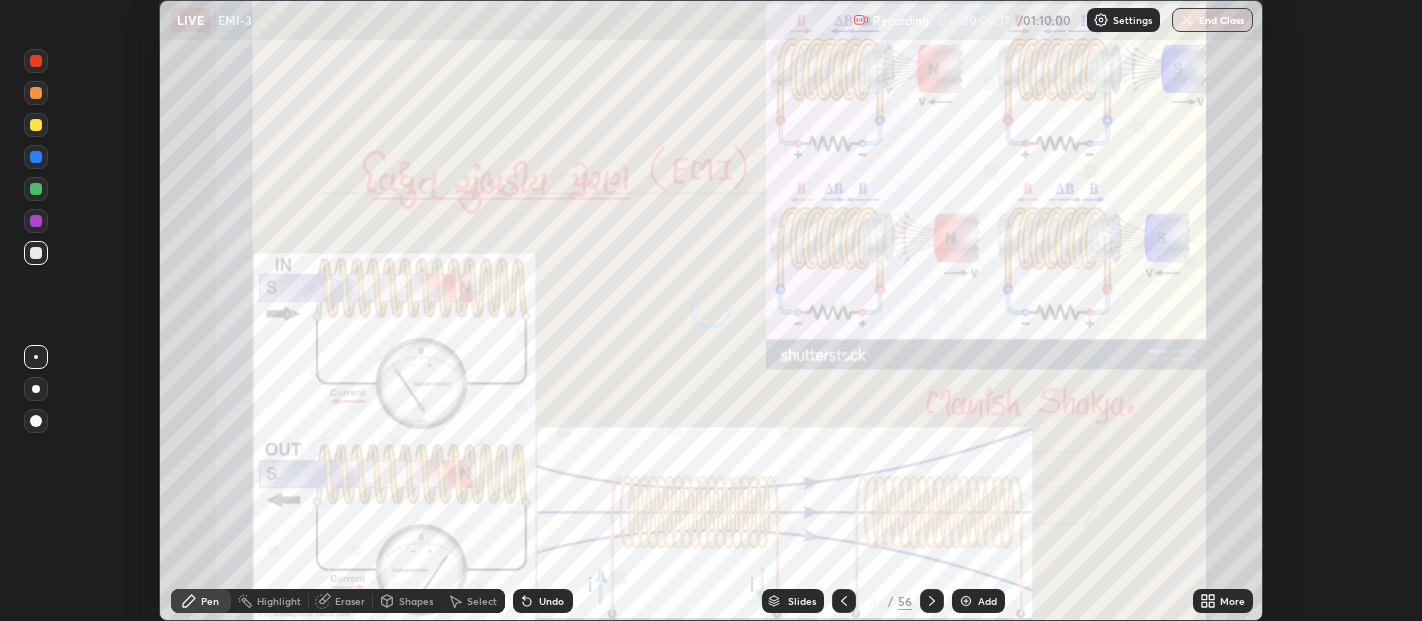 click 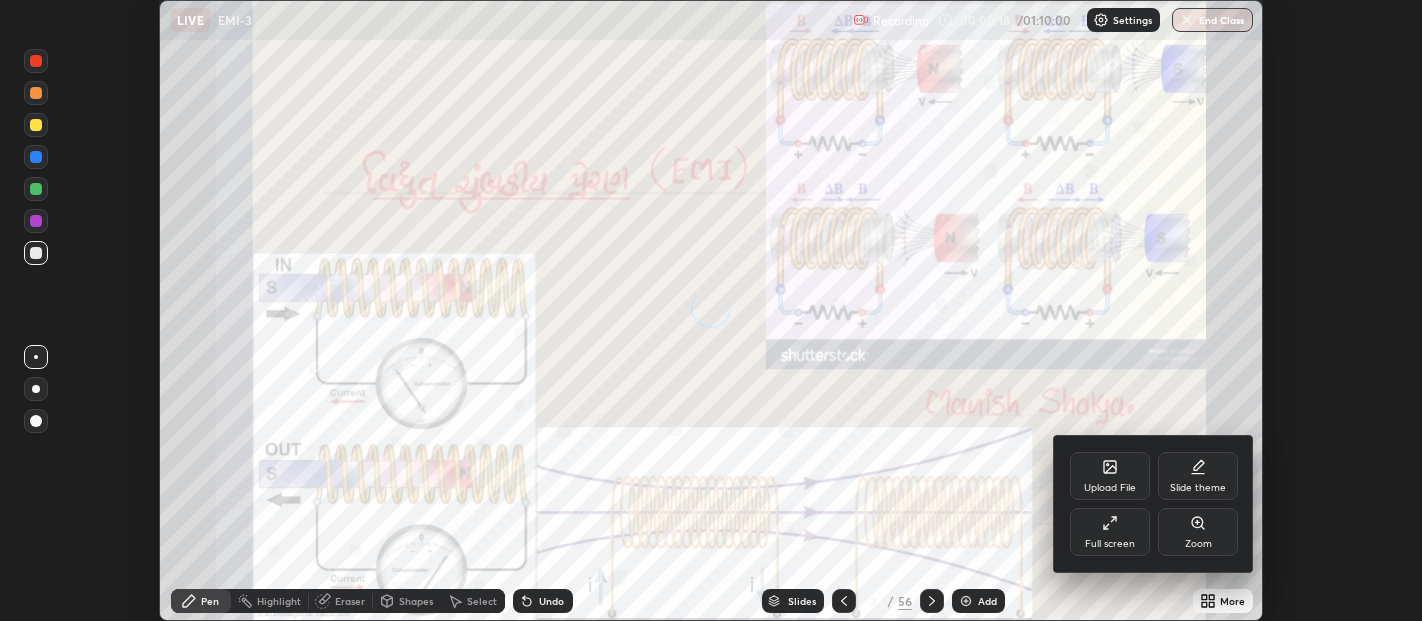 click 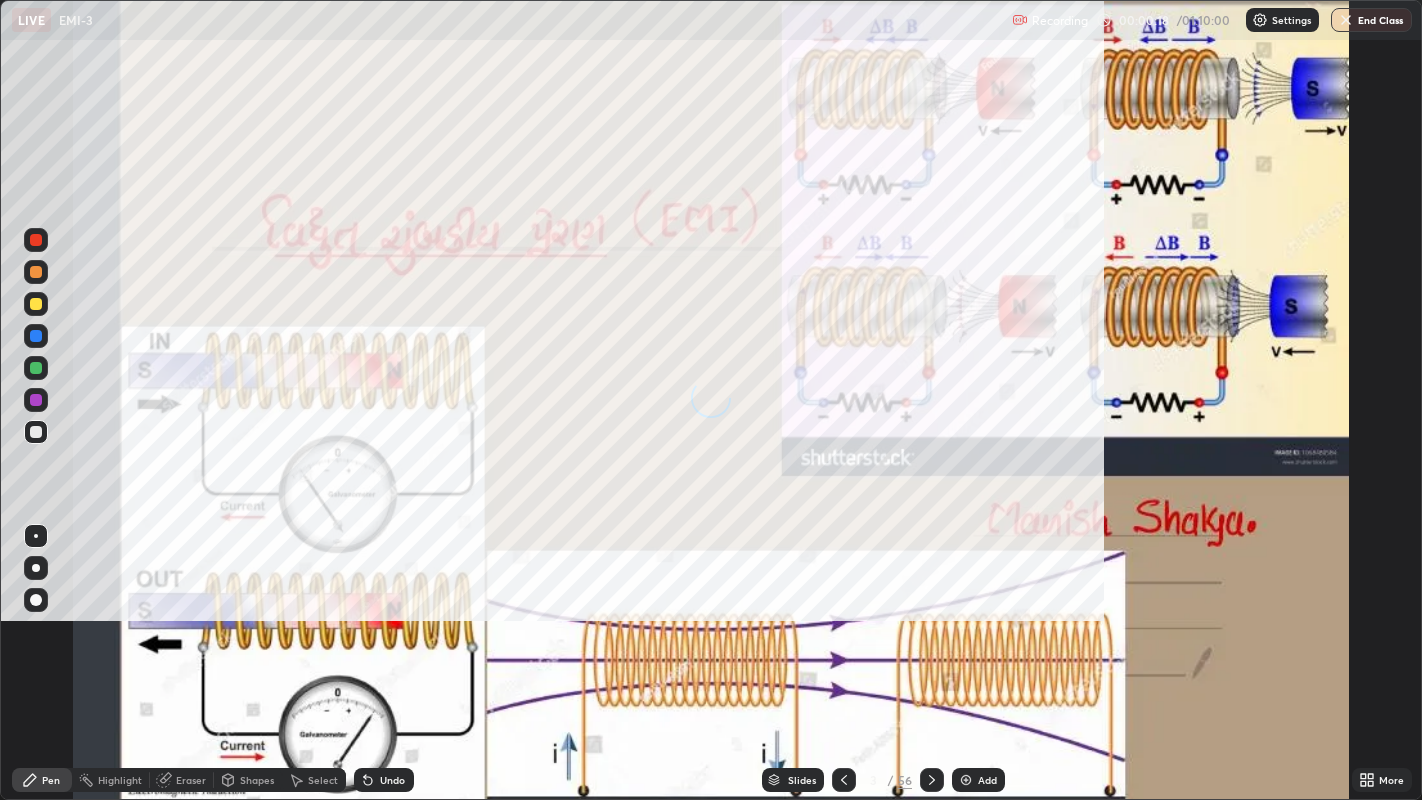 scroll, scrollTop: 99200, scrollLeft: 98577, axis: both 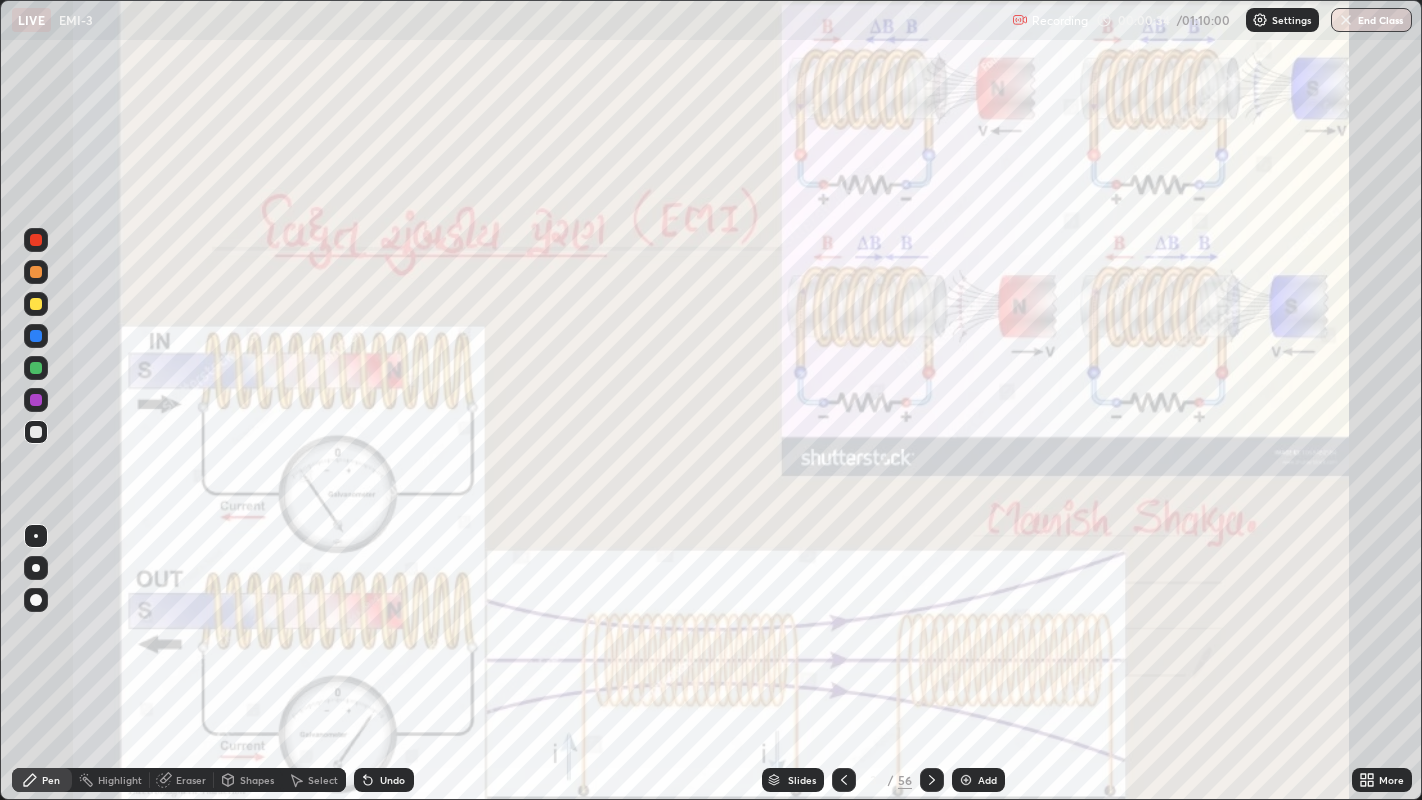 click on "Slides" at bounding box center [802, 780] 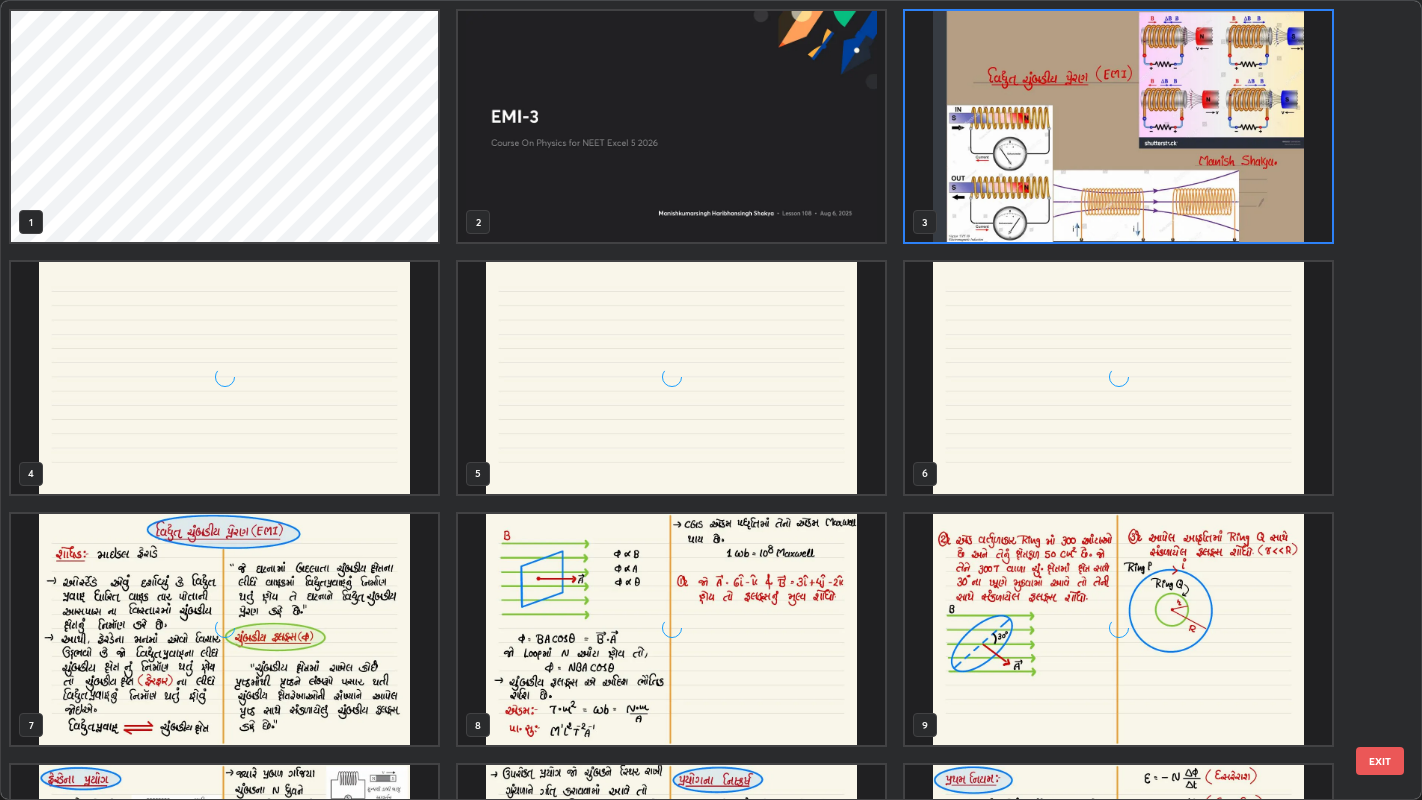 scroll, scrollTop: 7, scrollLeft: 10, axis: both 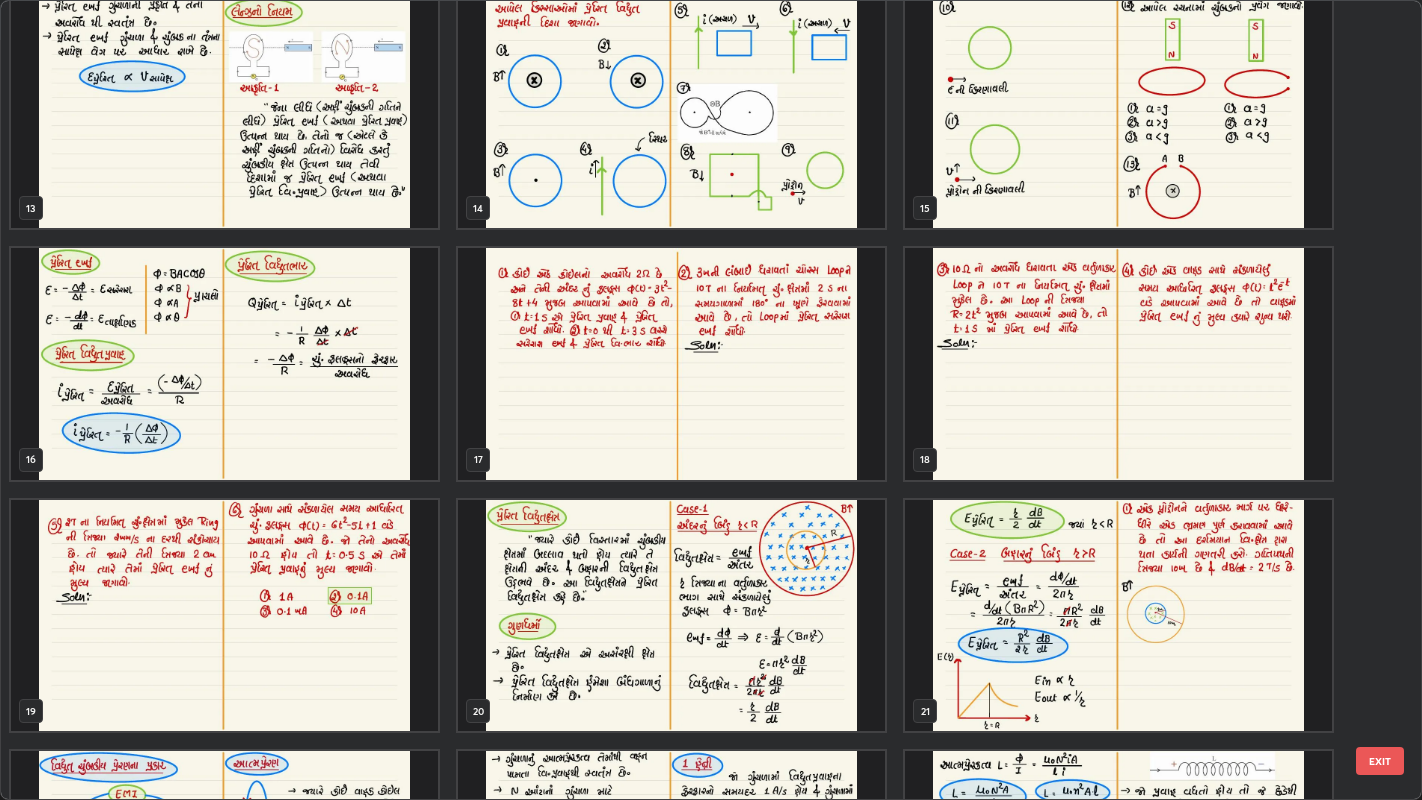 click at bounding box center [671, 363] 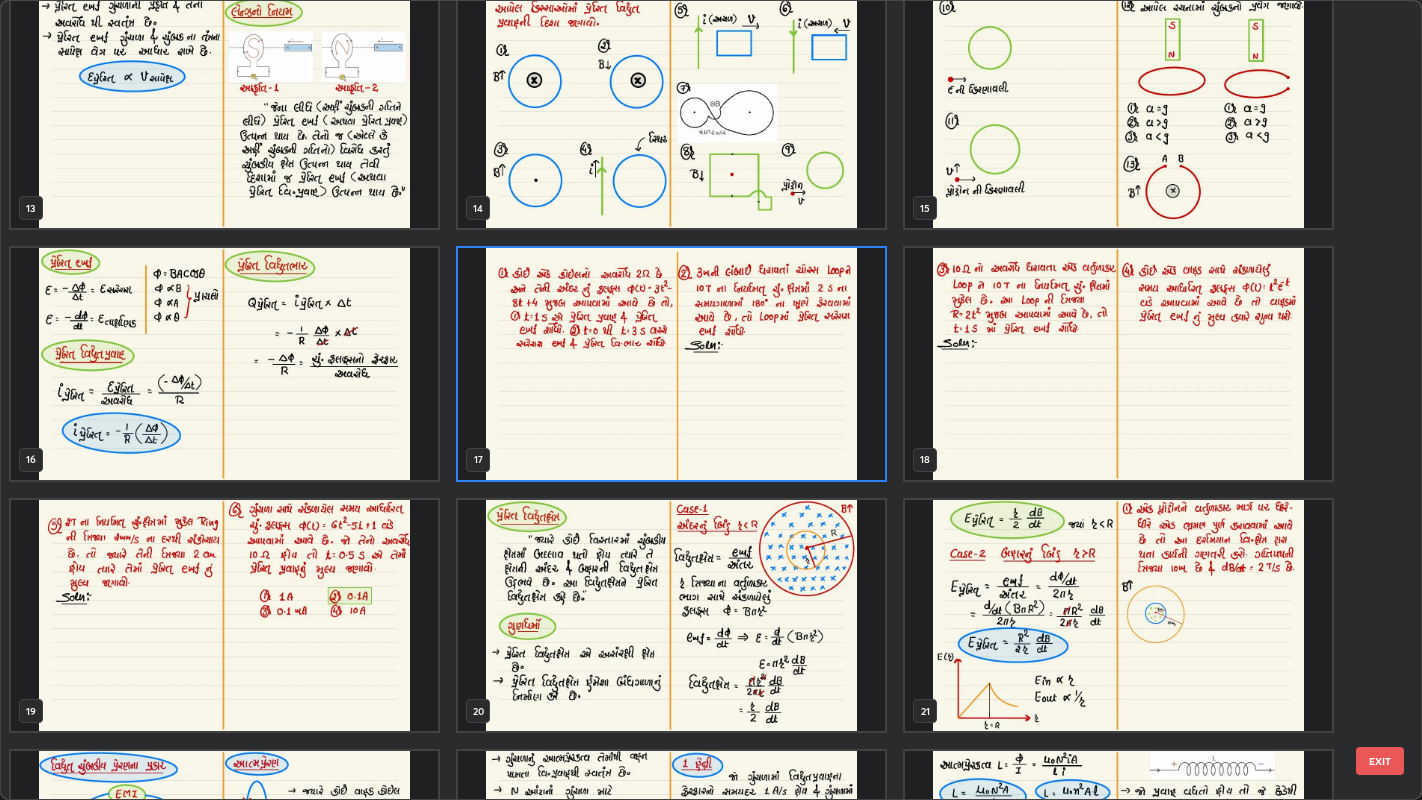 click at bounding box center (671, 363) 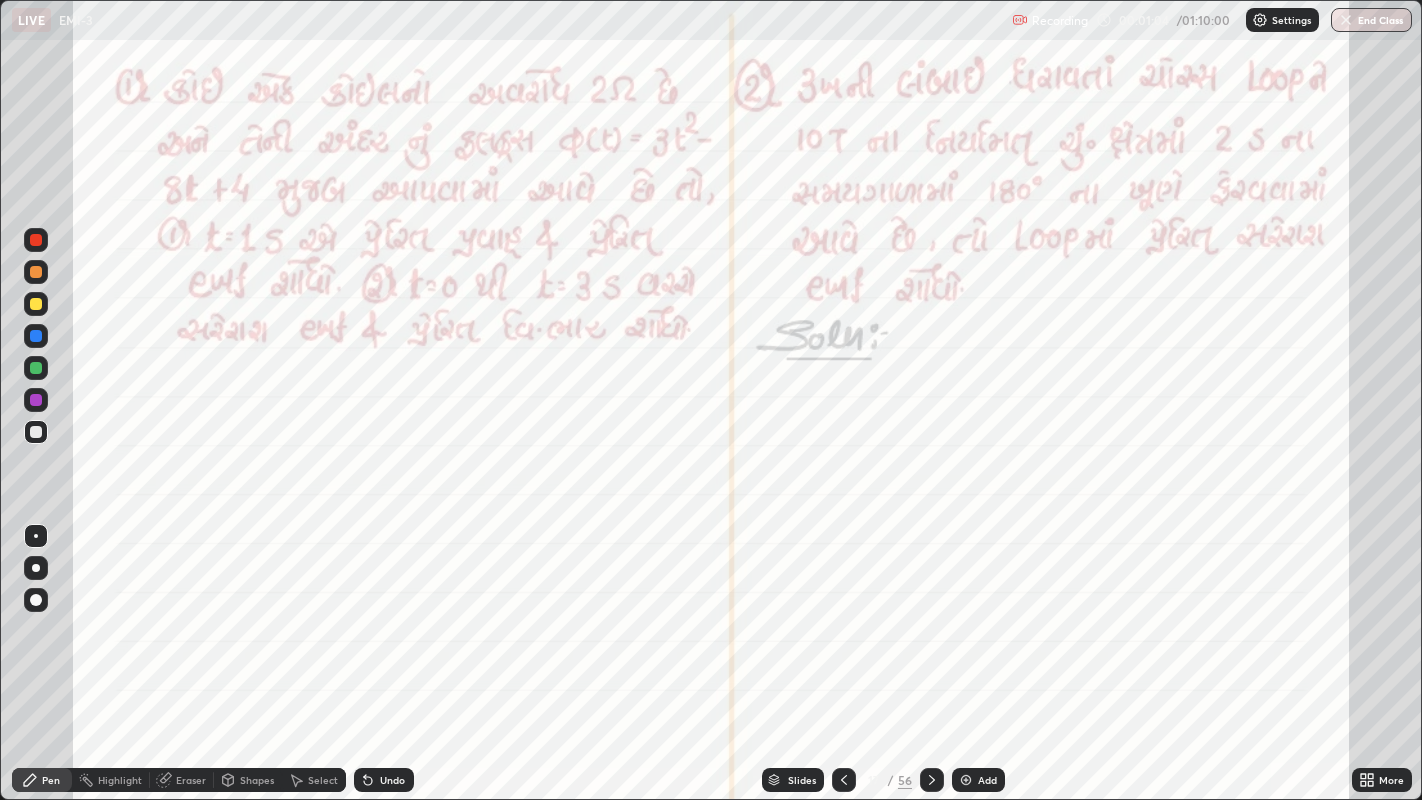 click at bounding box center (36, 600) 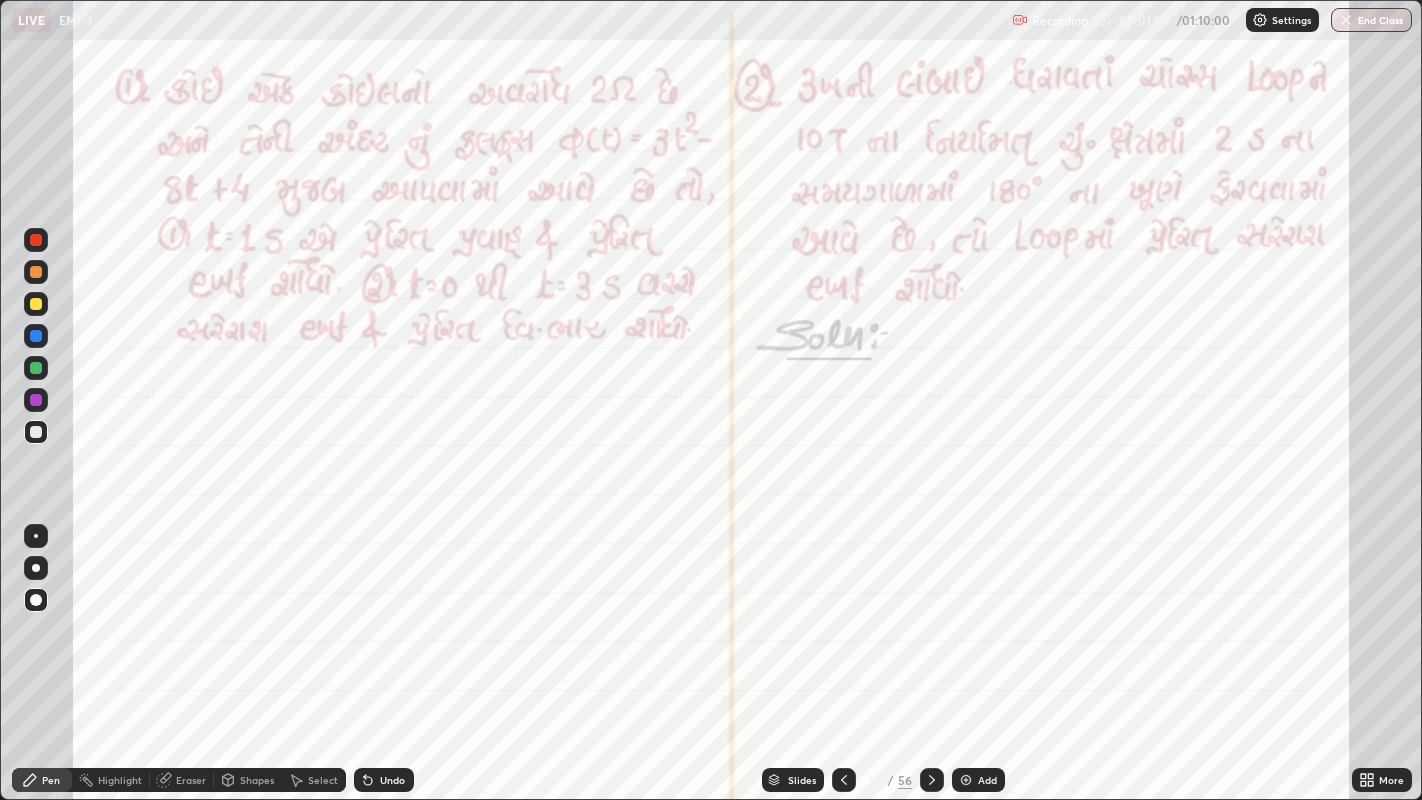 click at bounding box center (36, 400) 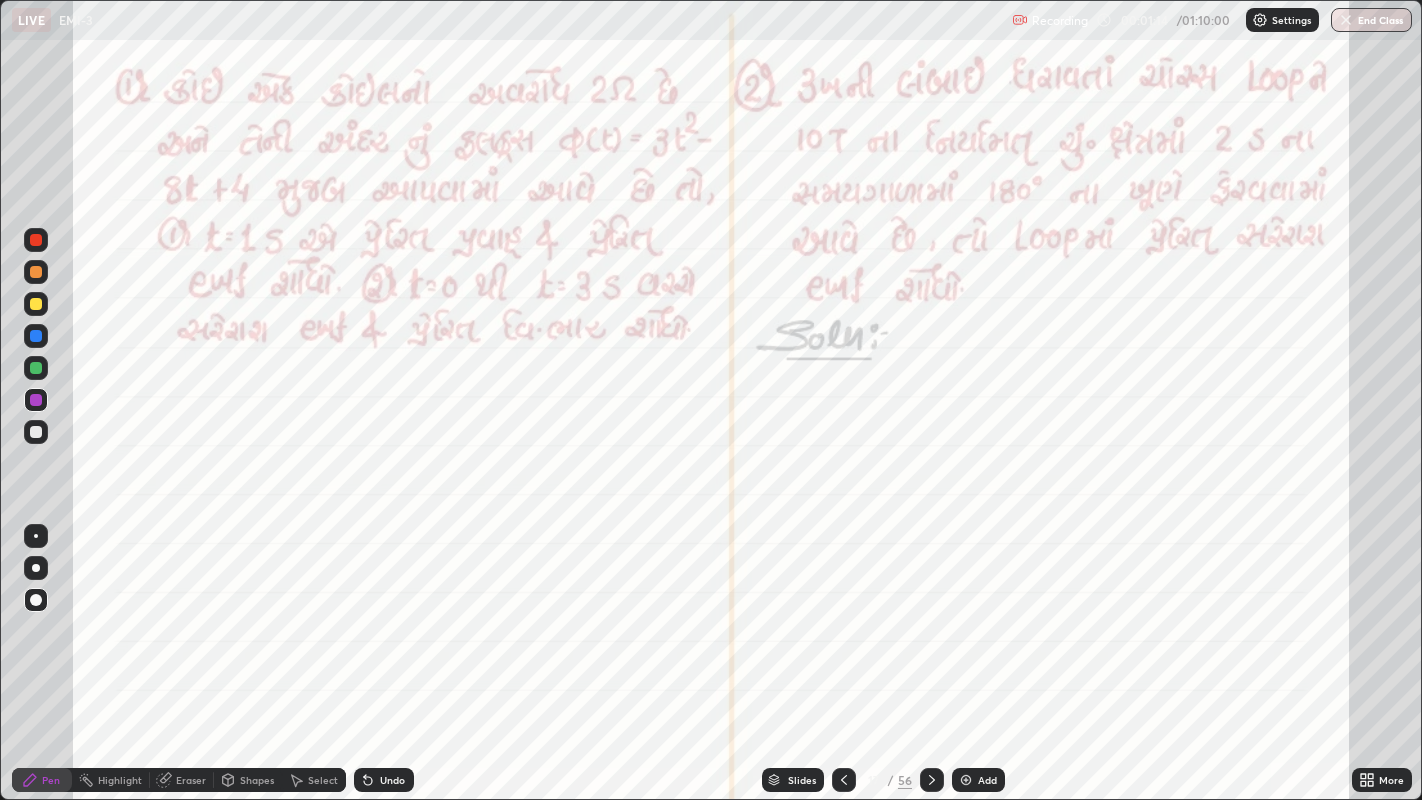 click 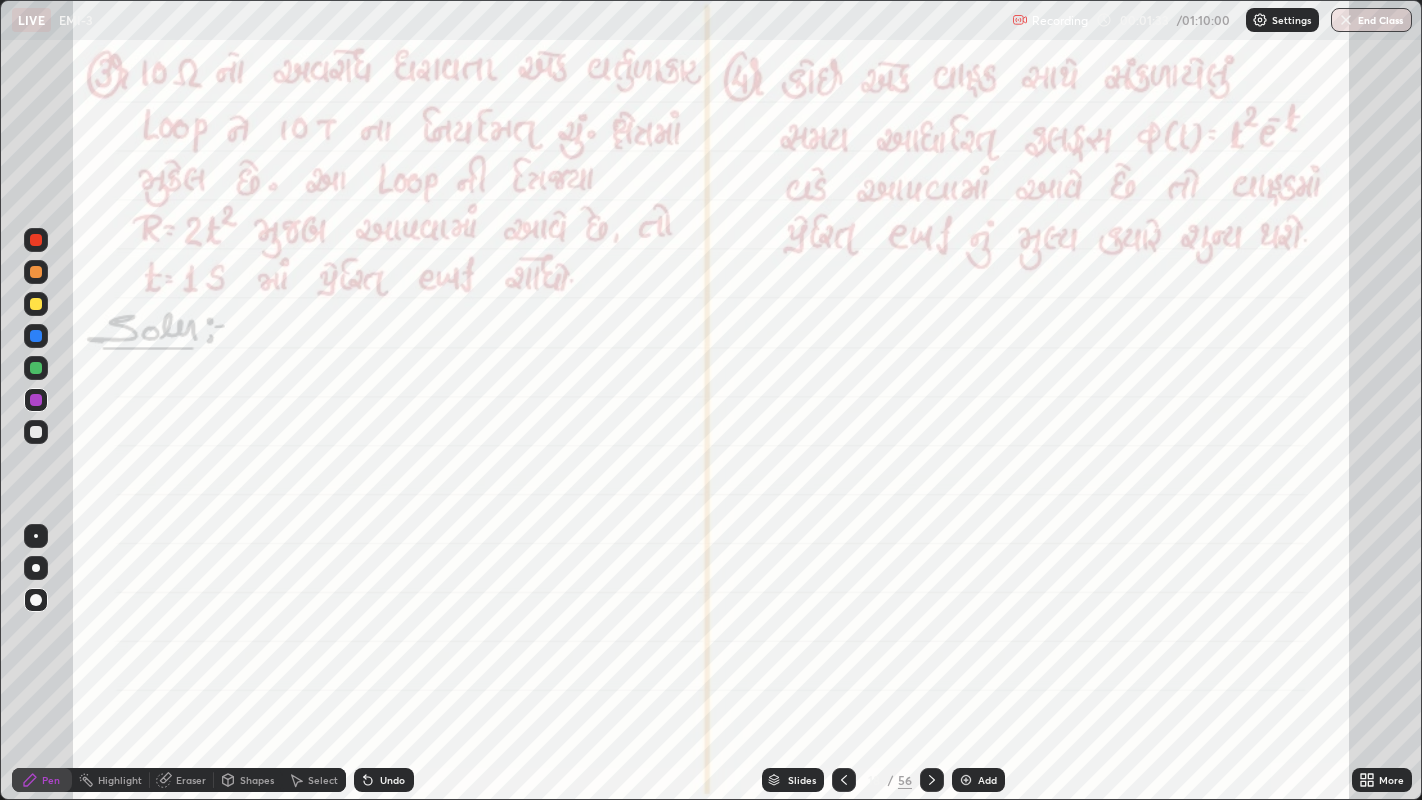 click 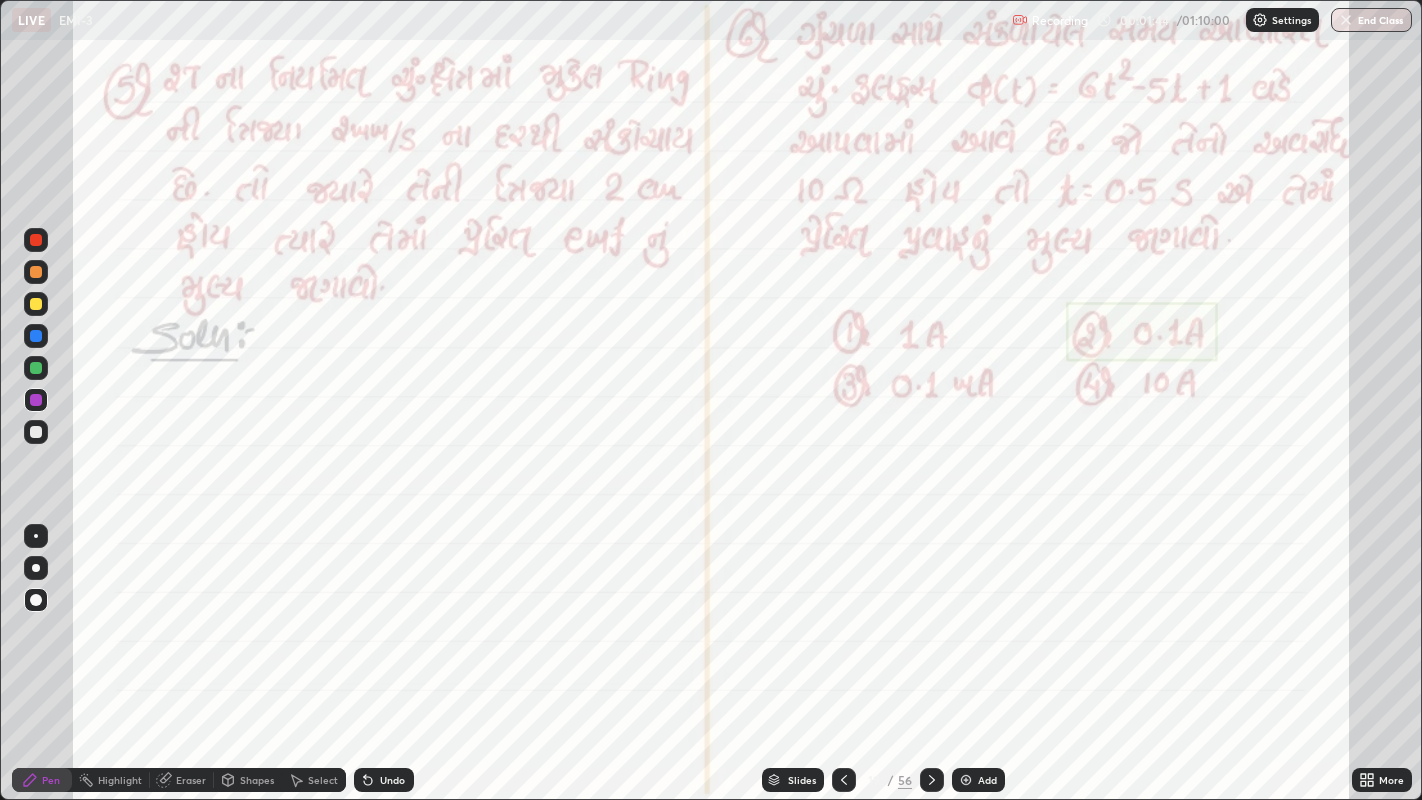 click 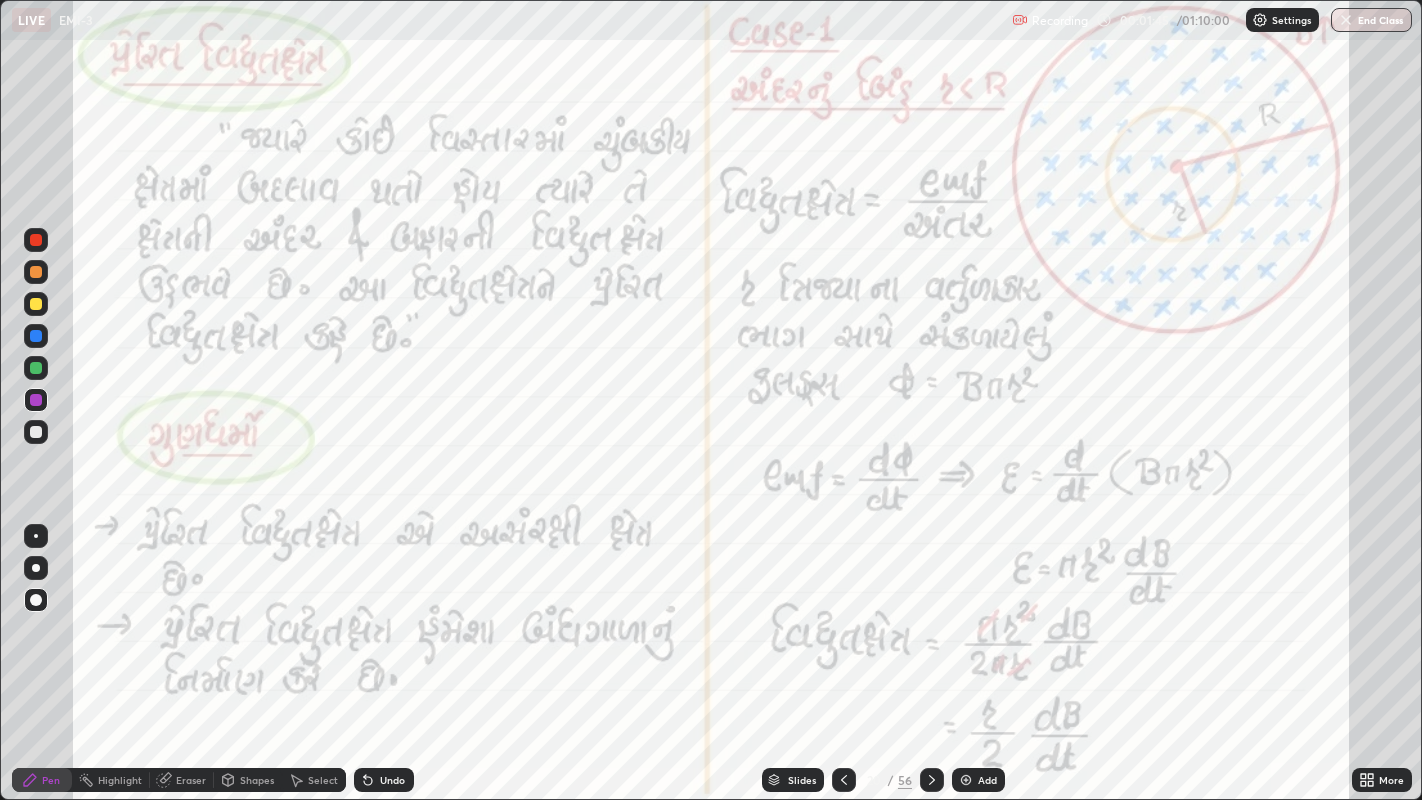 click 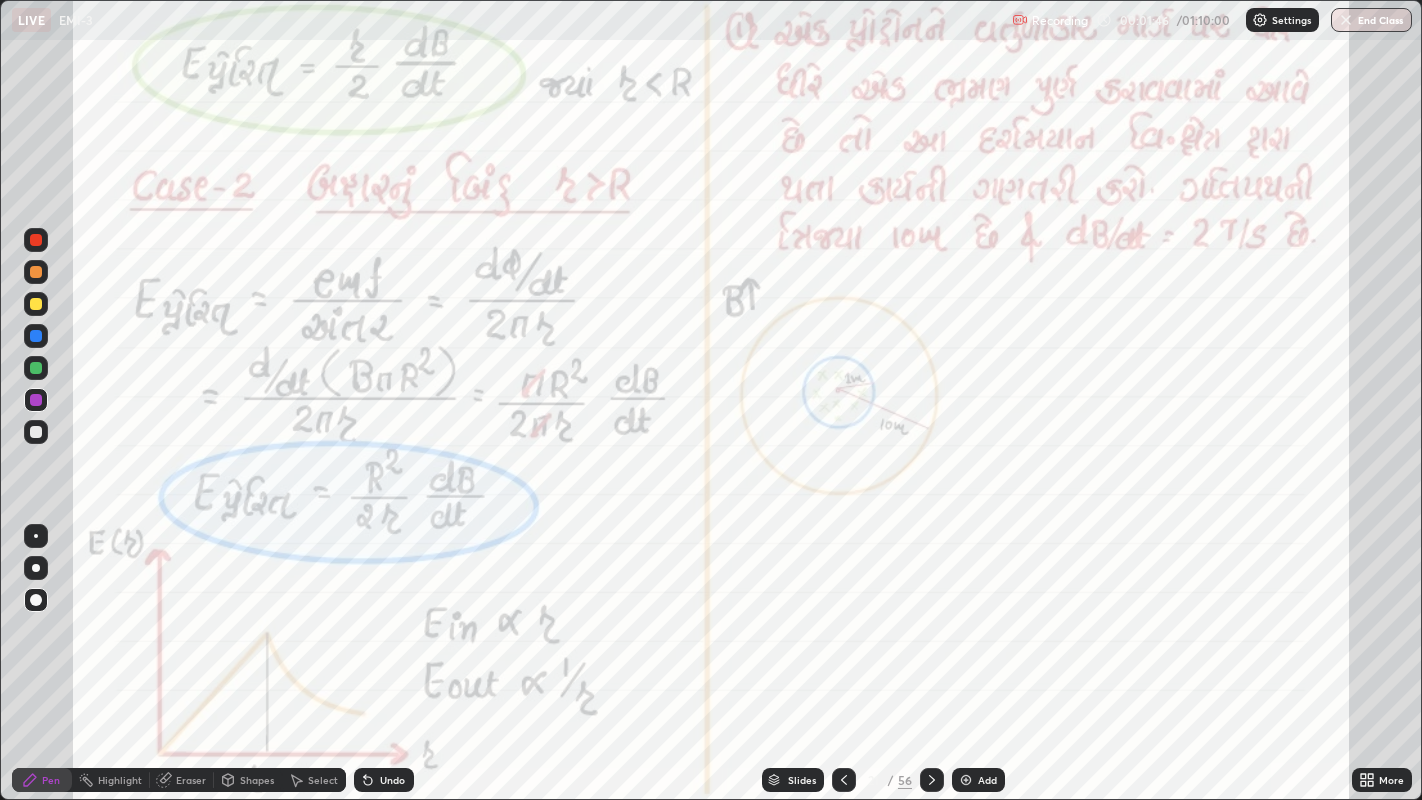 click 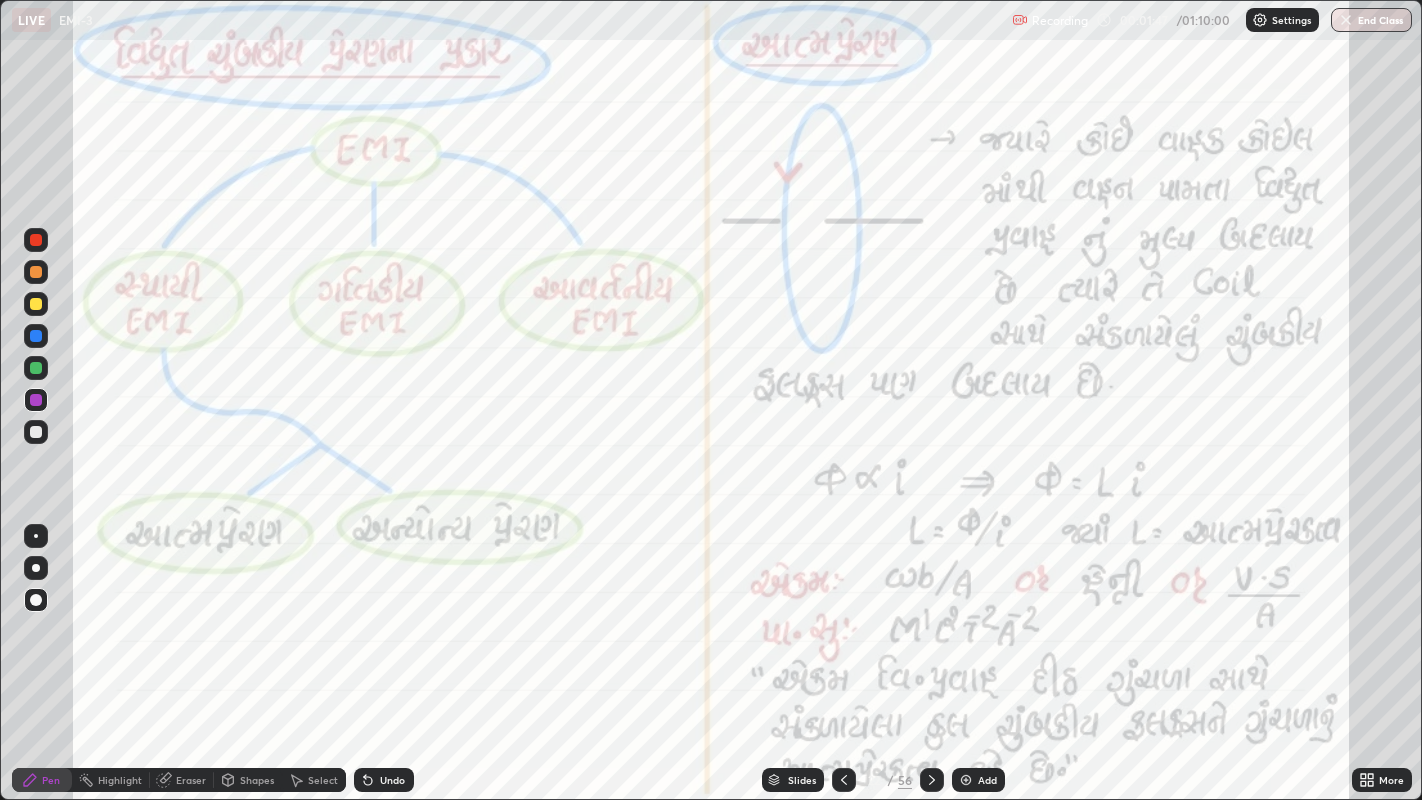 click 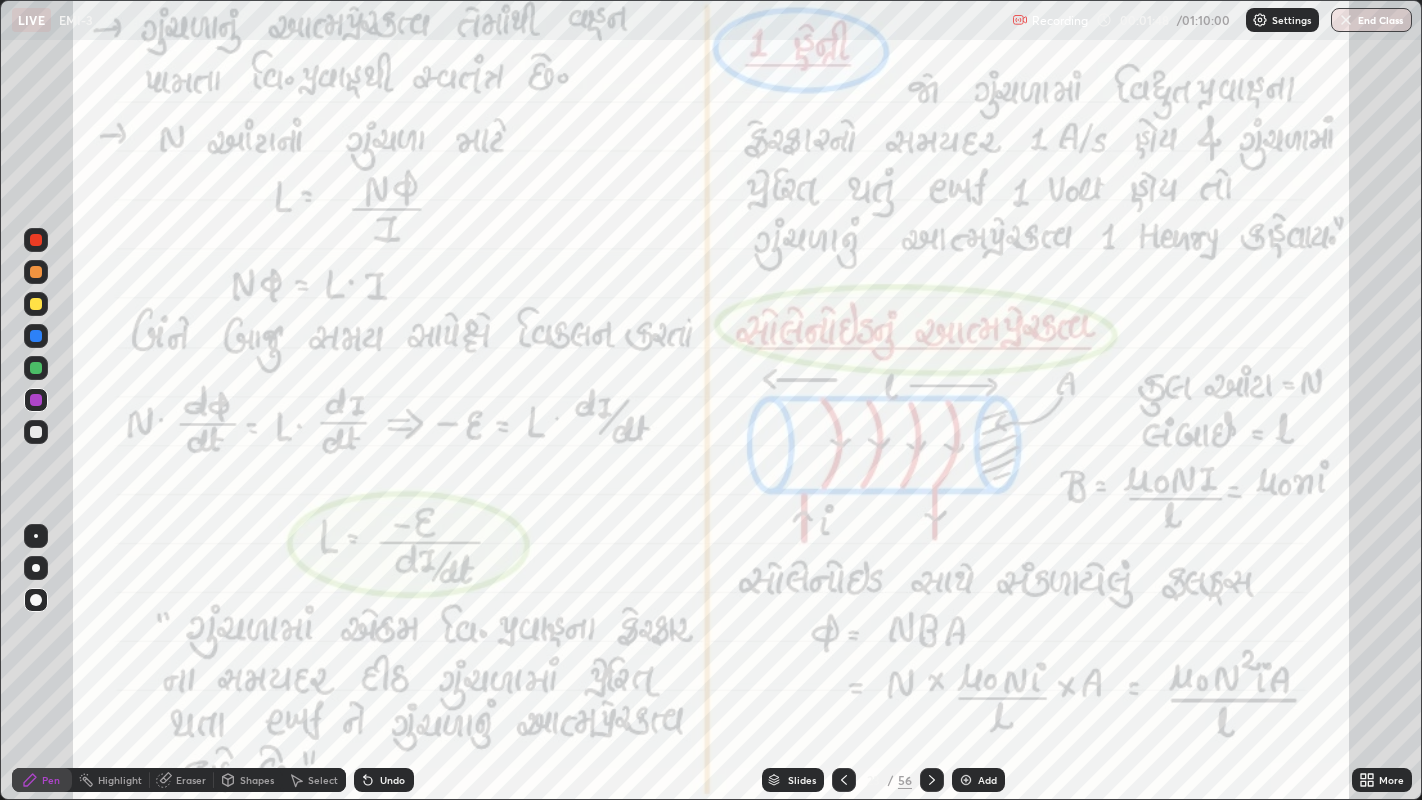 click at bounding box center (932, 780) 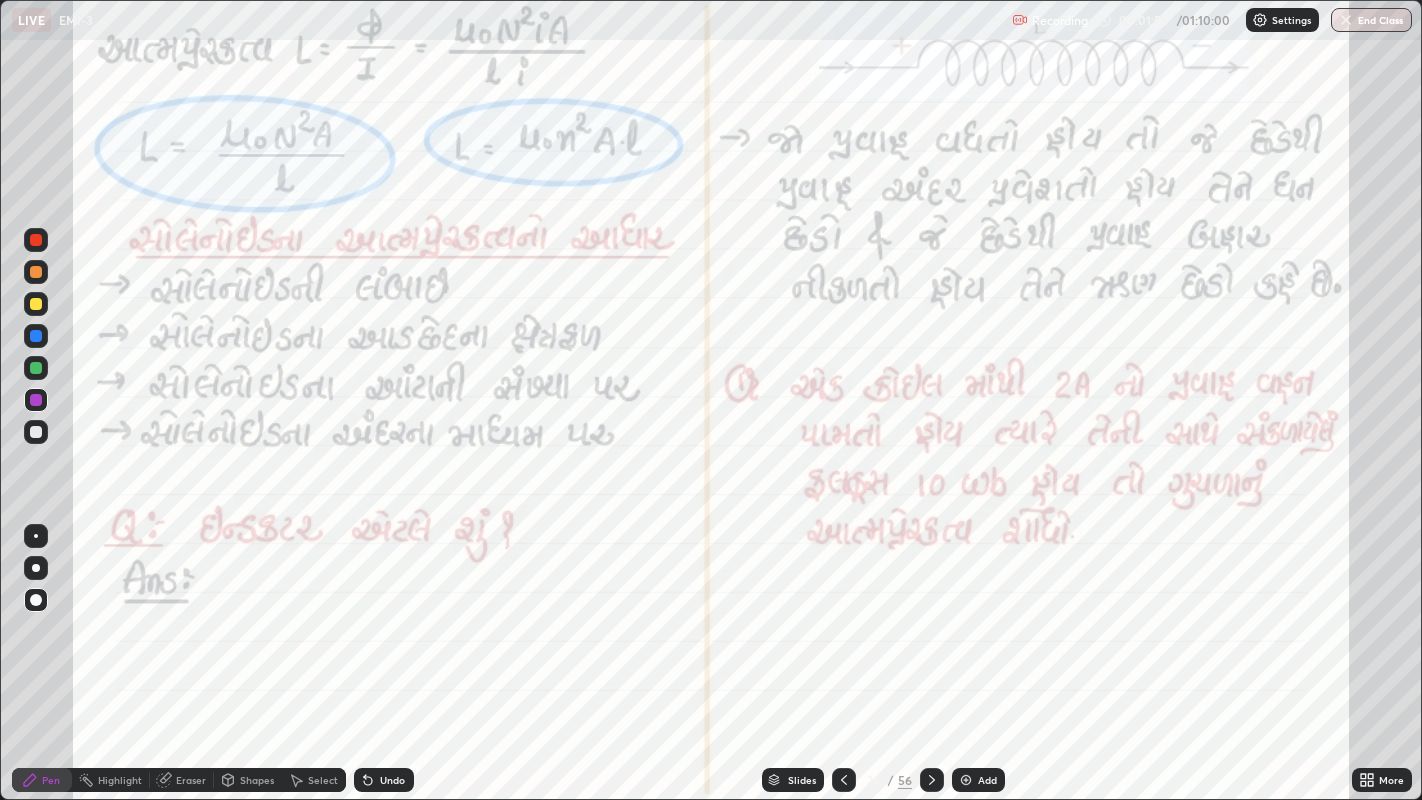 click 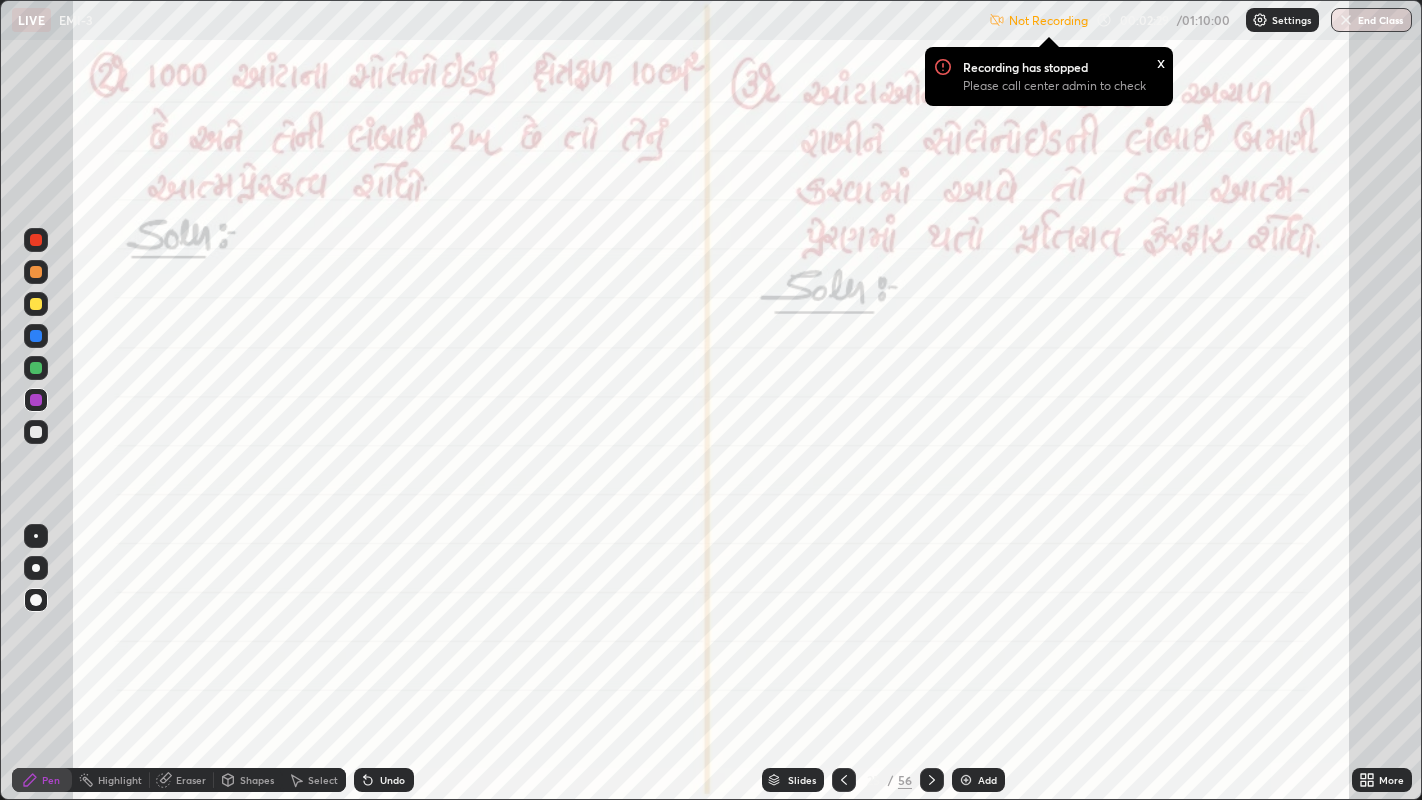 click on "Settings" at bounding box center (1291, 20) 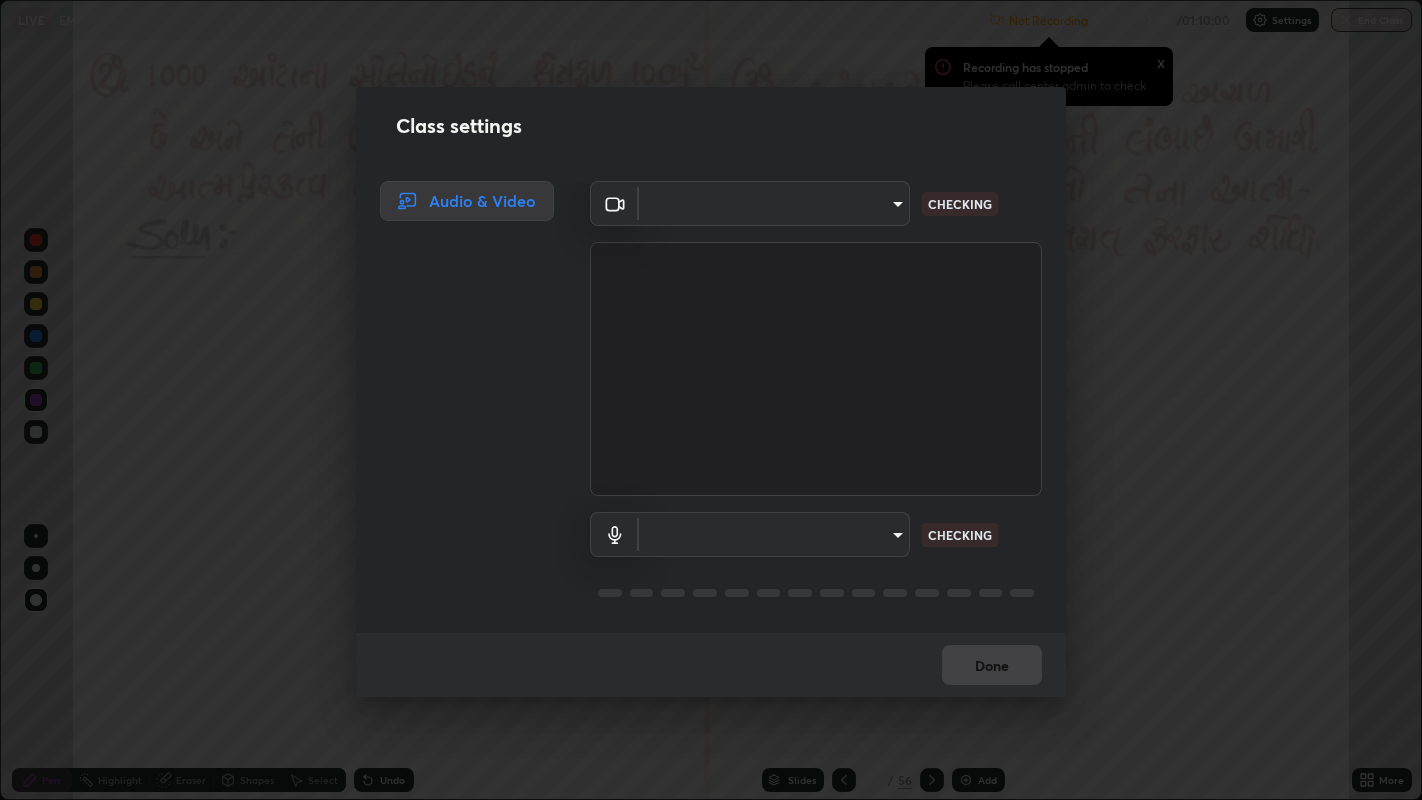 type on "0d049437951fd4140923ddd983d62ee20e888b7fe7080c9a8fddf2b3b9629313" 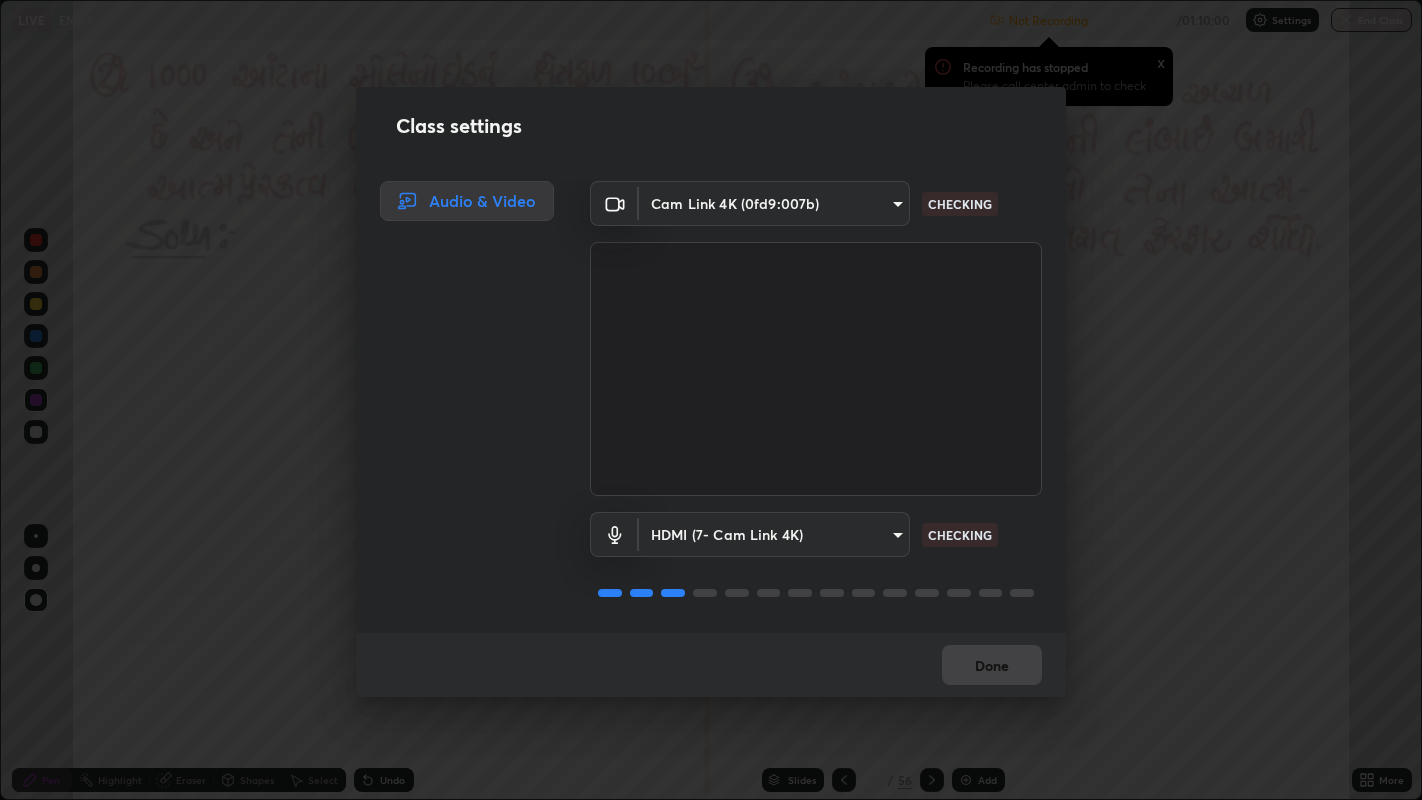 scroll, scrollTop: 1, scrollLeft: 0, axis: vertical 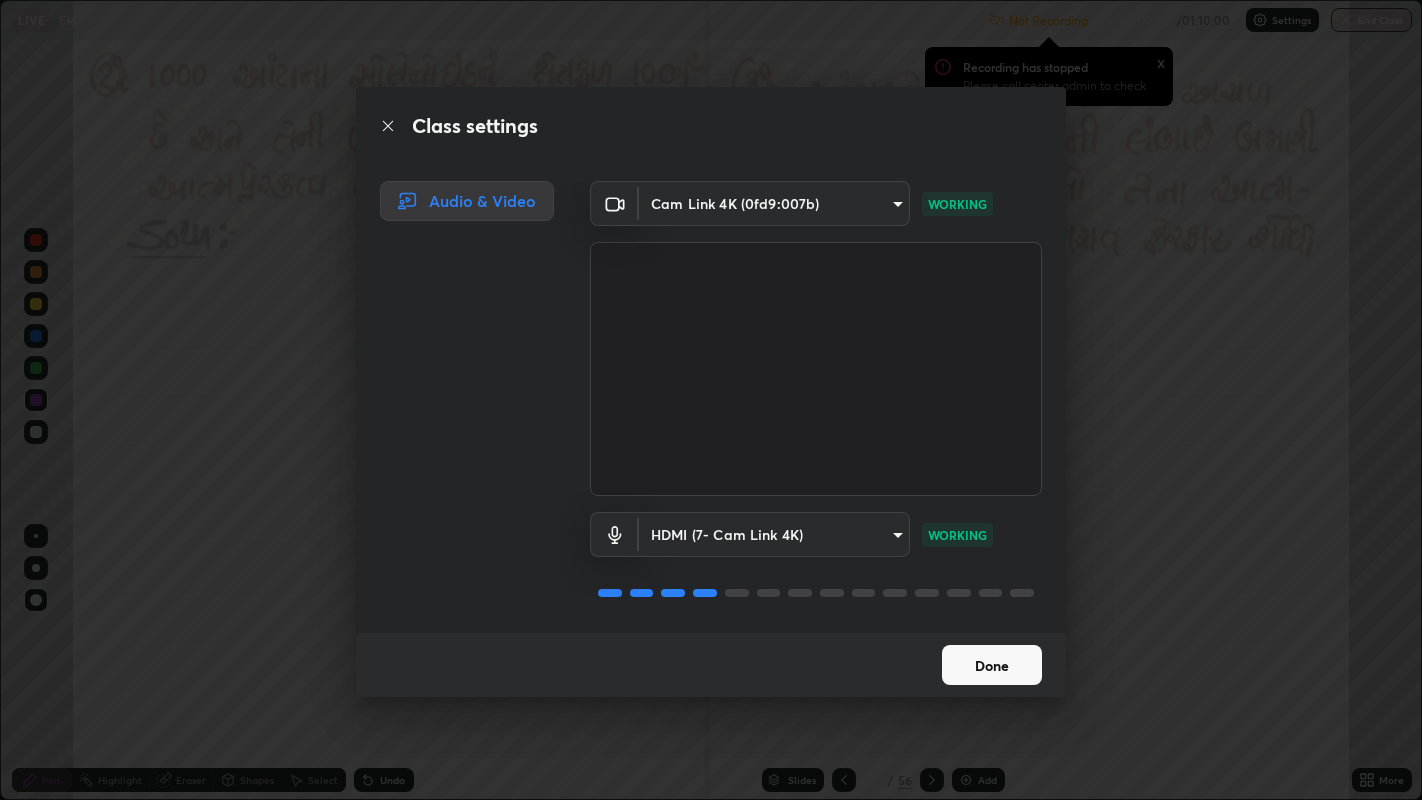 click on "Done" at bounding box center [992, 665] 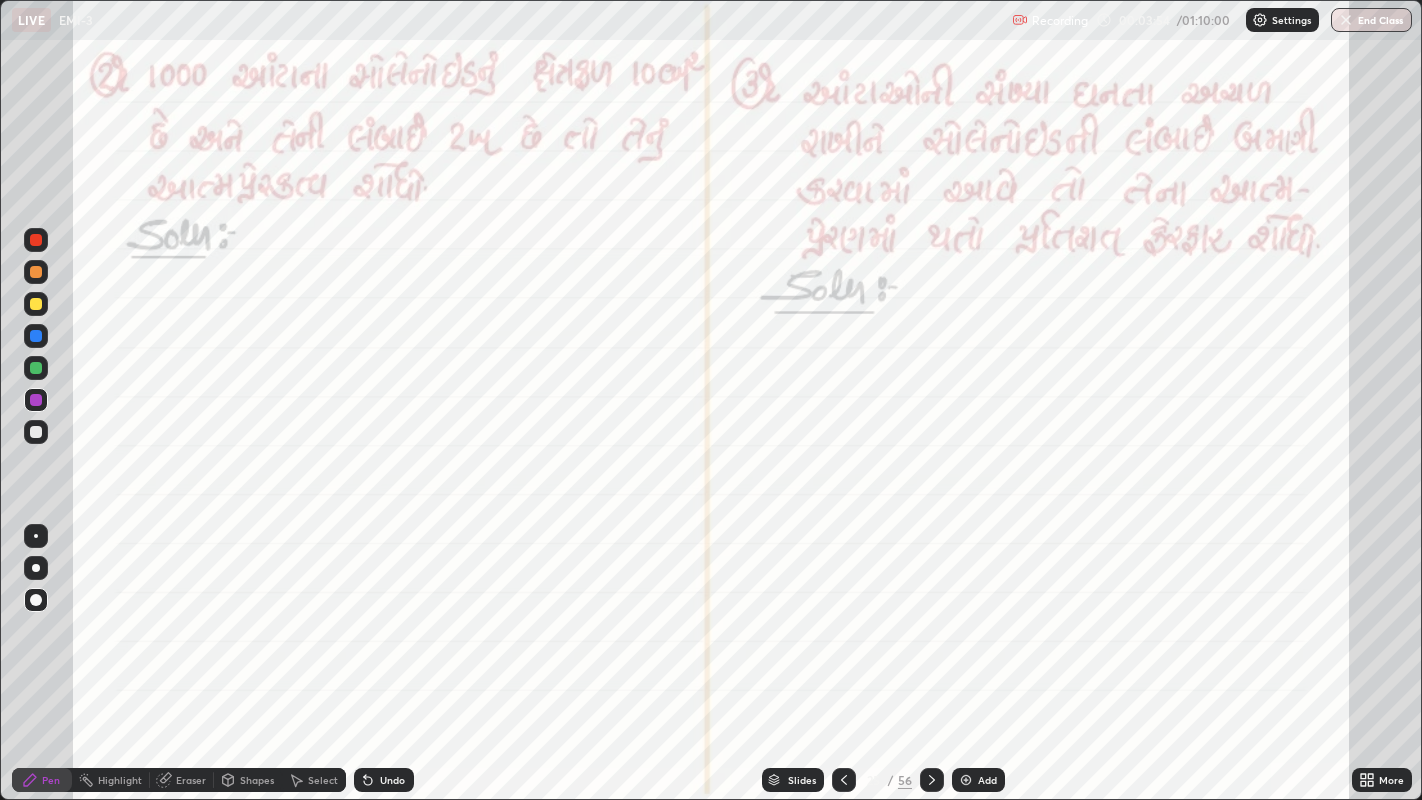 click at bounding box center [966, 780] 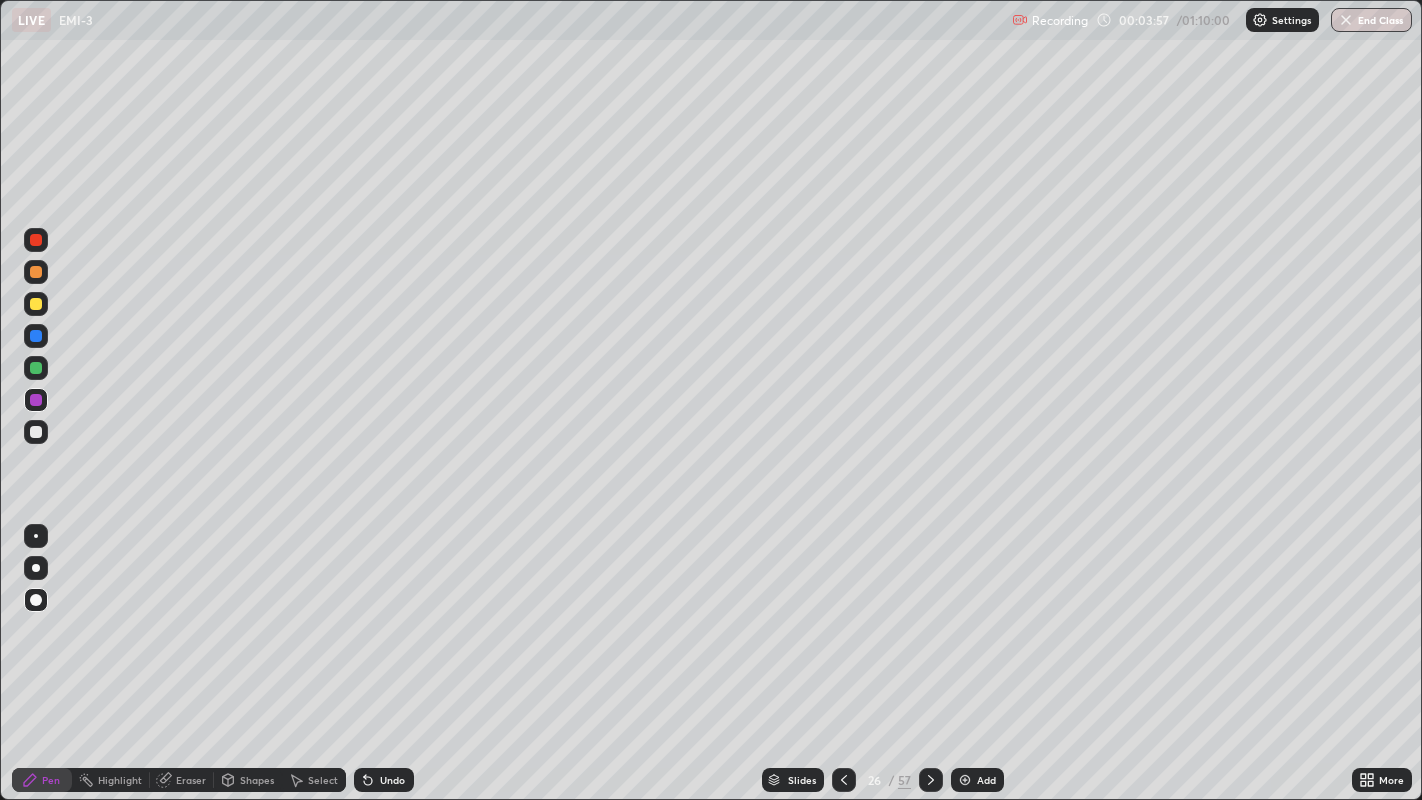 click 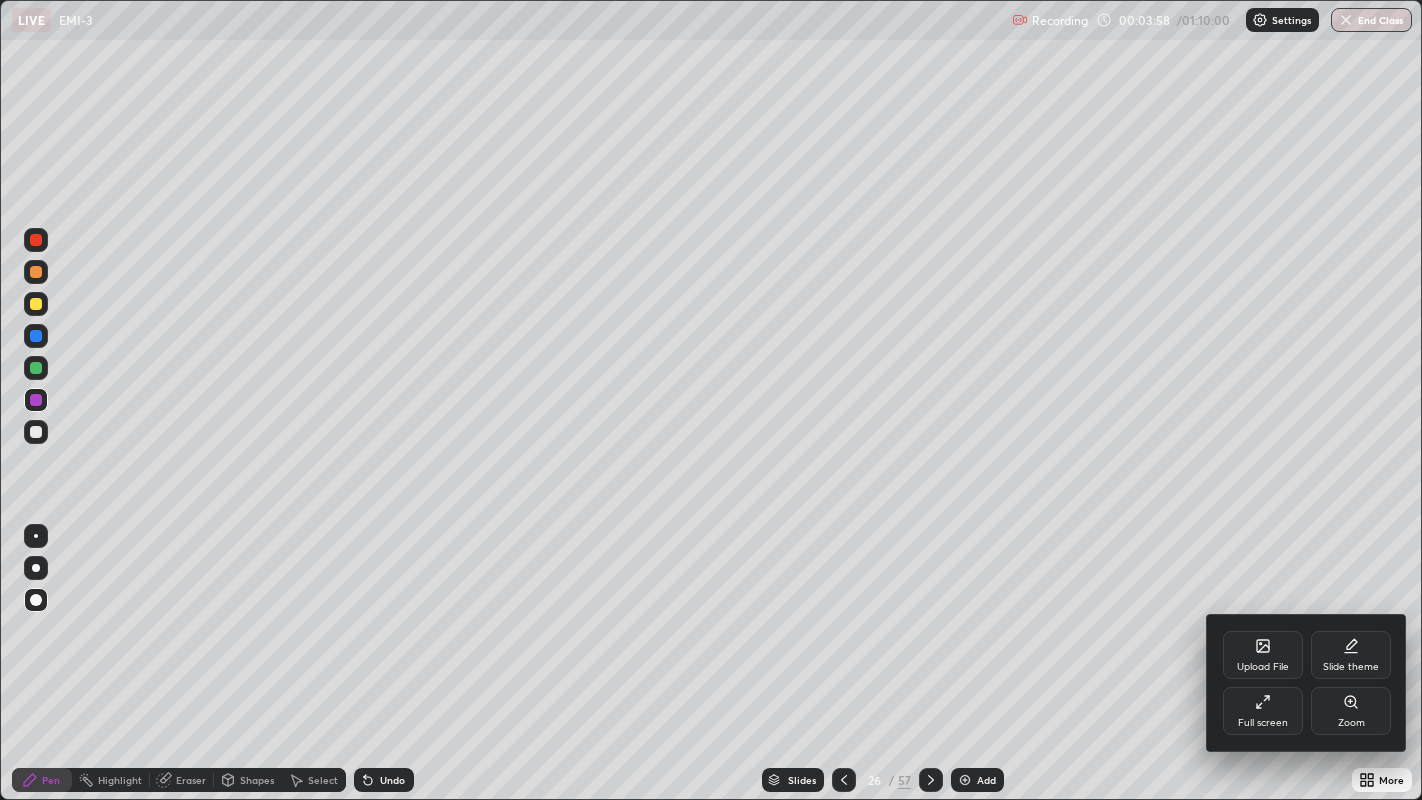 click 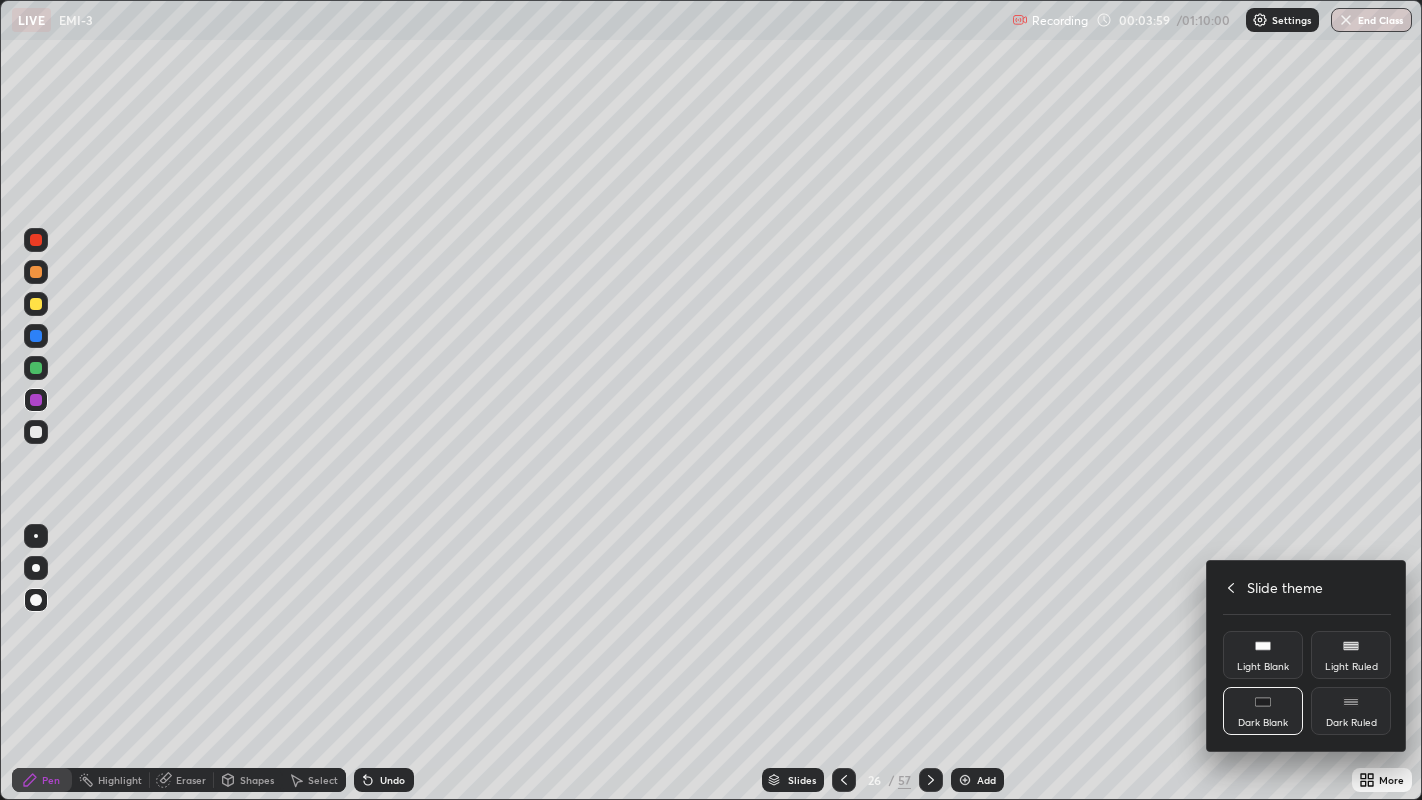 click on "Dark Ruled" at bounding box center (1351, 711) 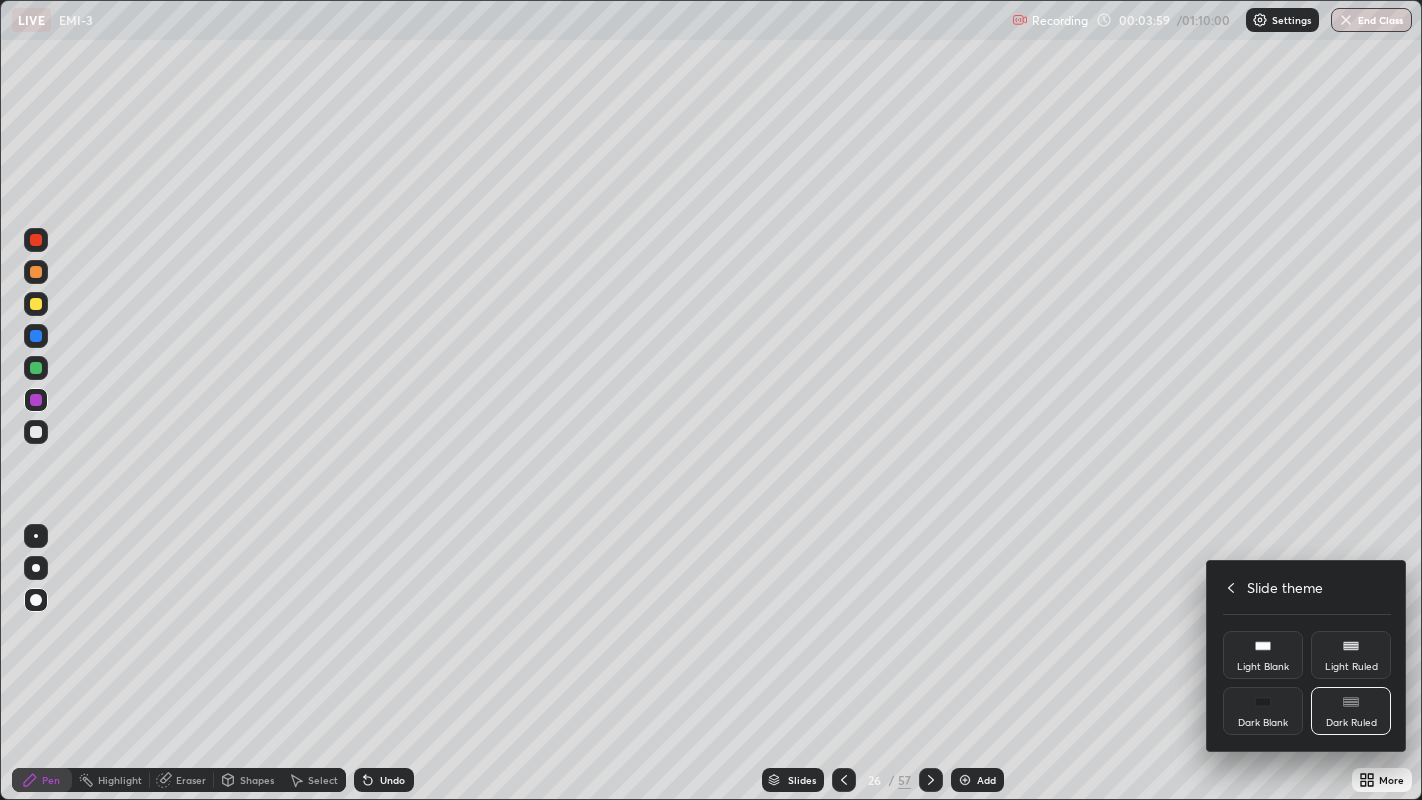 click 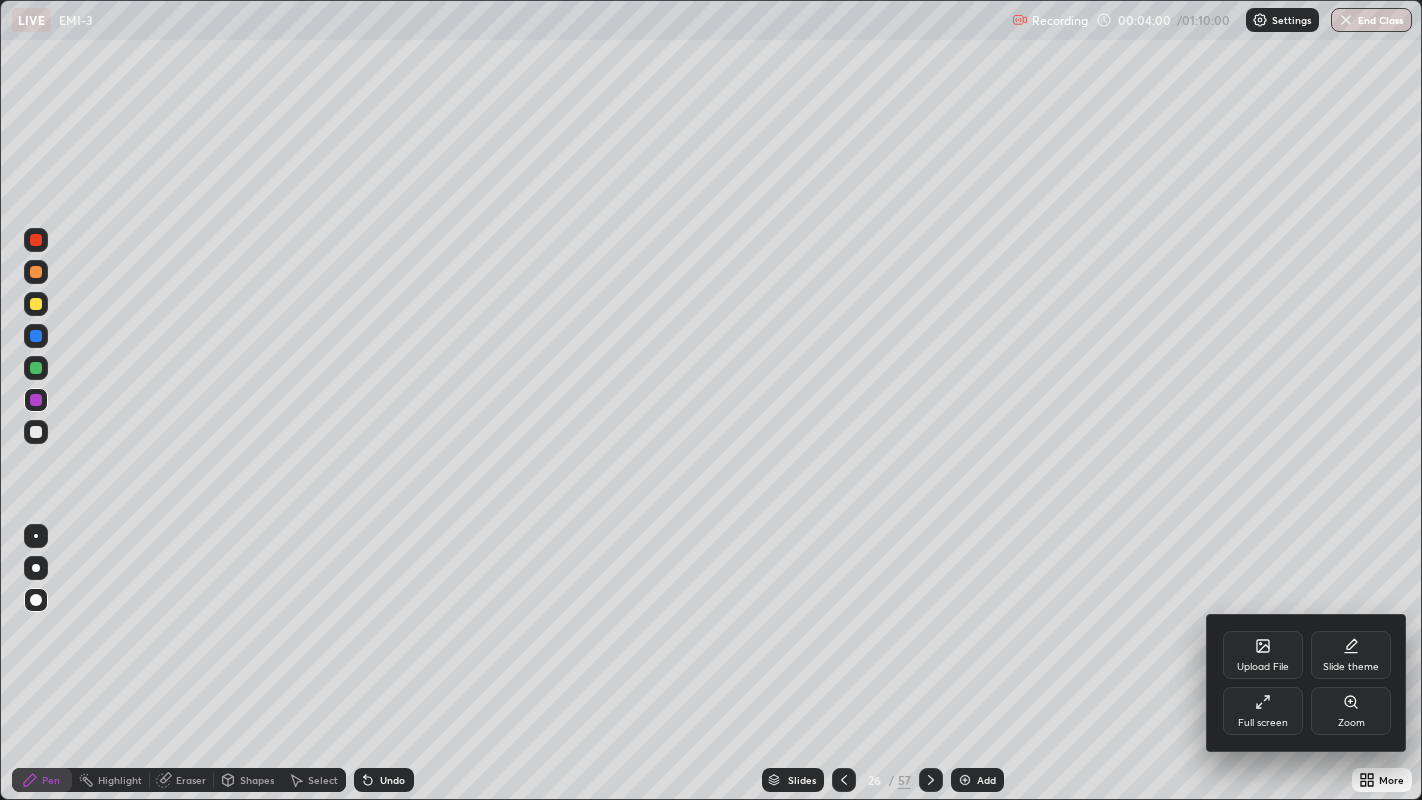 click at bounding box center [711, 400] 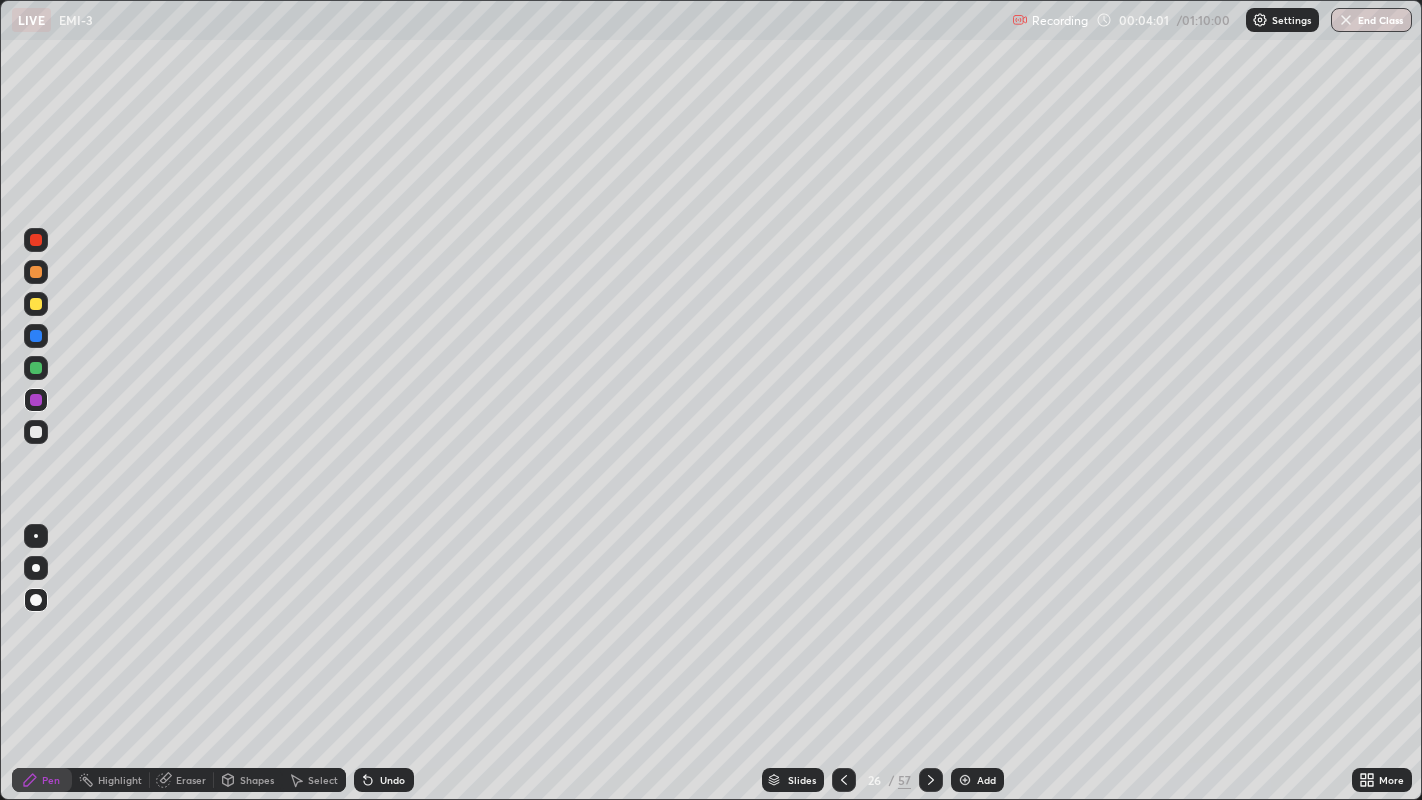 click on "Add" at bounding box center (986, 780) 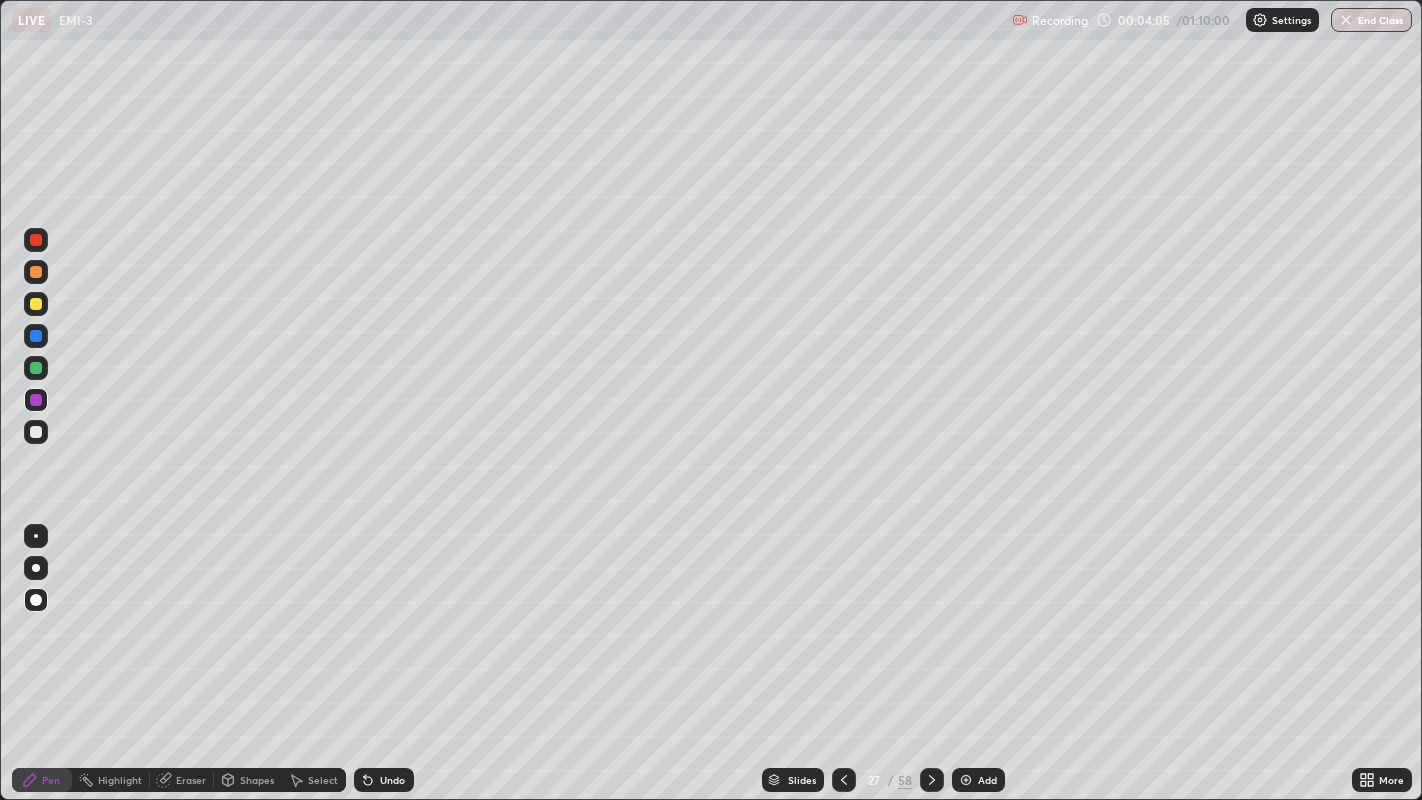 click at bounding box center [36, 272] 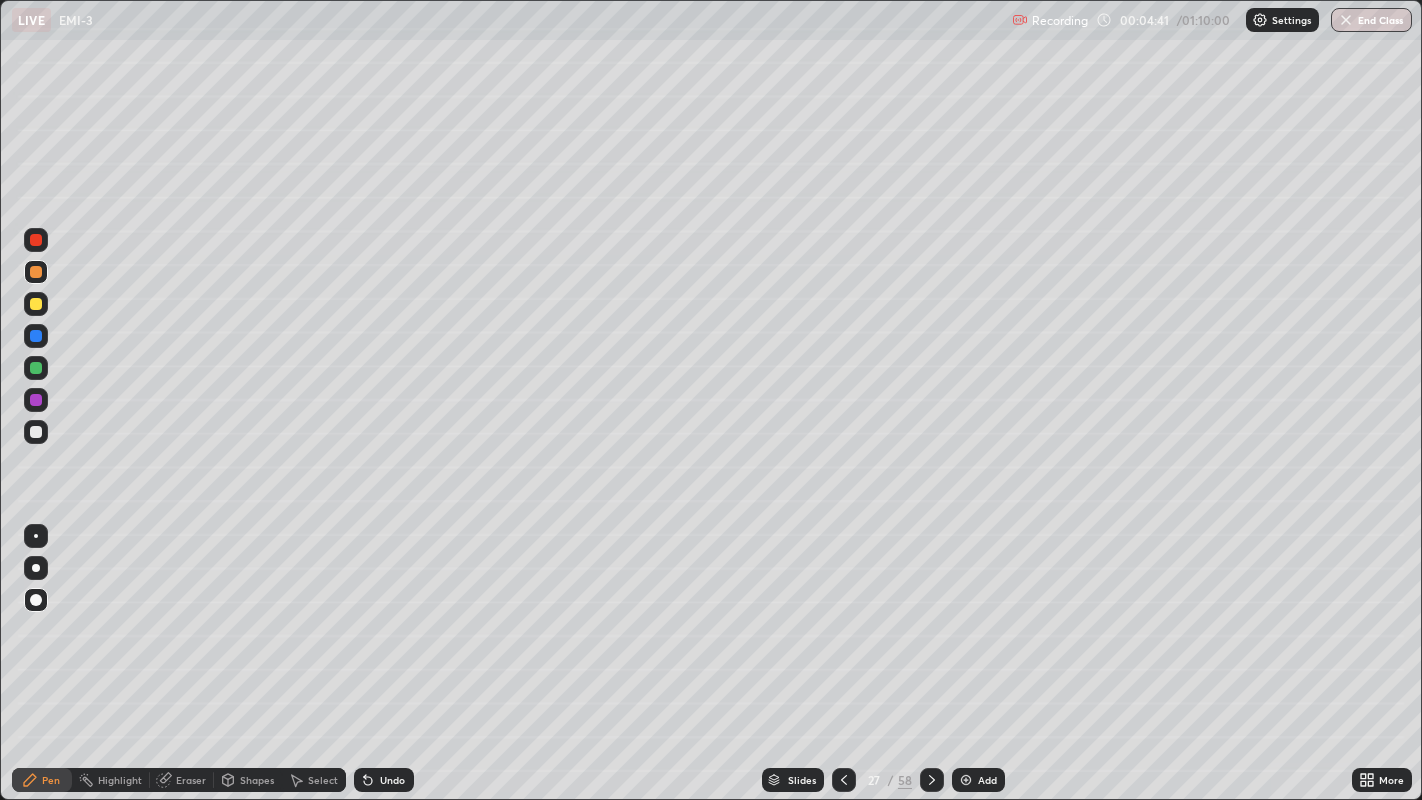 click at bounding box center (36, 432) 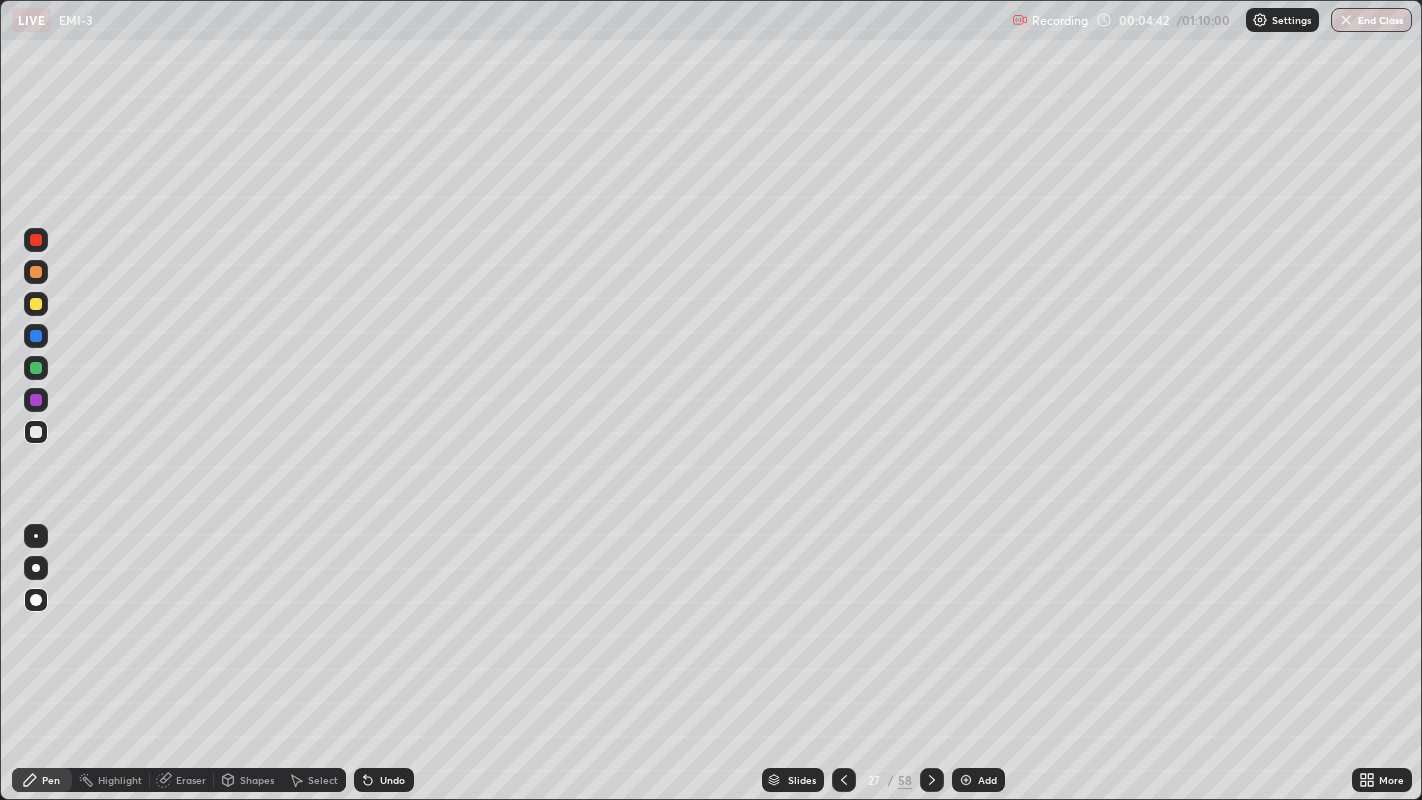 click on "Select" at bounding box center [314, 780] 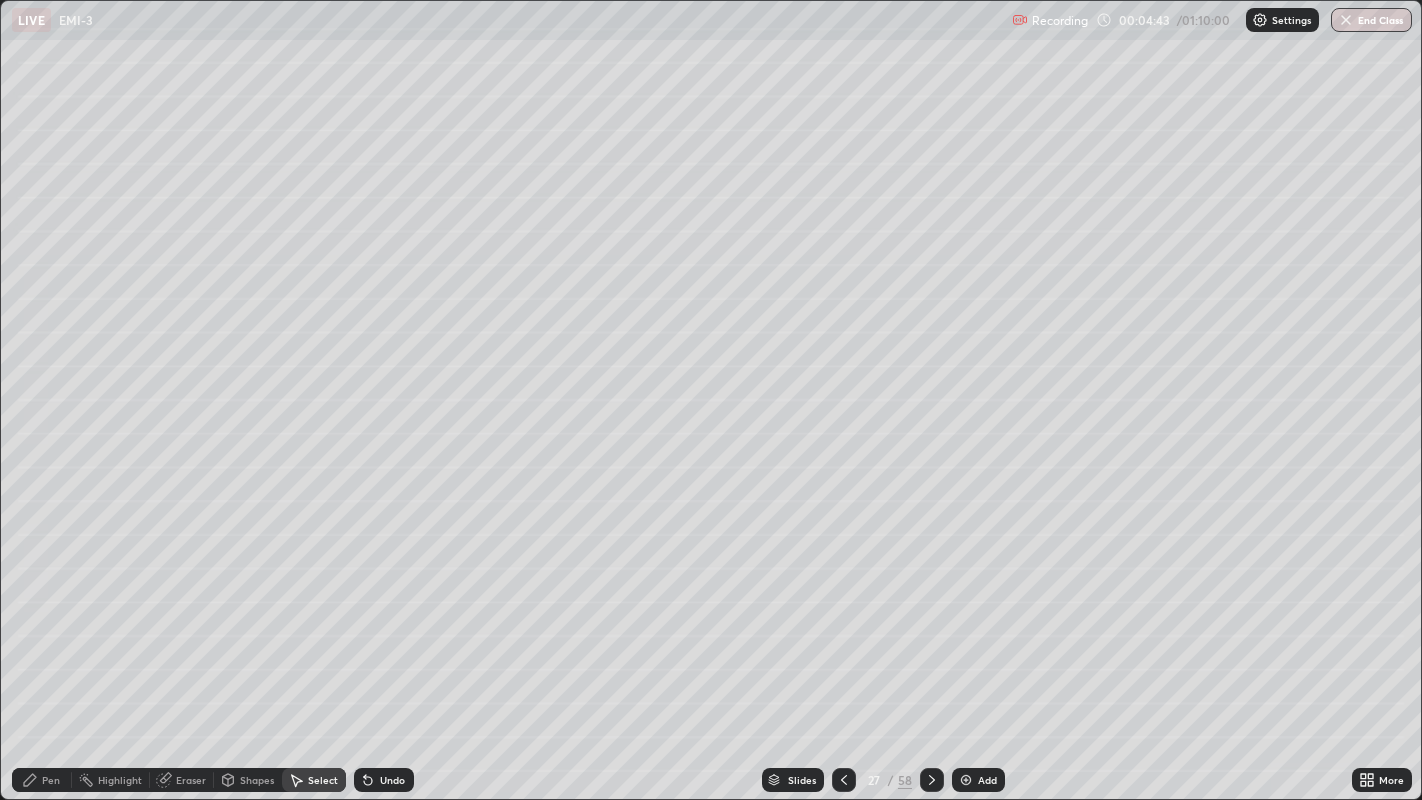 click on "Shapes" at bounding box center (257, 780) 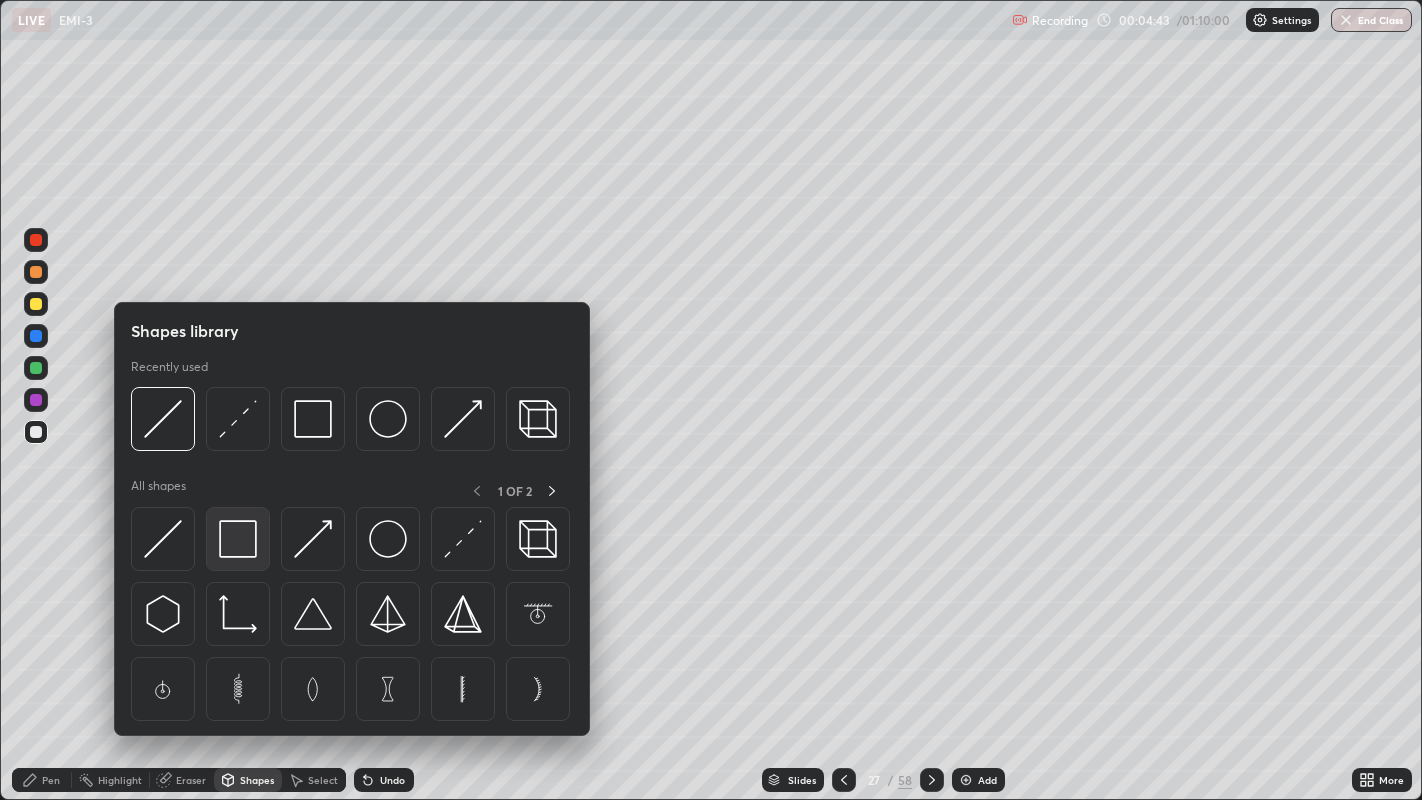 click at bounding box center [238, 539] 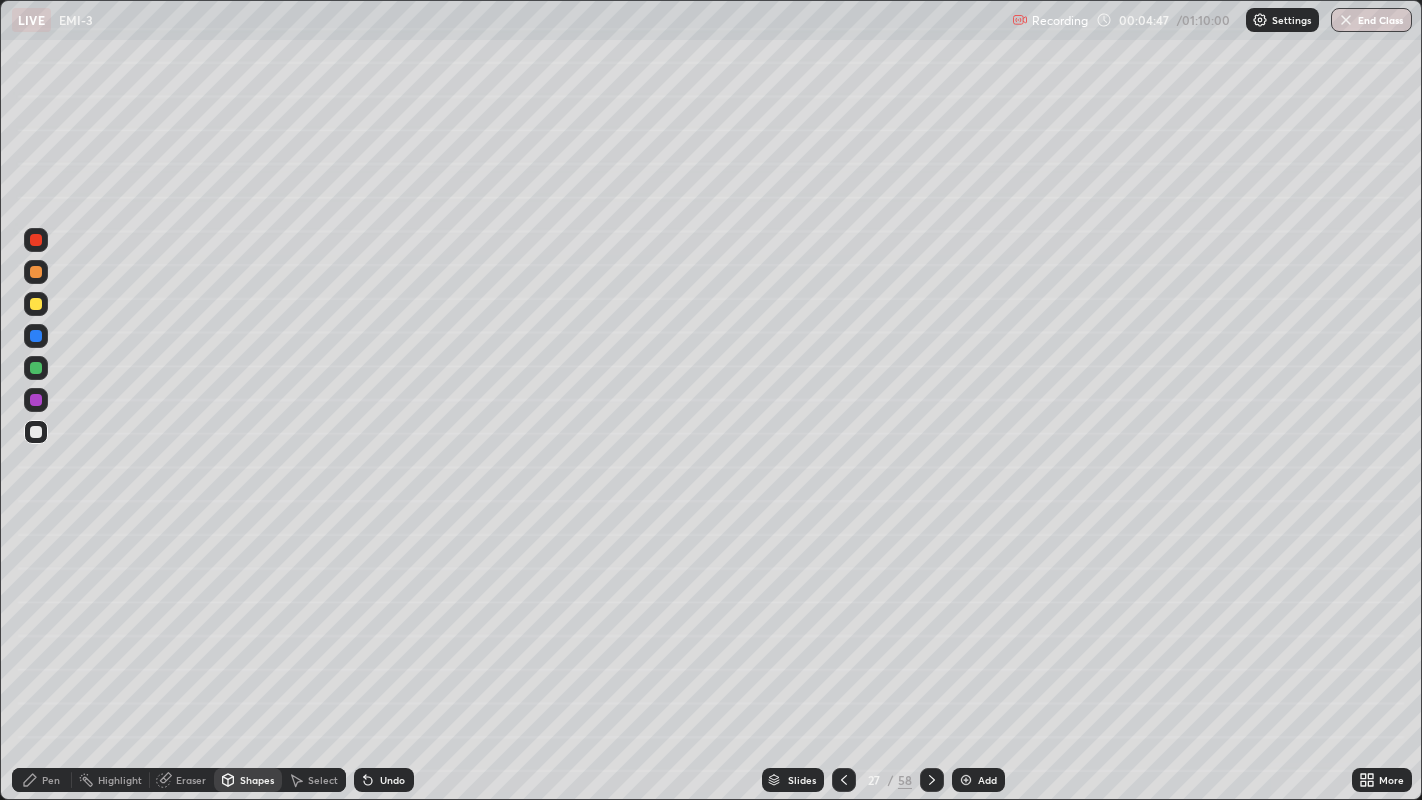 click on "Shapes" at bounding box center [257, 780] 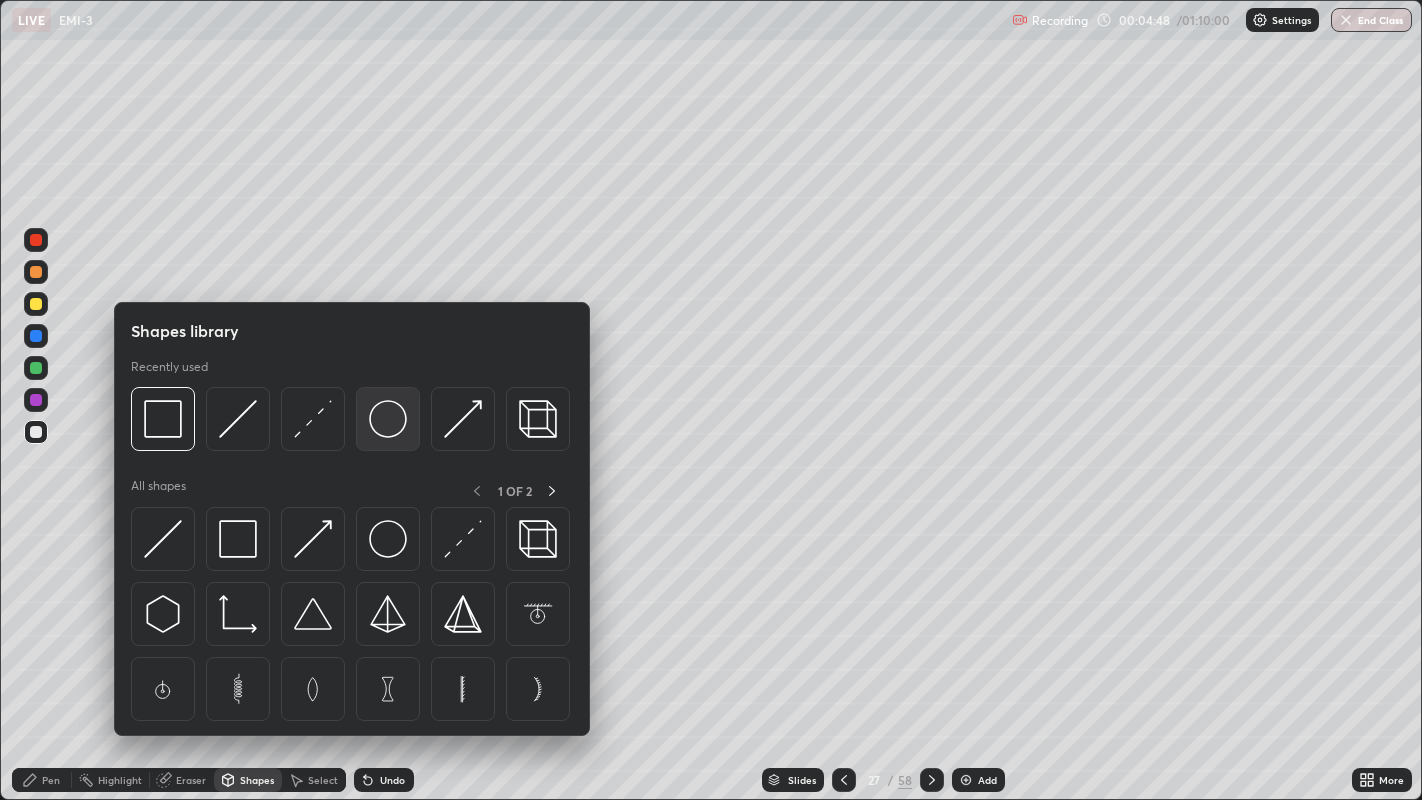 click at bounding box center [388, 419] 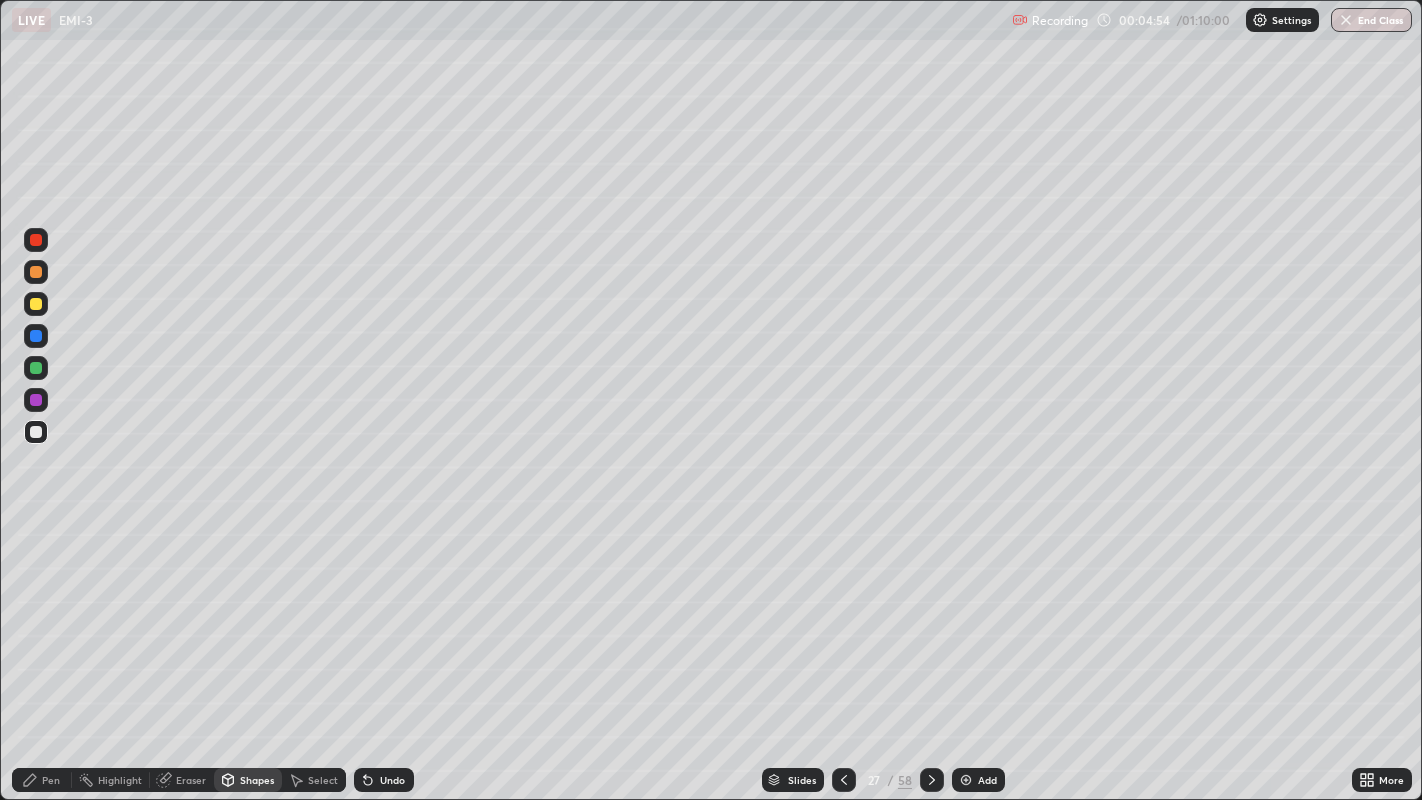 click on "Pen" at bounding box center [51, 780] 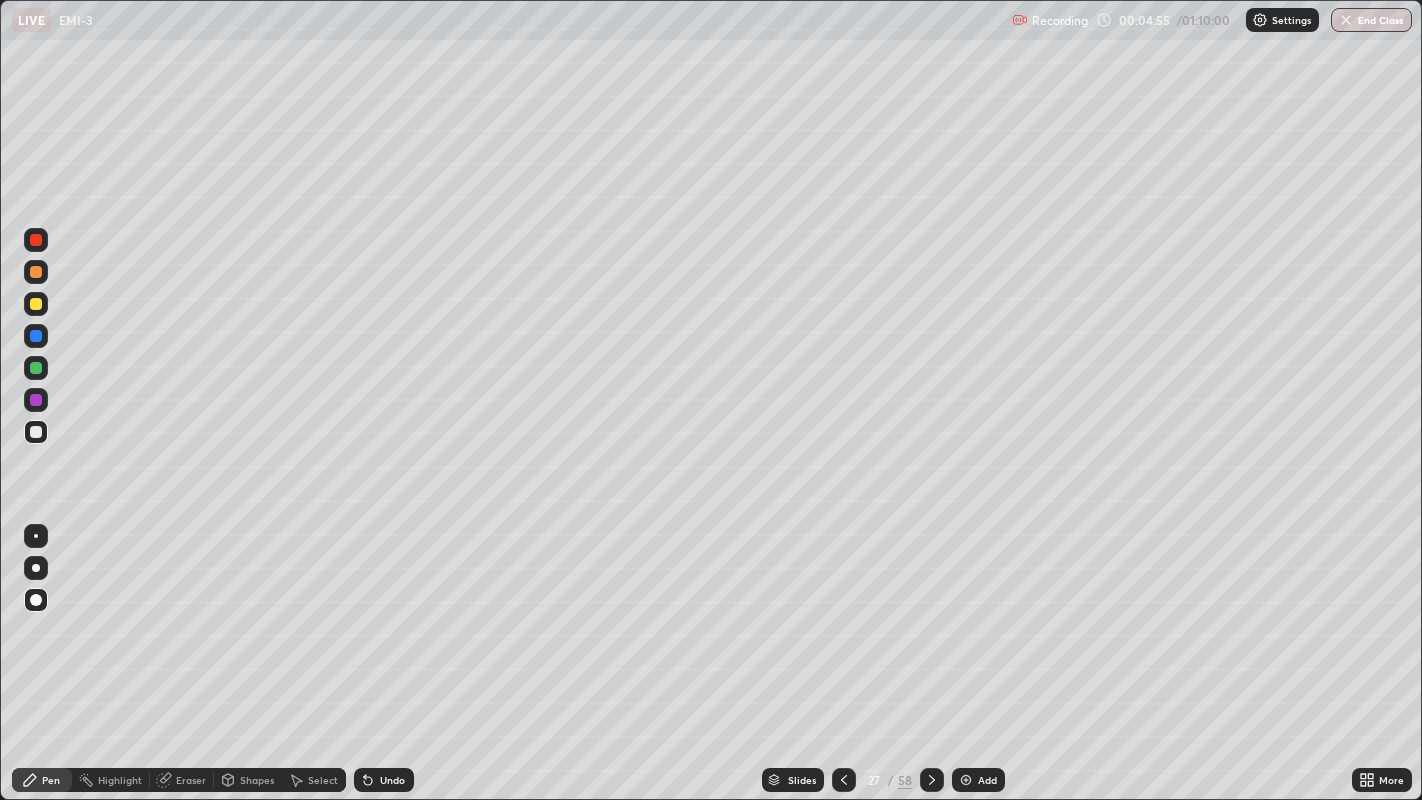 click at bounding box center (36, 272) 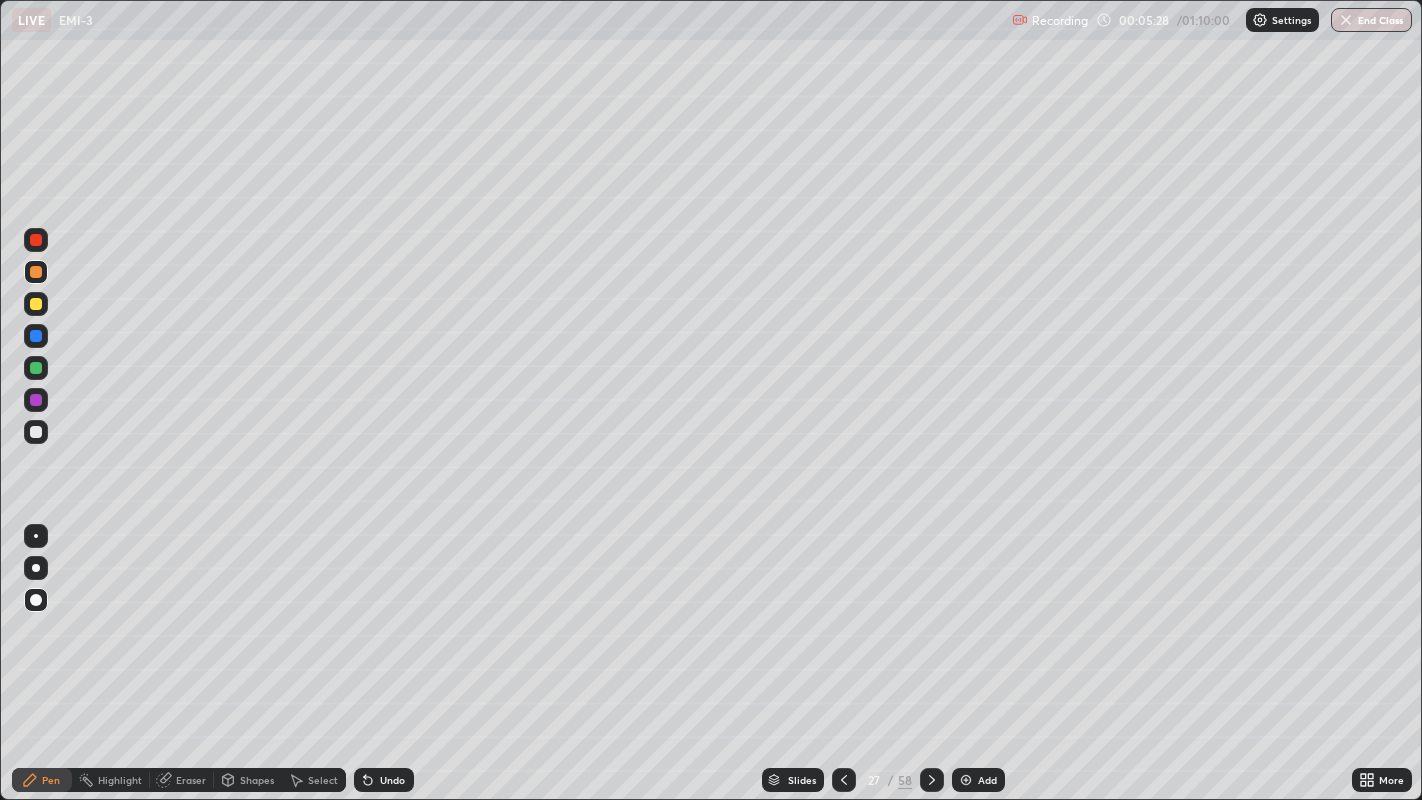 click on "Undo" at bounding box center (392, 780) 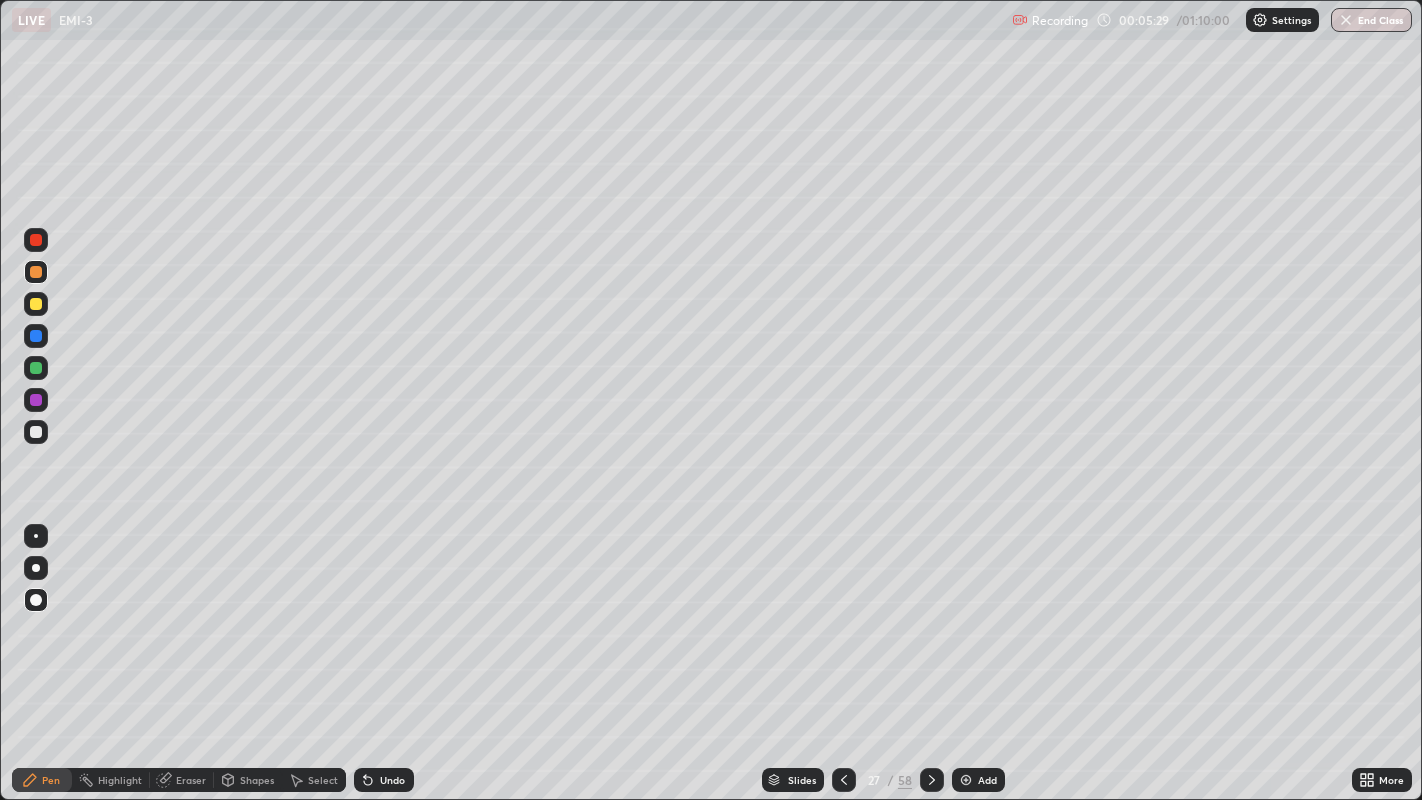 click on "Undo" at bounding box center [392, 780] 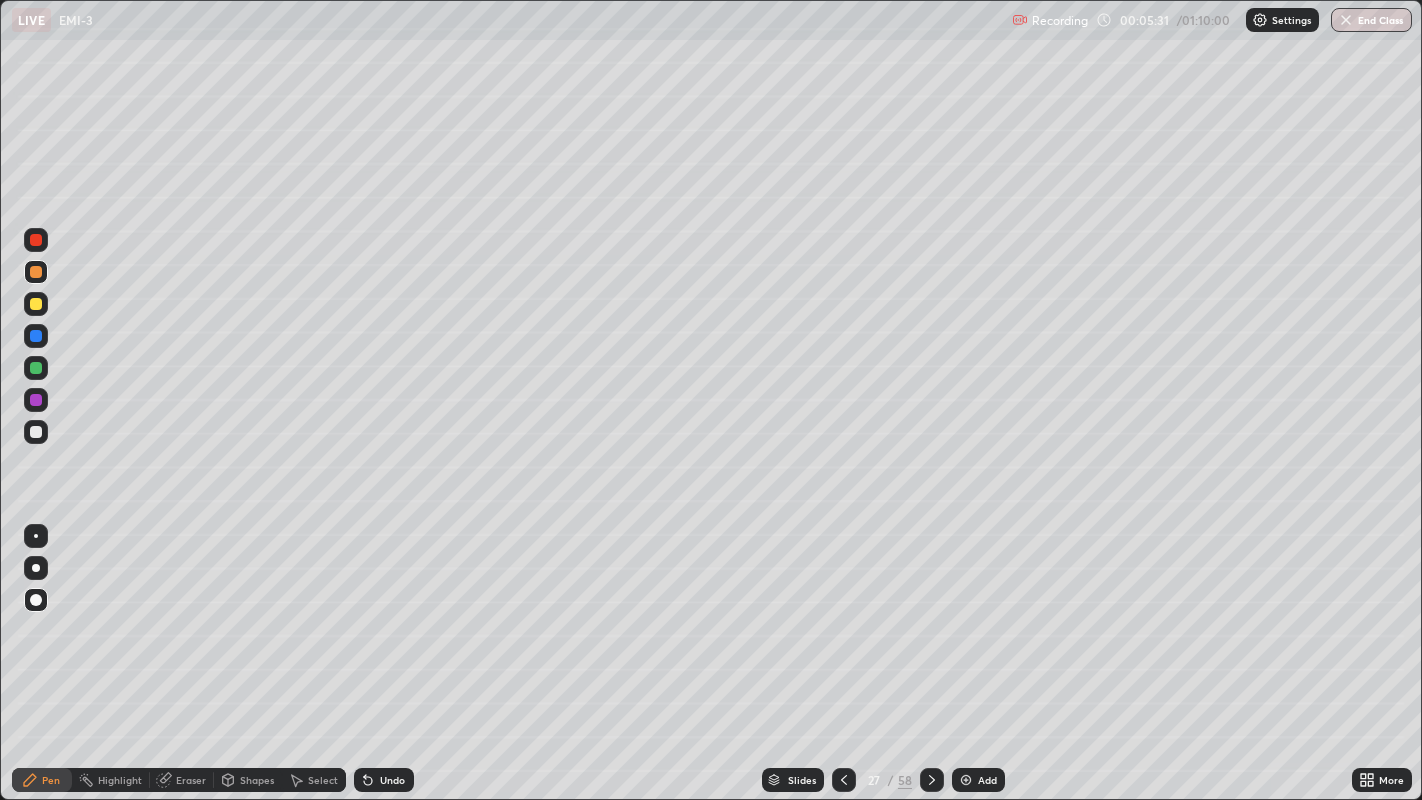 click on "Undo" at bounding box center [392, 780] 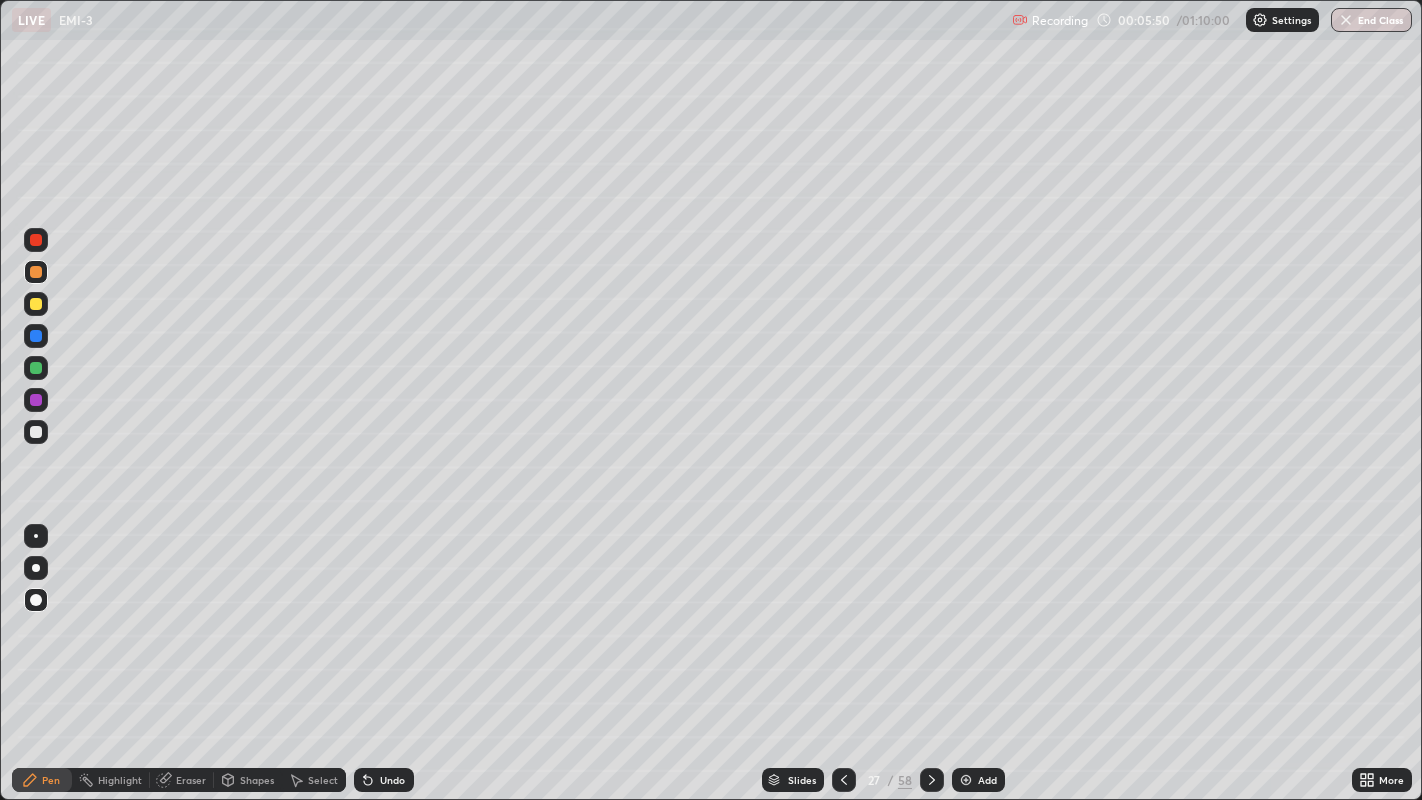 click at bounding box center (36, 336) 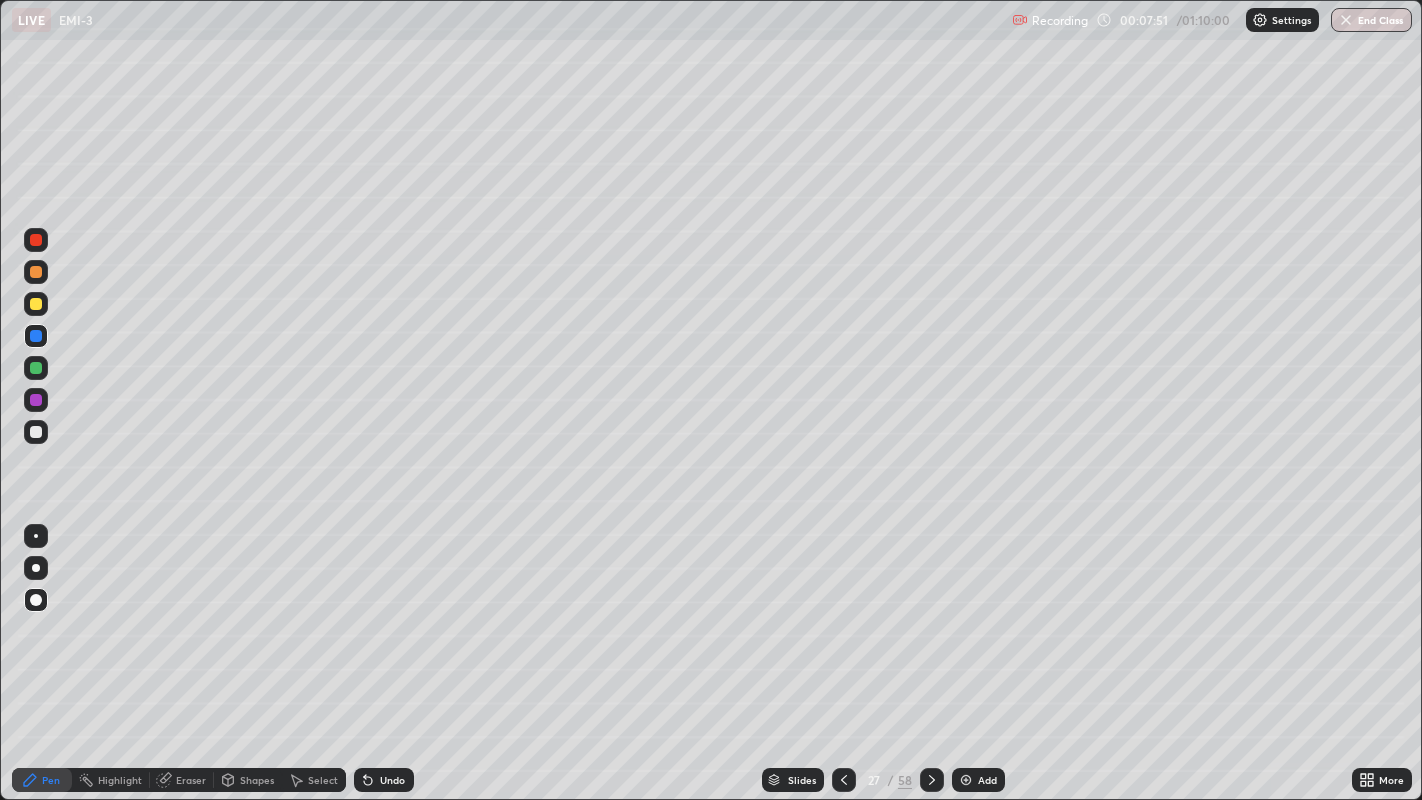 click on "Slides" at bounding box center (802, 780) 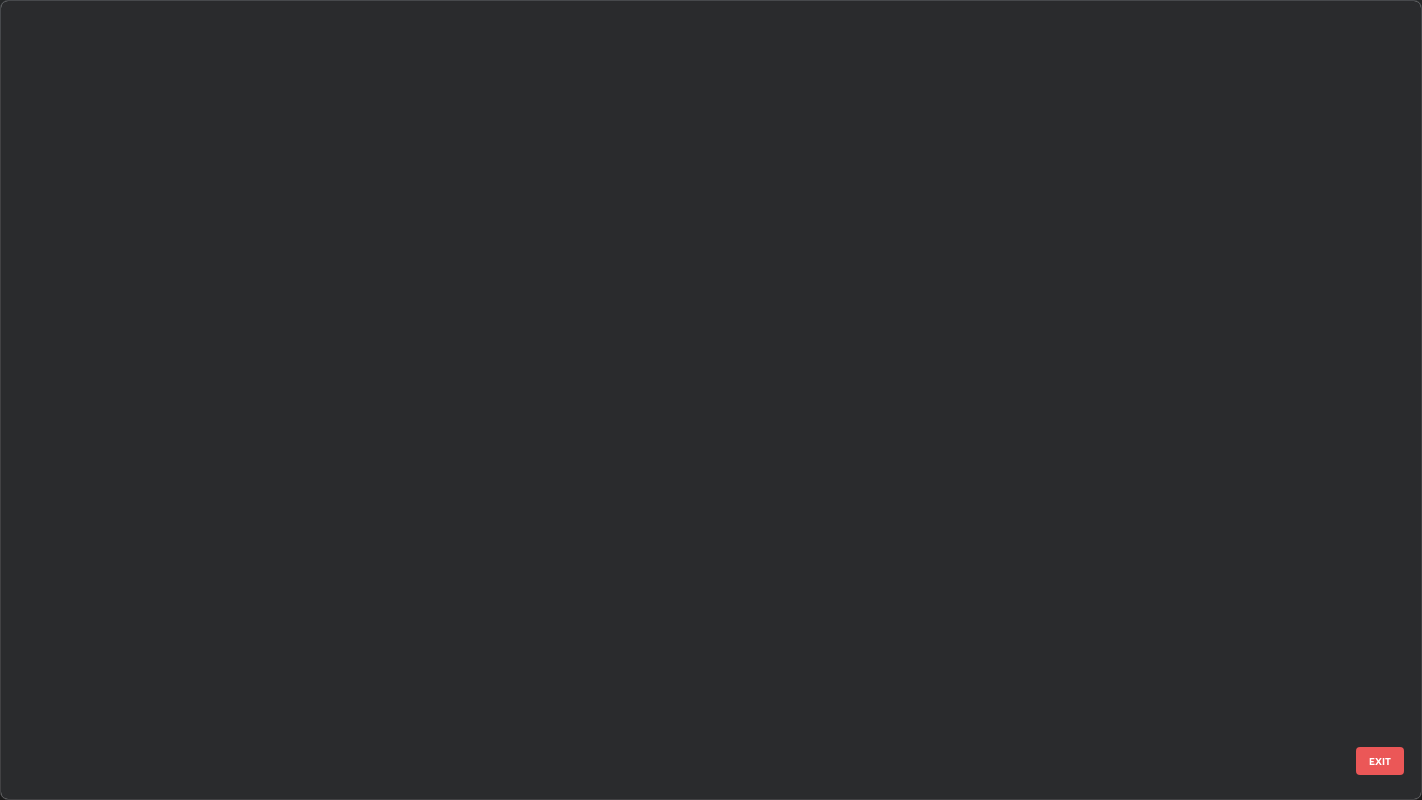 scroll, scrollTop: 1464, scrollLeft: 0, axis: vertical 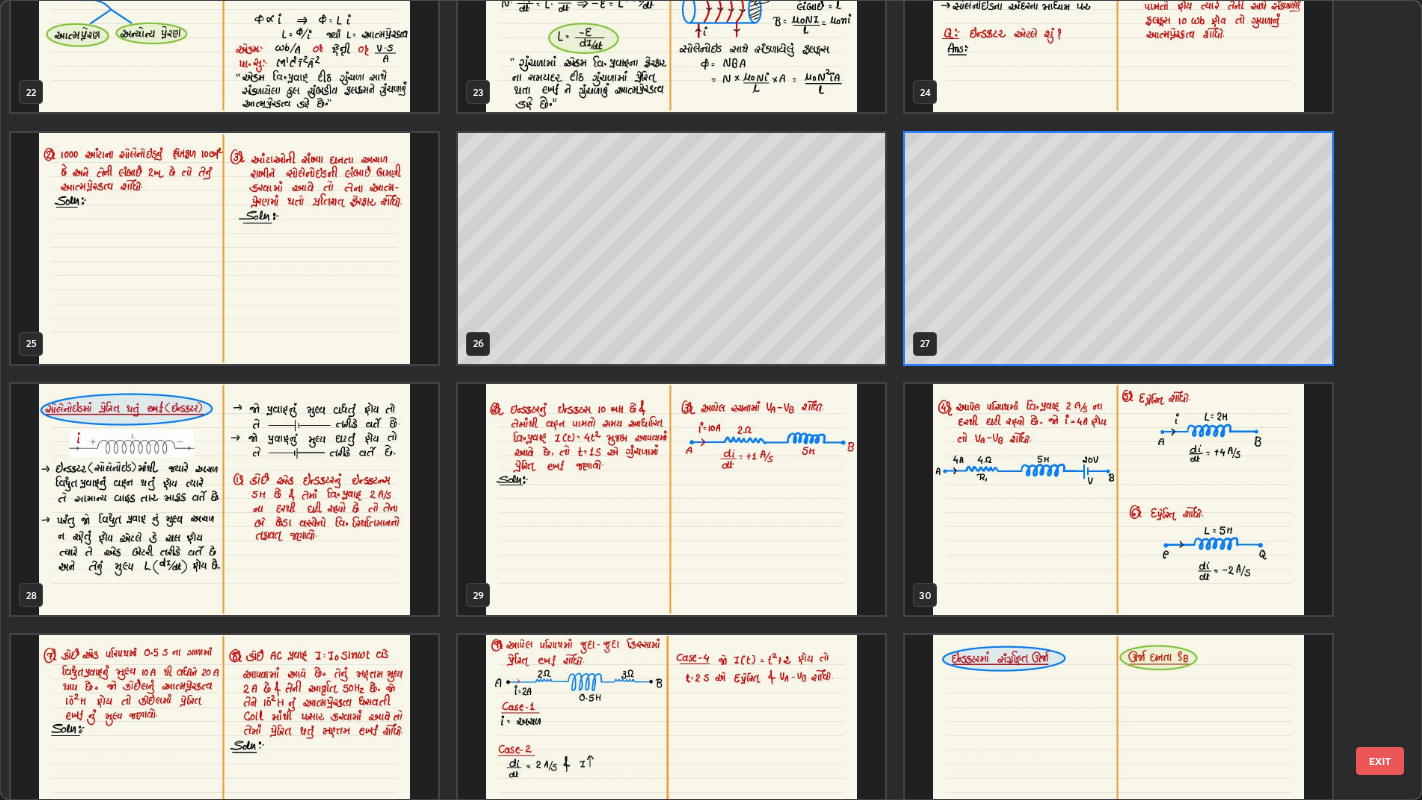 click at bounding box center [224, 499] 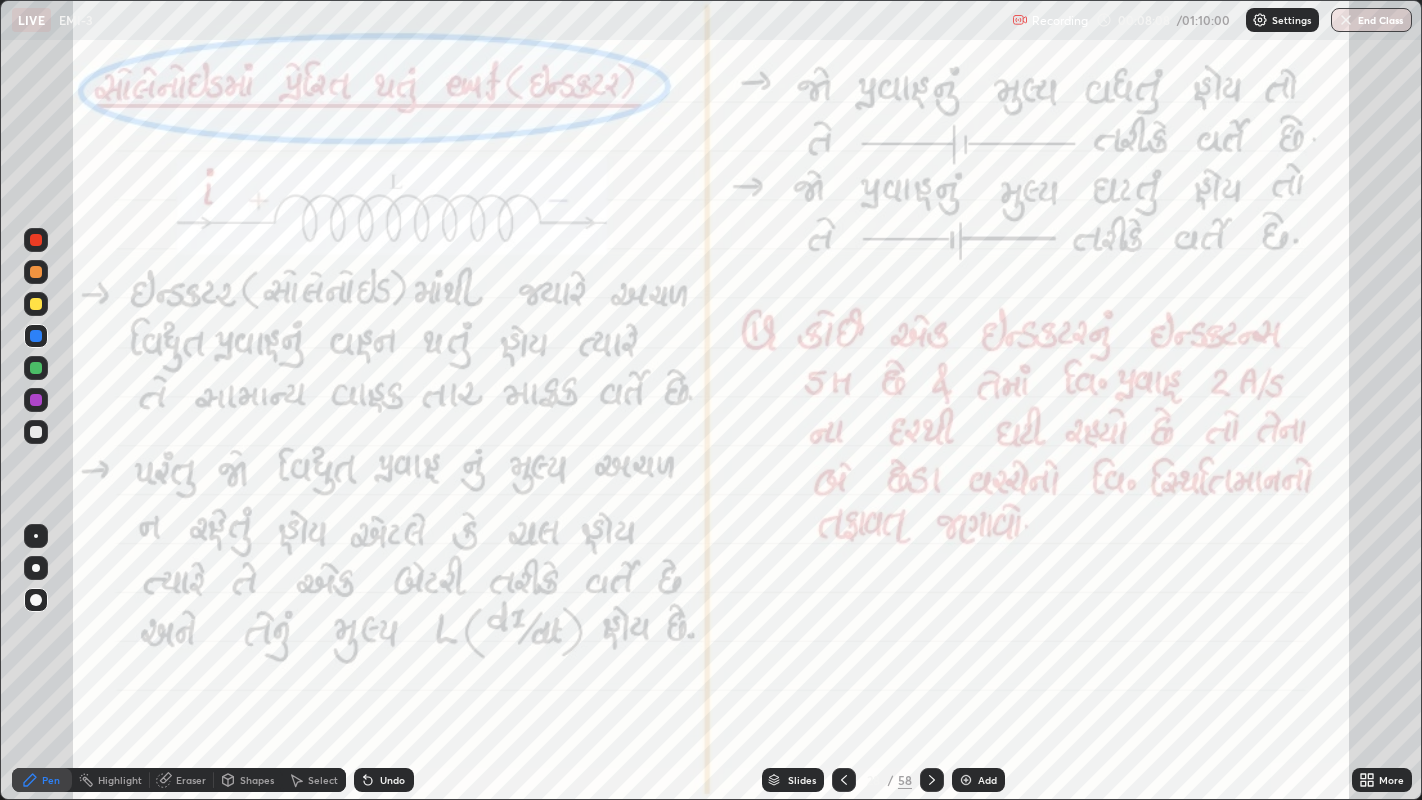 click on "Slides" at bounding box center [802, 780] 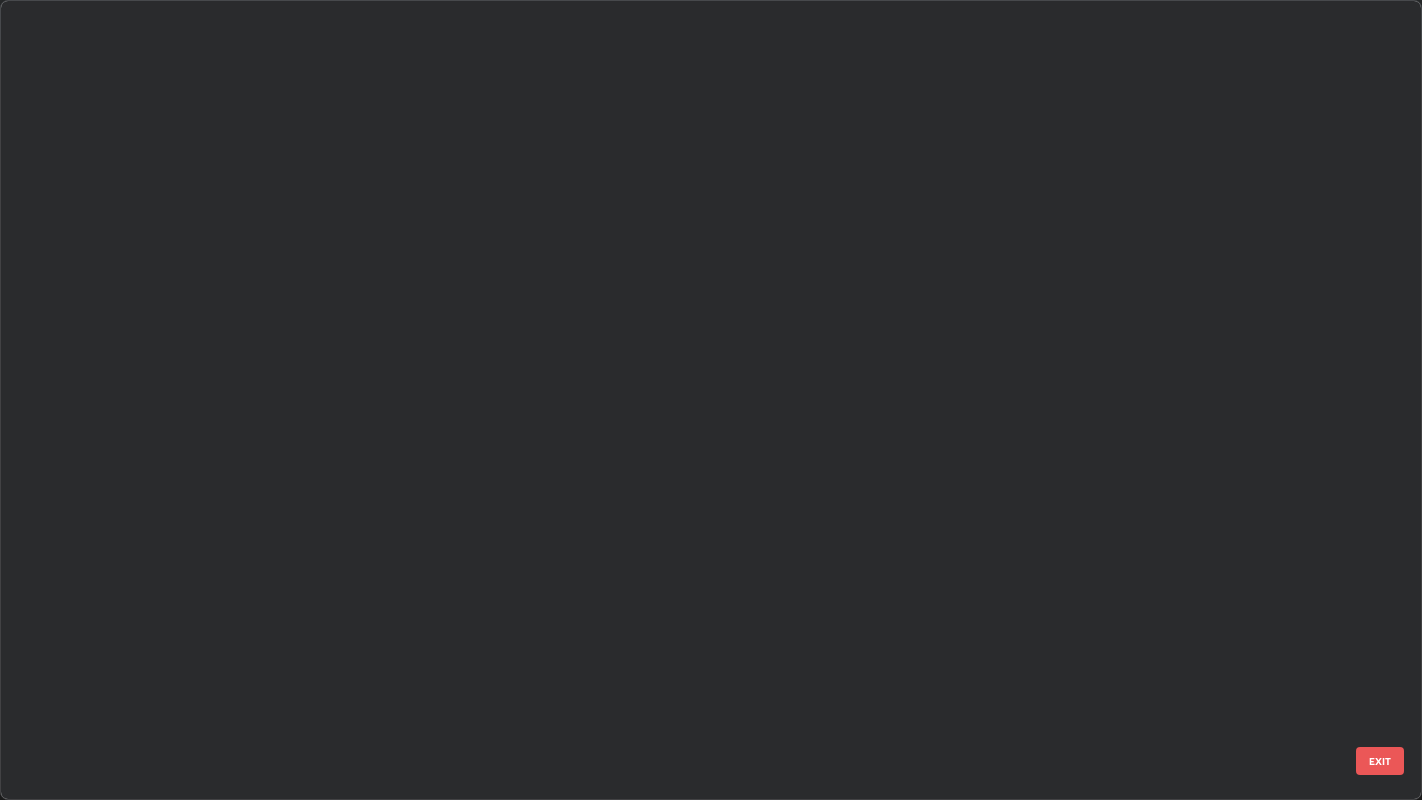 scroll, scrollTop: 1715, scrollLeft: 0, axis: vertical 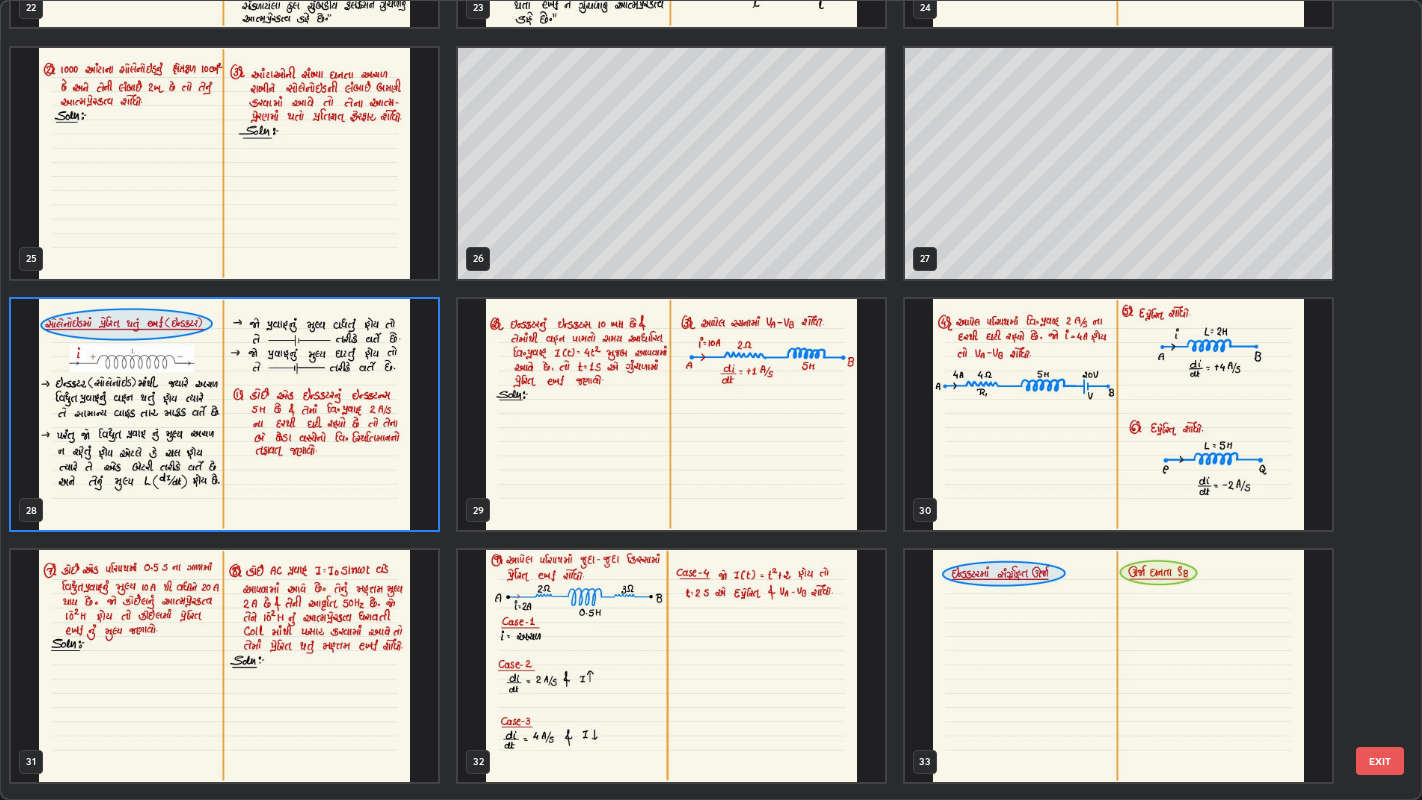 click at bounding box center [224, 414] 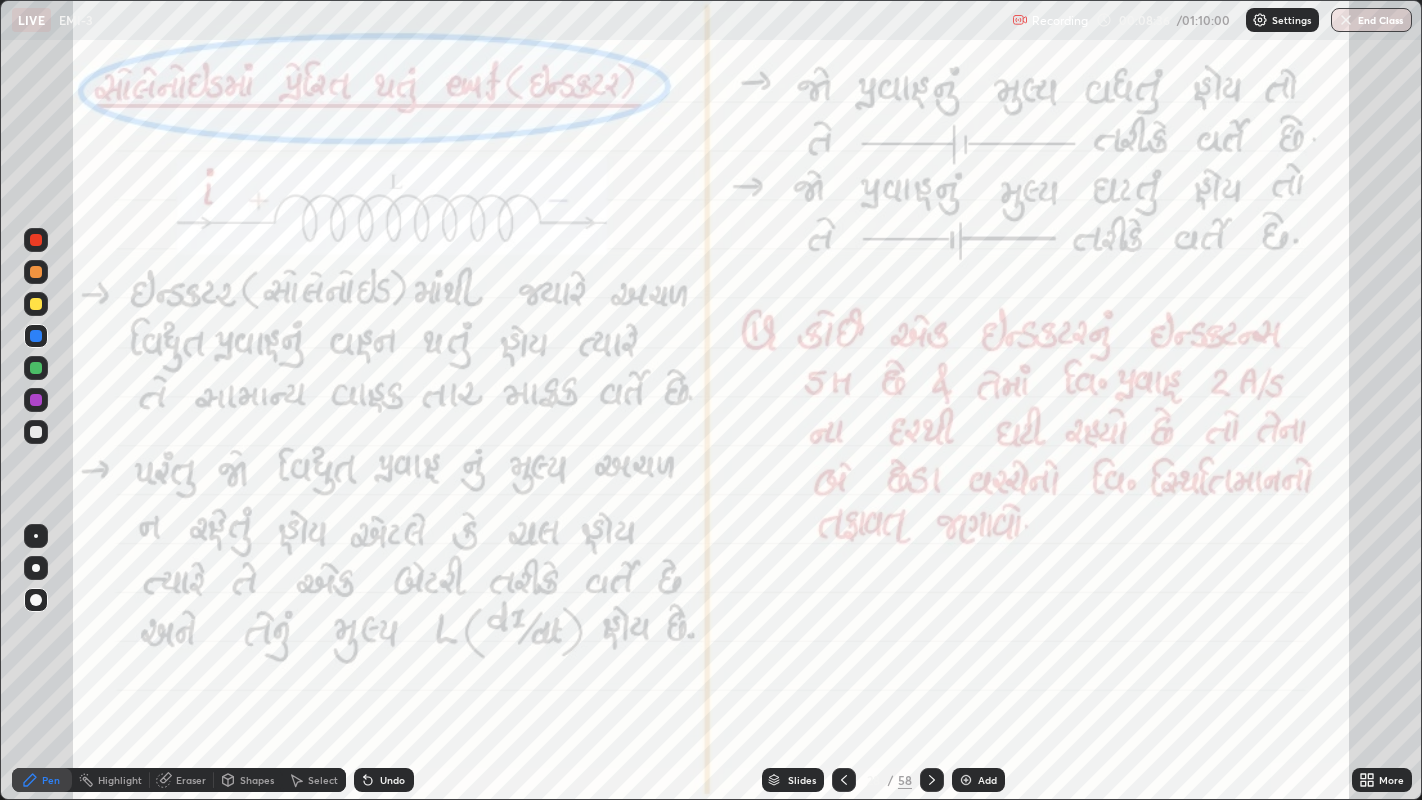 click at bounding box center (224, 414) 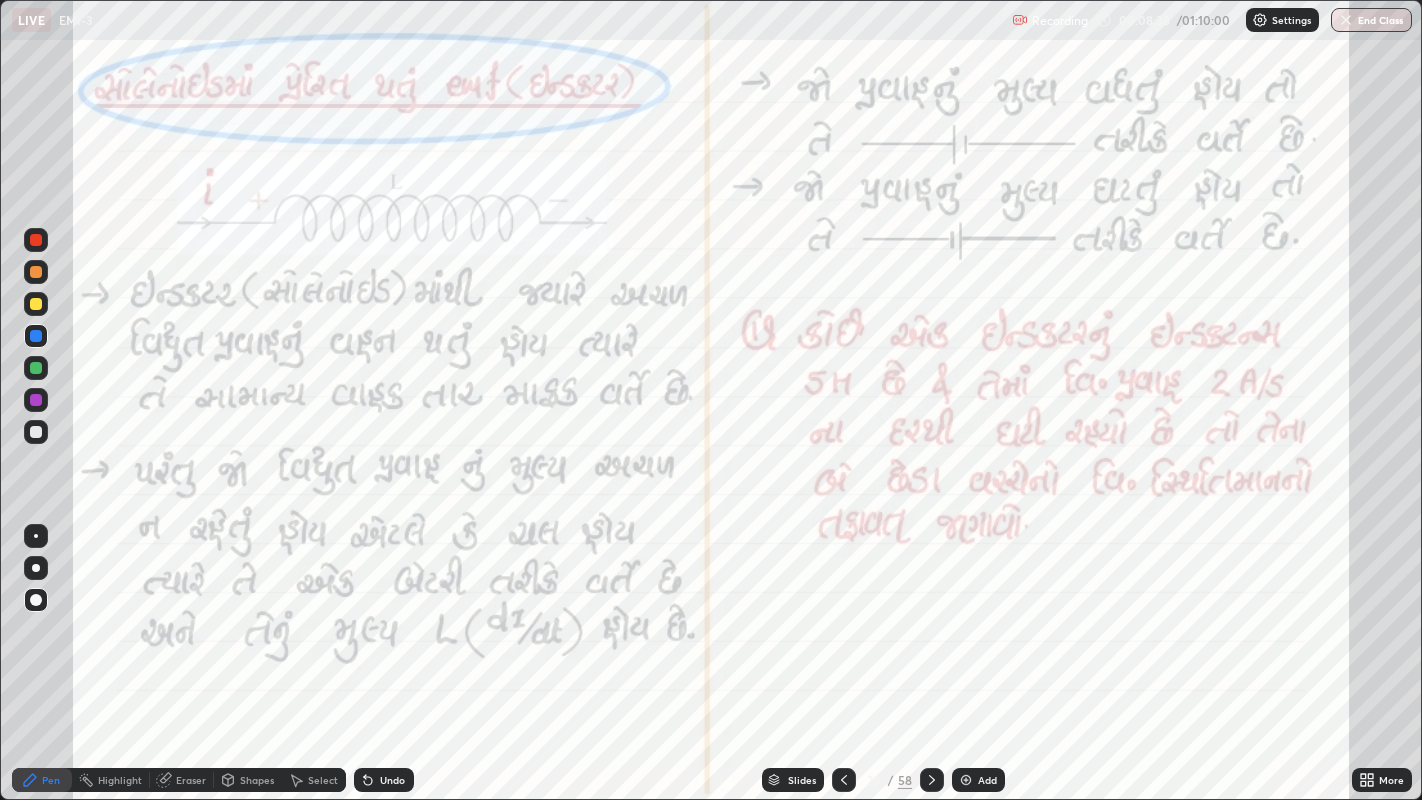 click on "Slides" at bounding box center (802, 780) 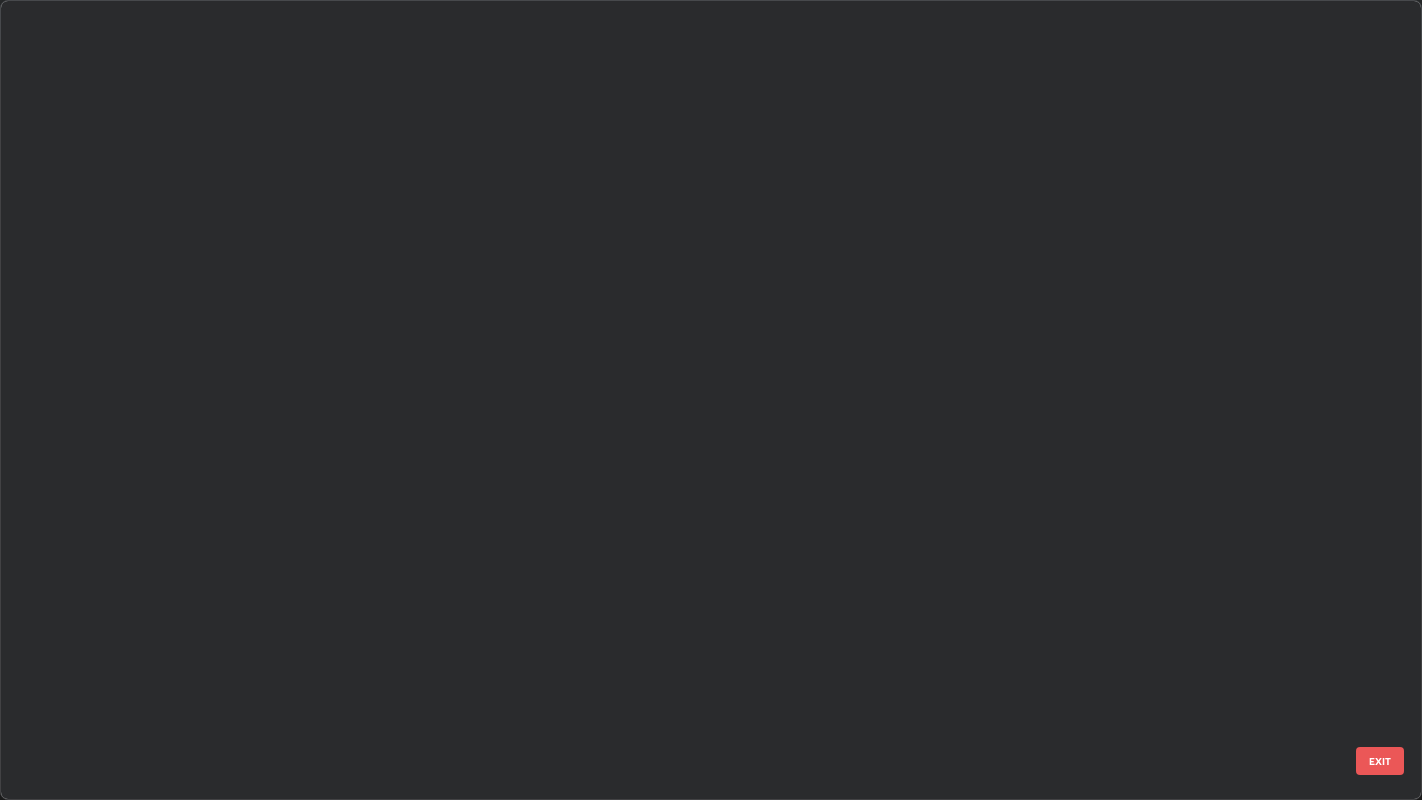 scroll, scrollTop: 1715, scrollLeft: 0, axis: vertical 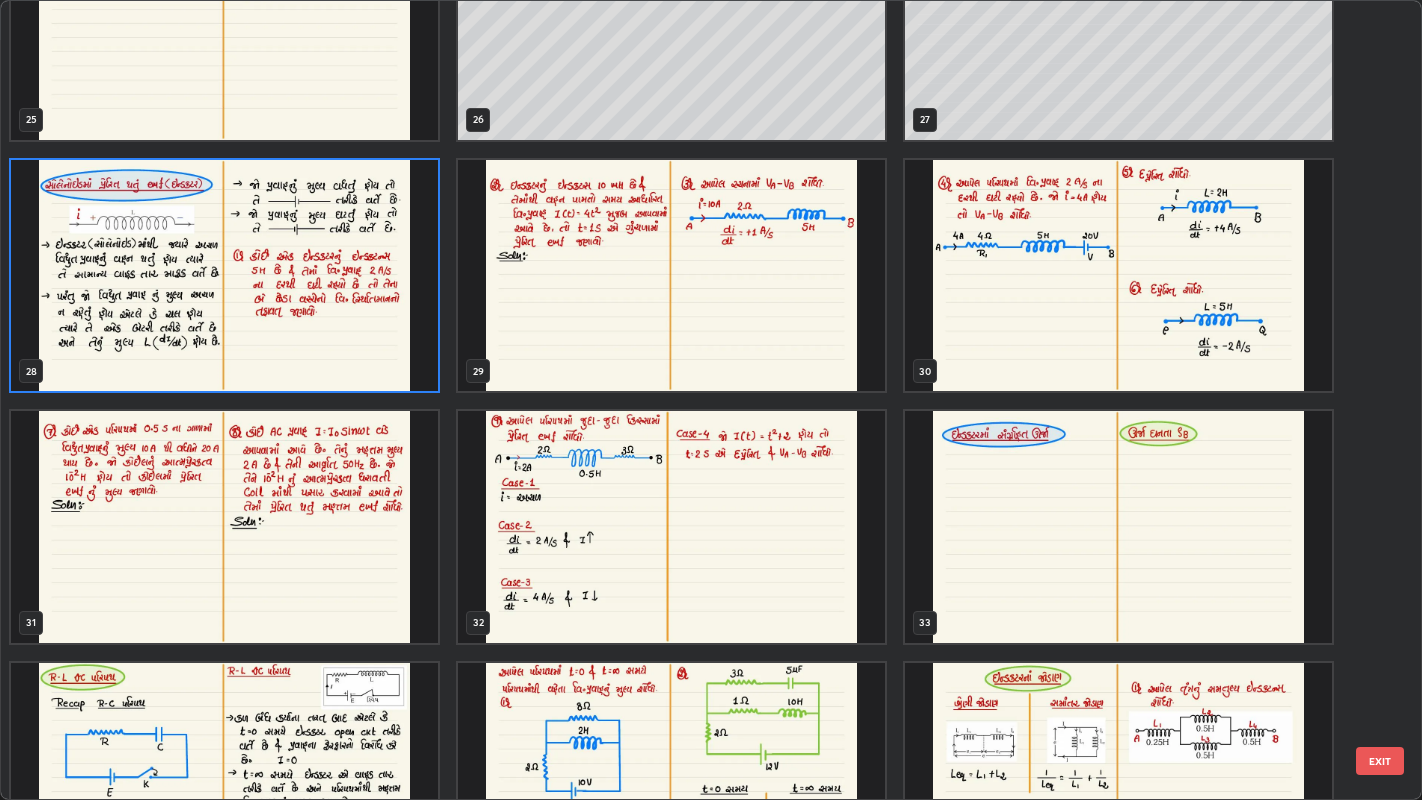click at bounding box center [224, 275] 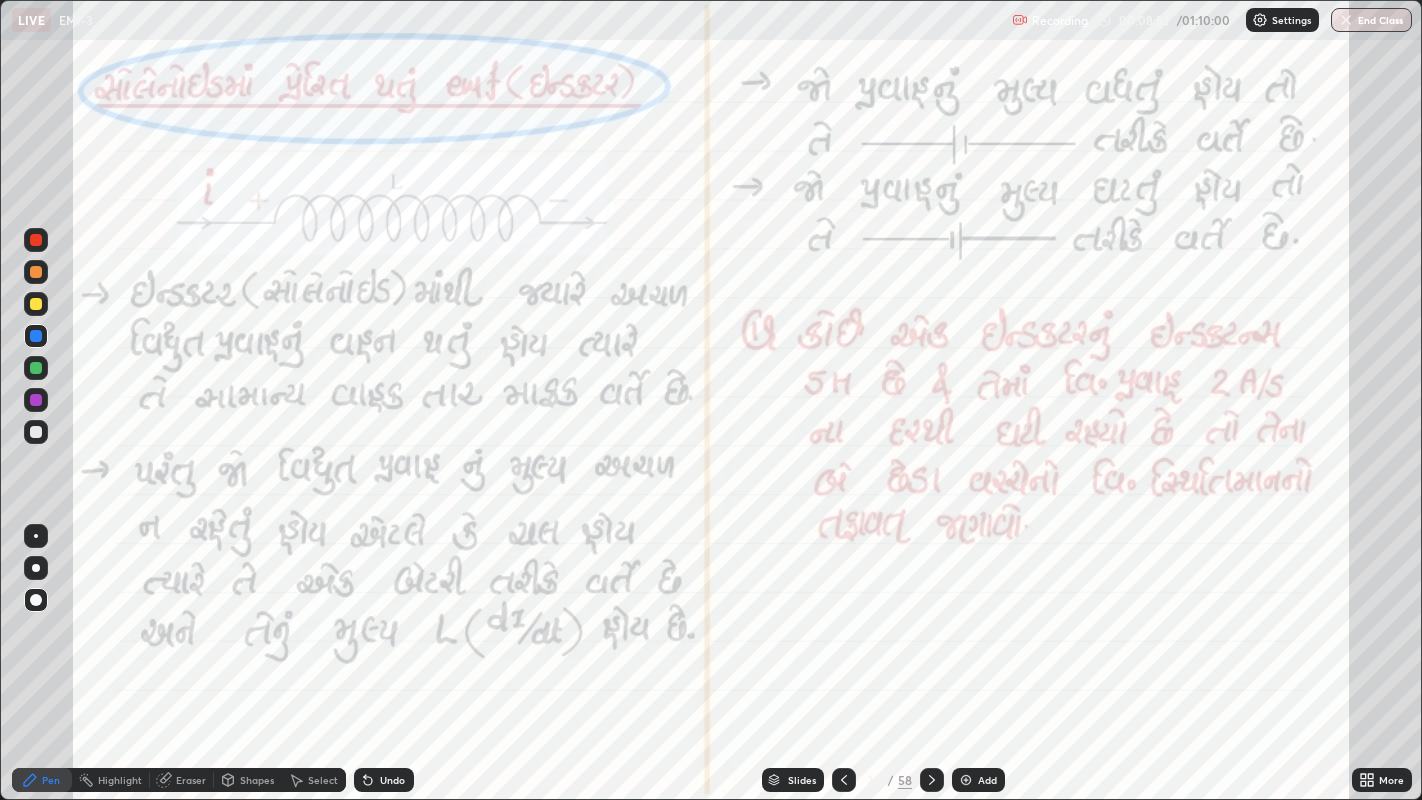click at bounding box center [224, 275] 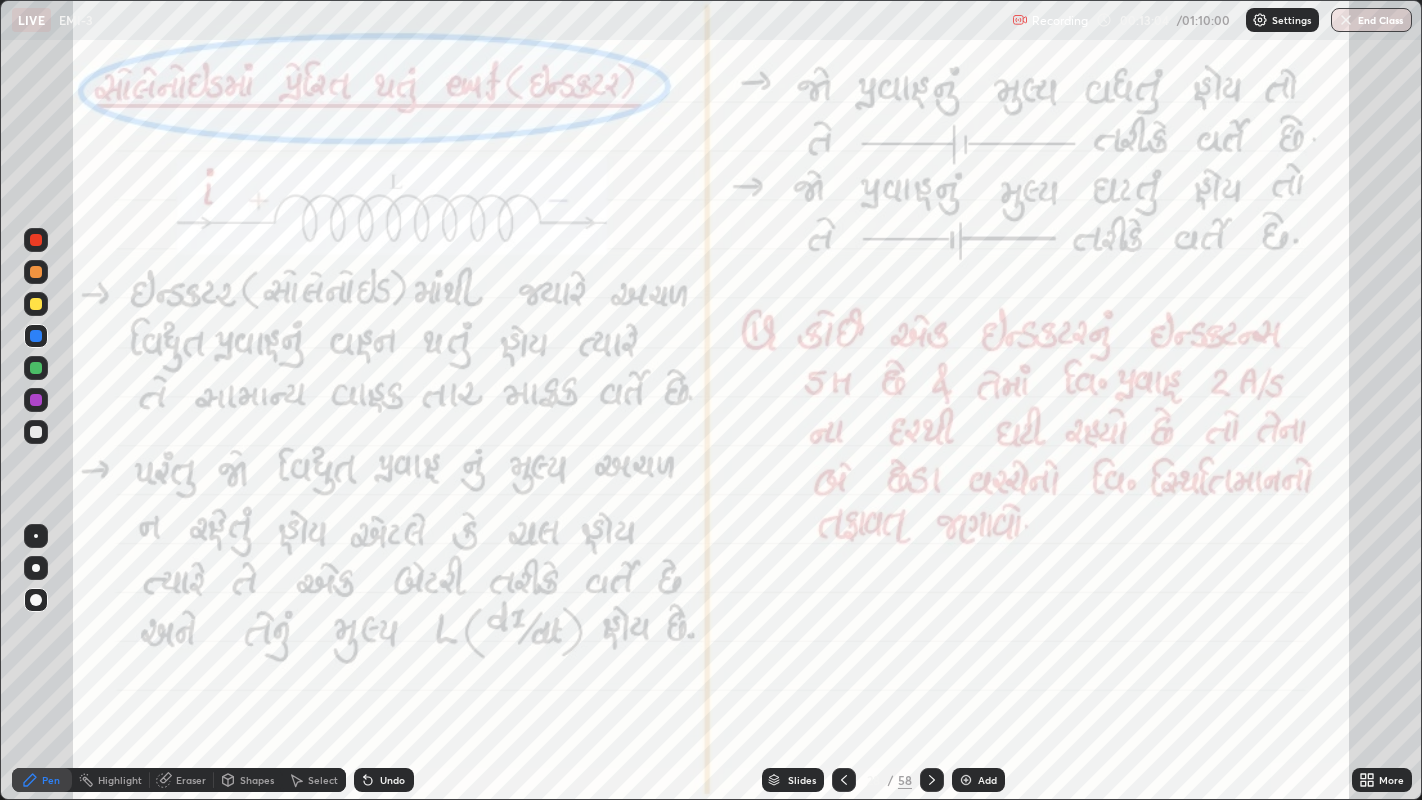 click on "Eraser" at bounding box center [191, 780] 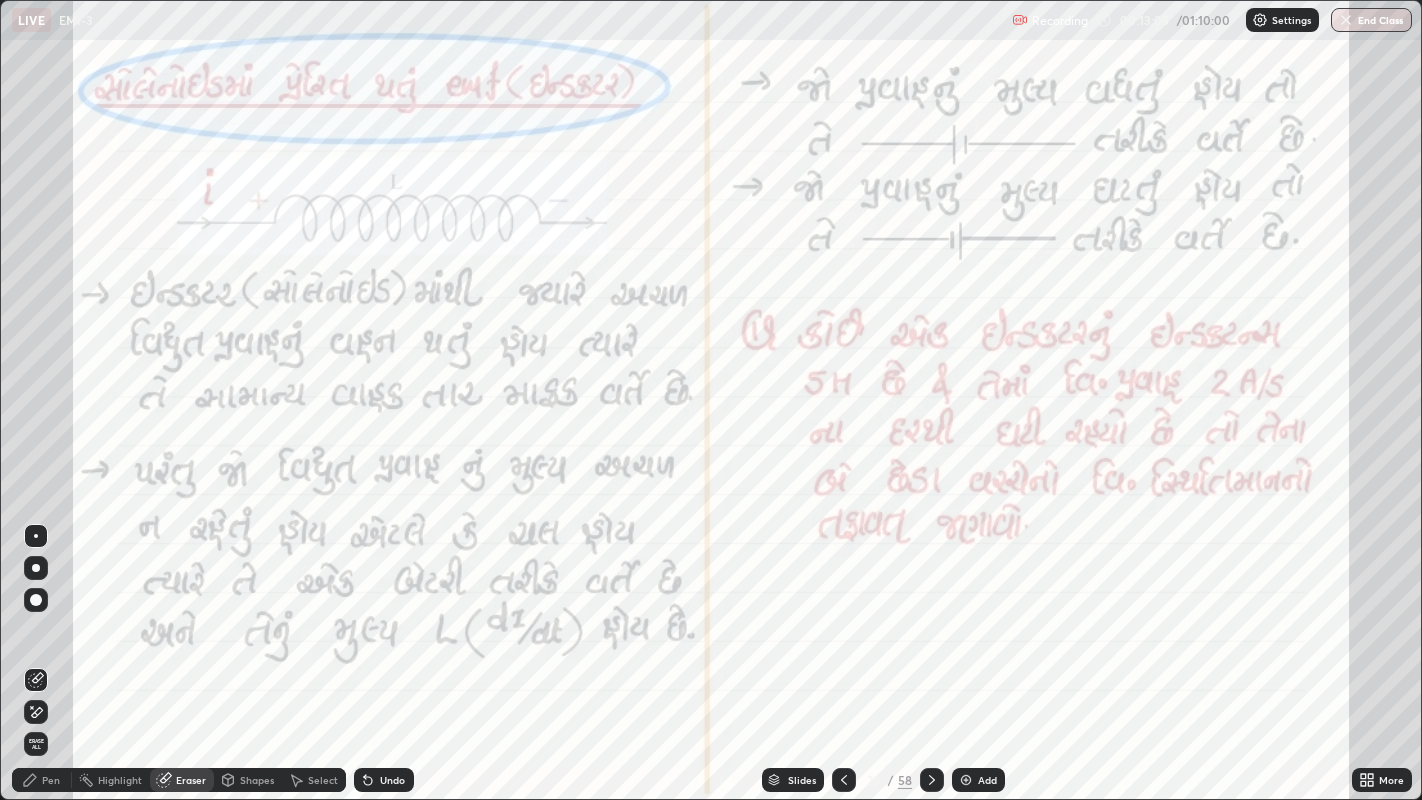 click 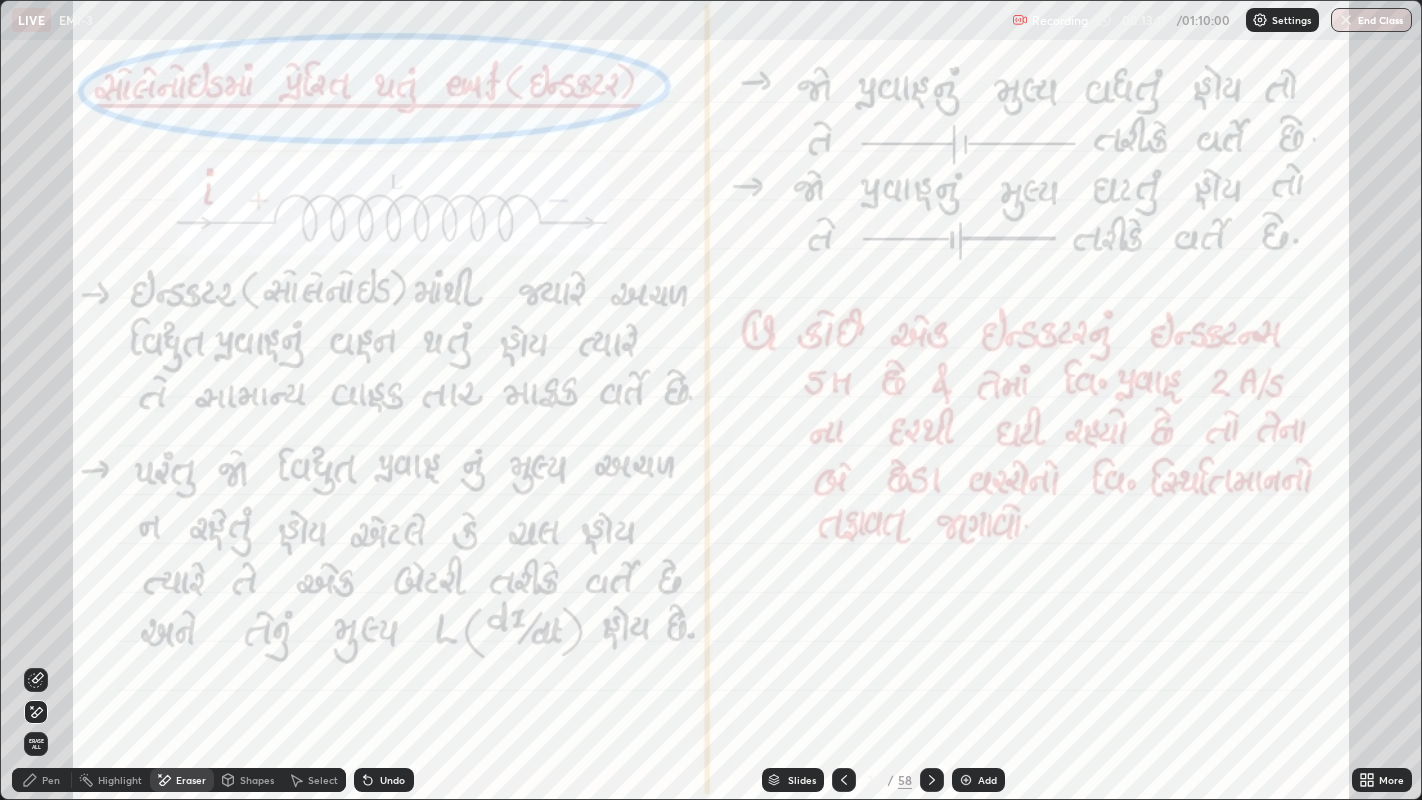 click on "Pen" at bounding box center [42, 780] 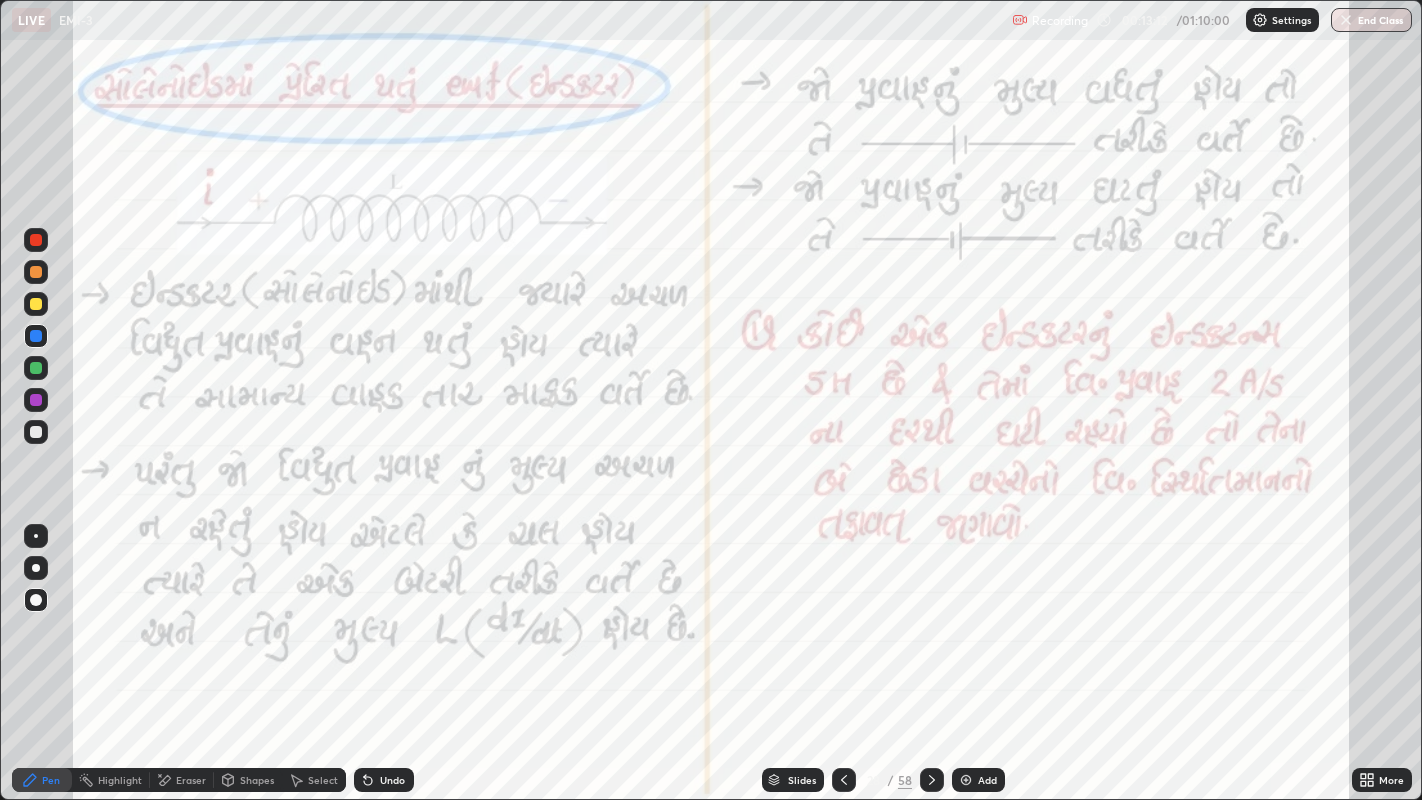 click at bounding box center [36, 272] 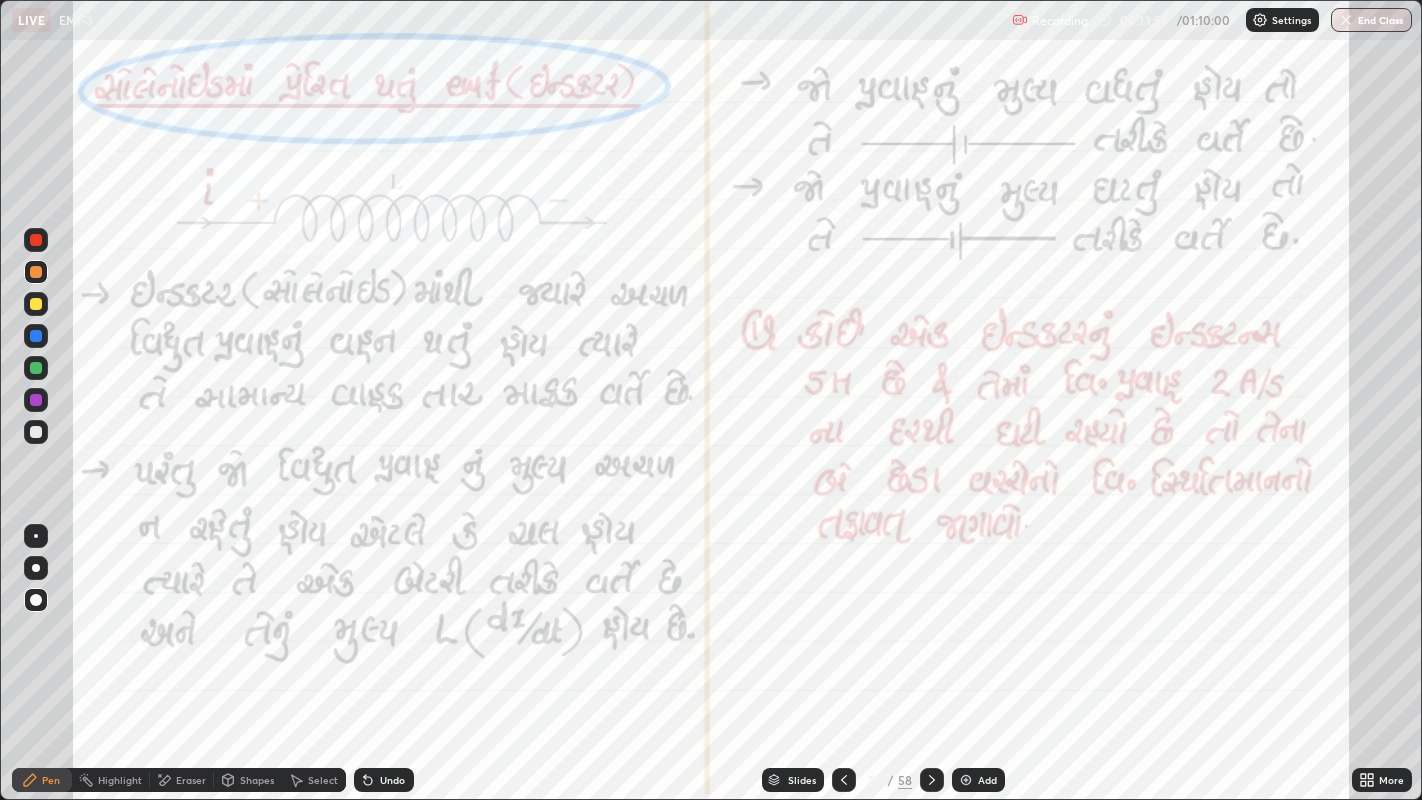 click on "Eraser" at bounding box center [191, 780] 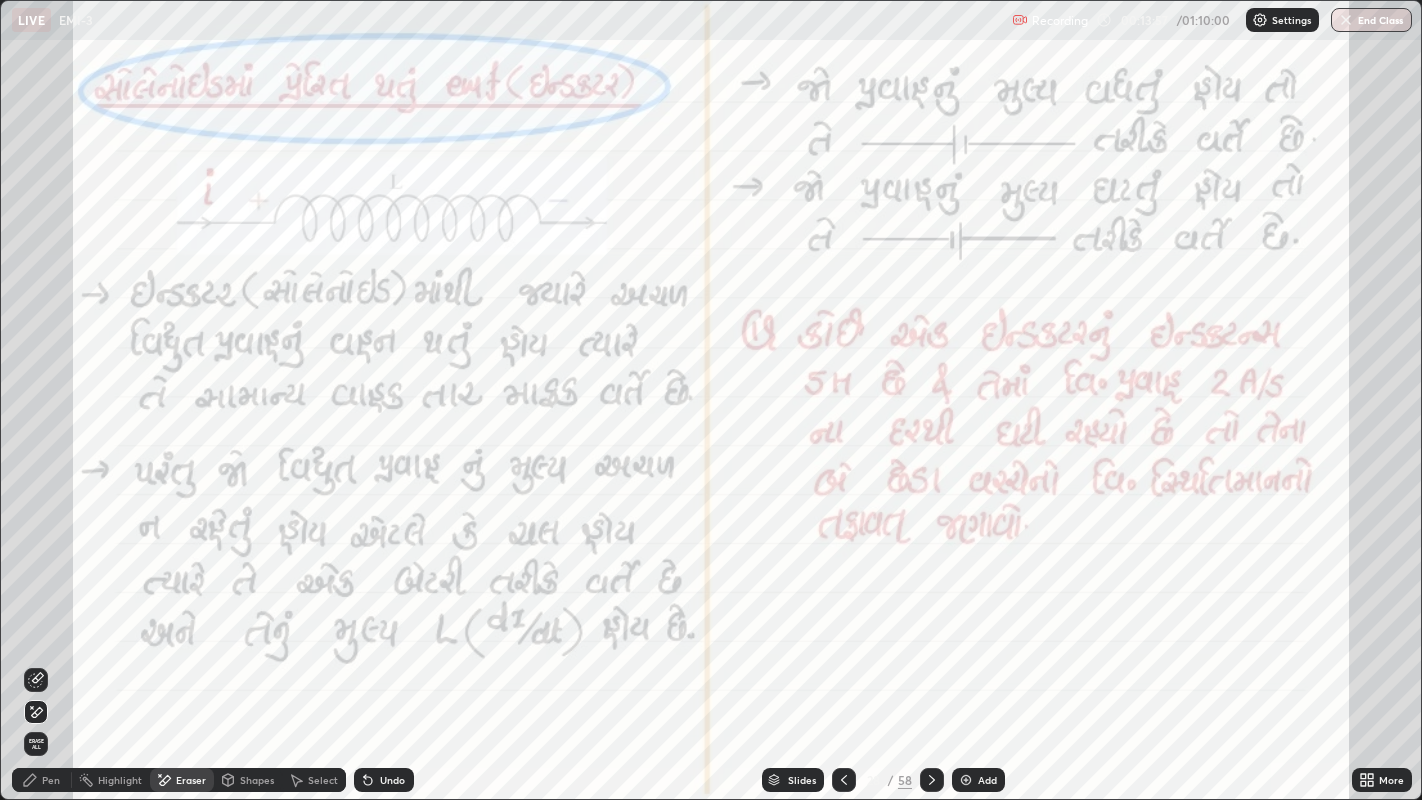 click on "Pen" at bounding box center [51, 780] 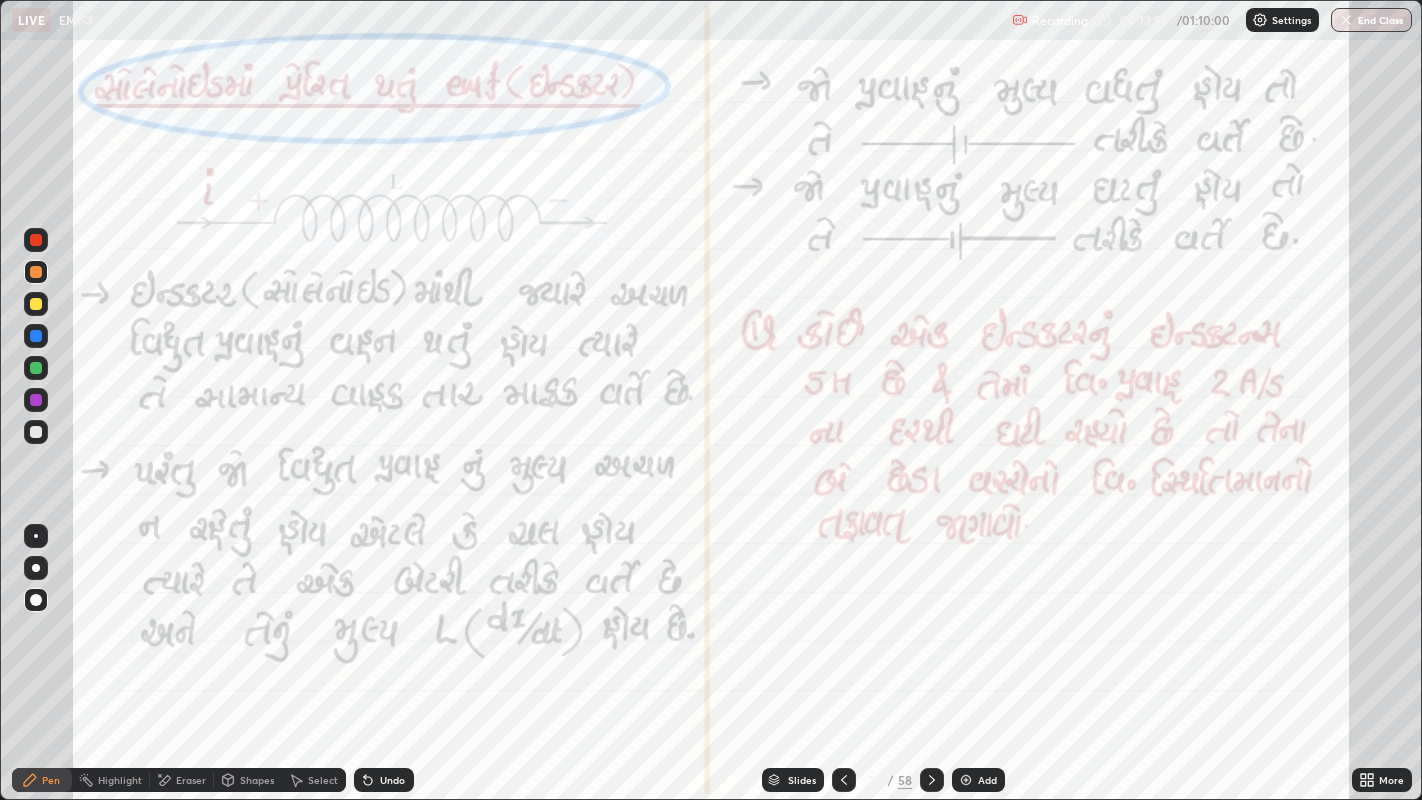 click at bounding box center [36, 240] 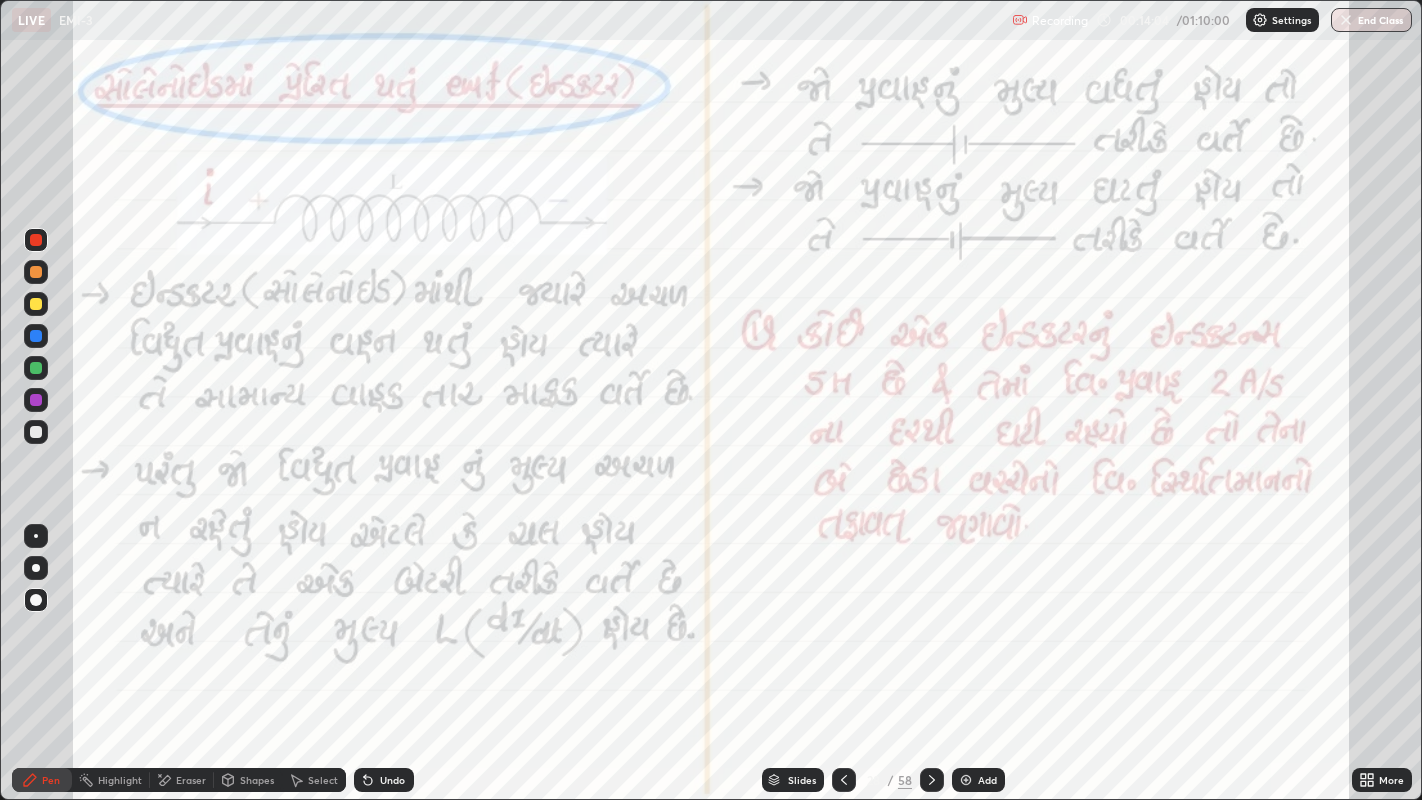 click 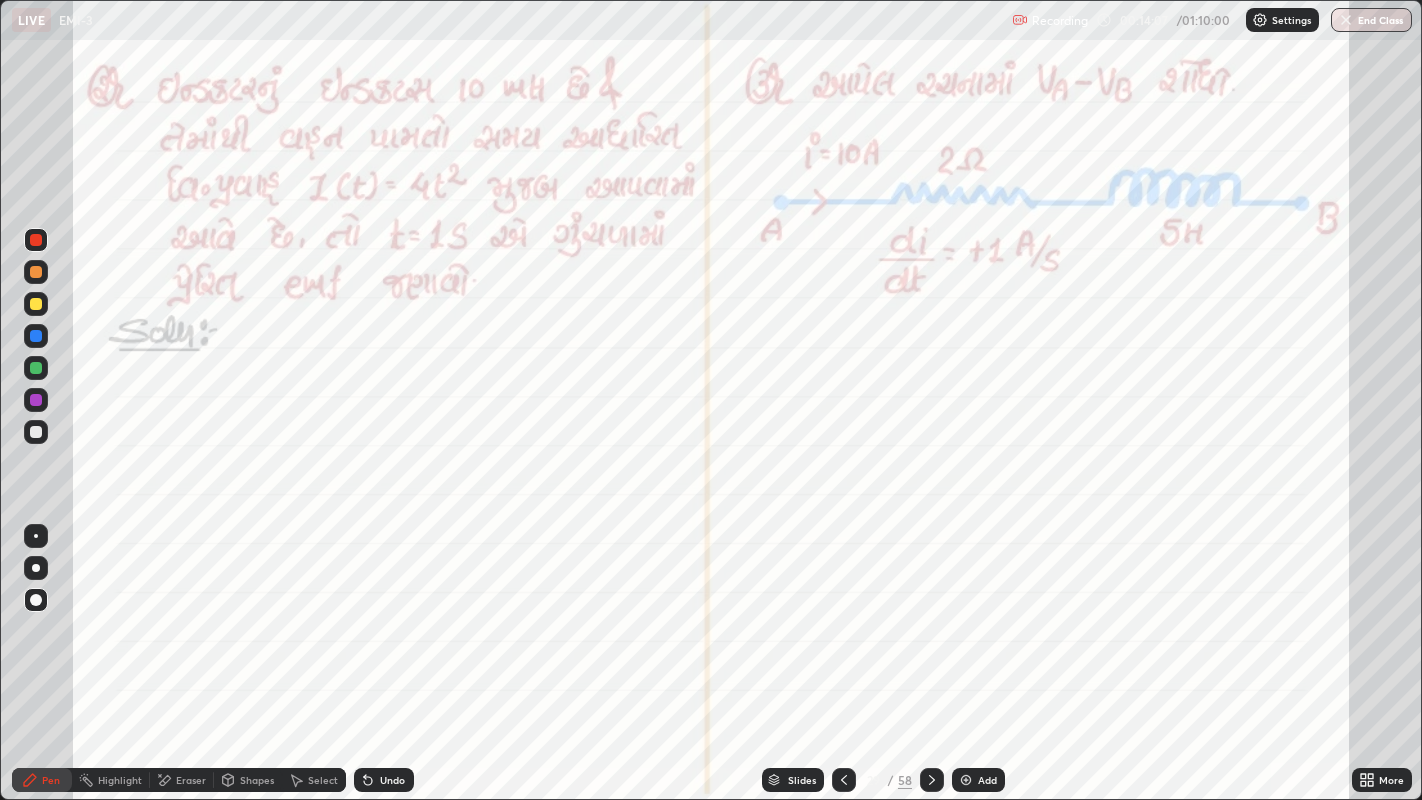 click at bounding box center [36, 272] 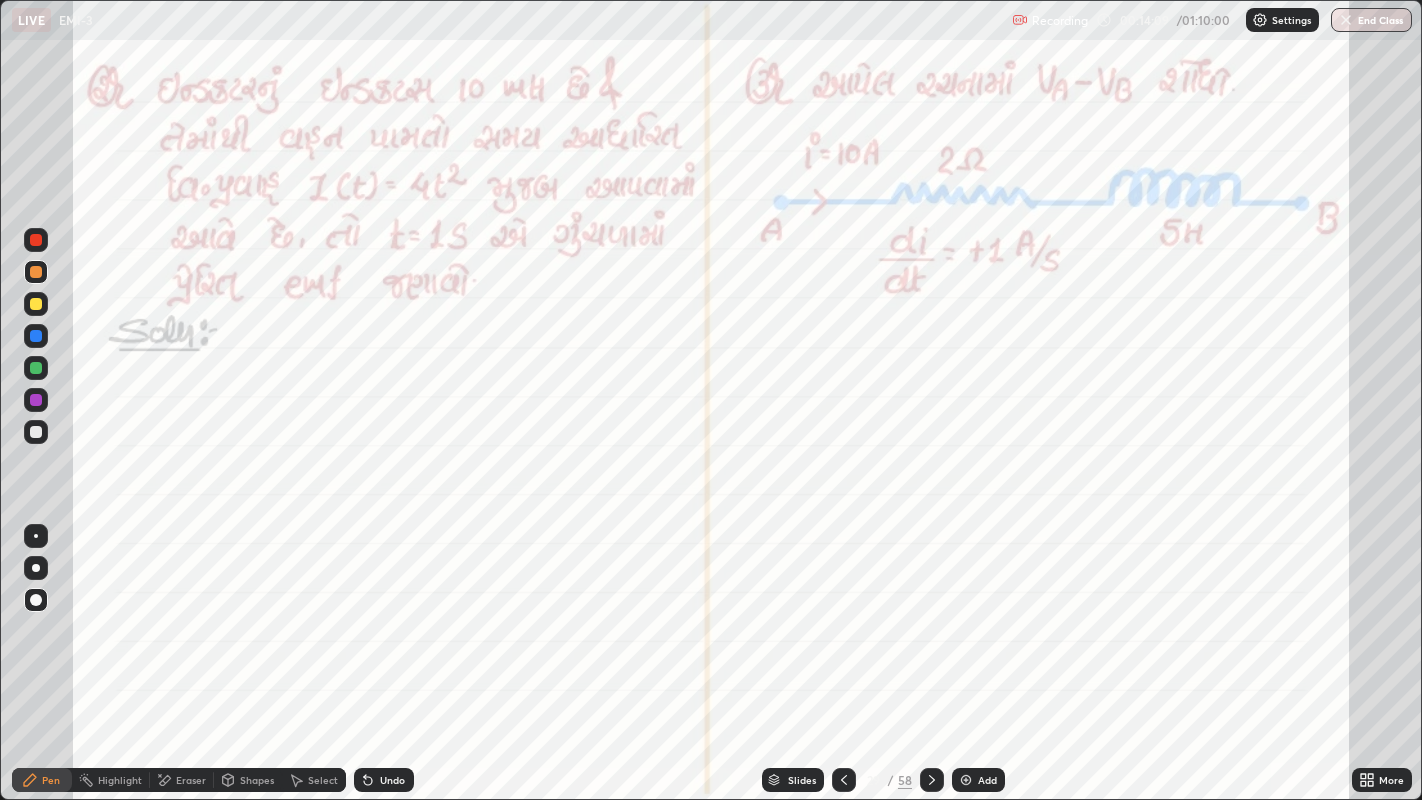 click on "Slides" at bounding box center (793, 780) 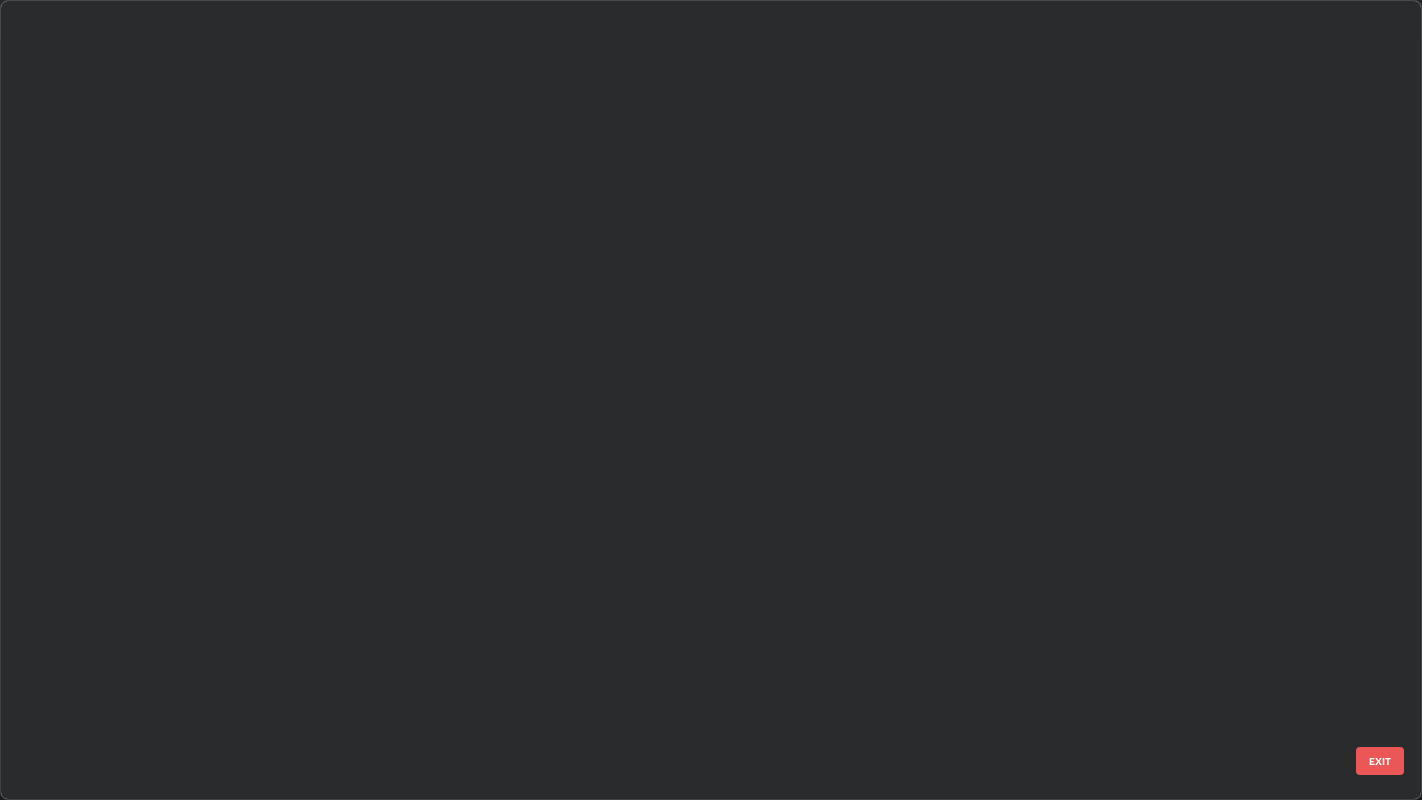 scroll, scrollTop: 1715, scrollLeft: 0, axis: vertical 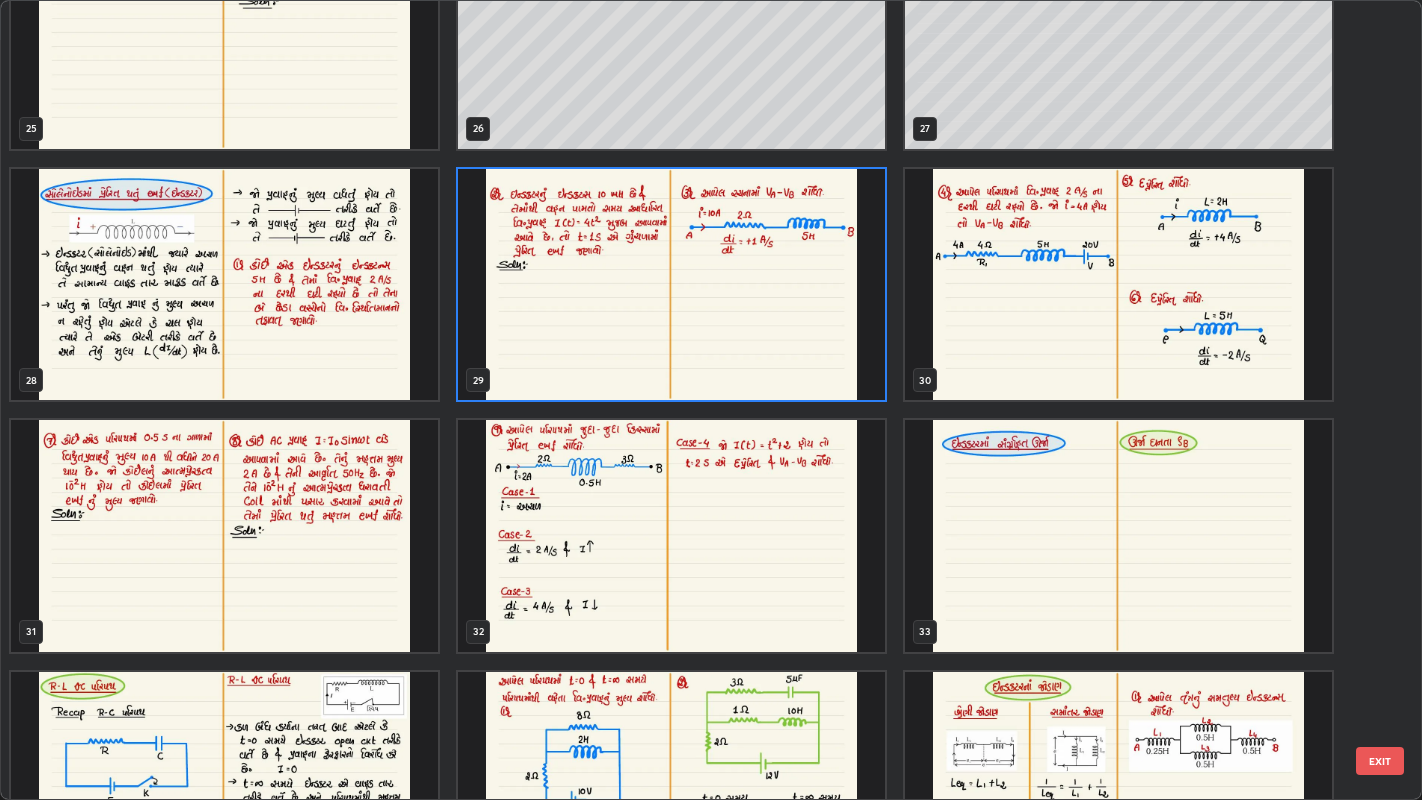 click at bounding box center (671, 284) 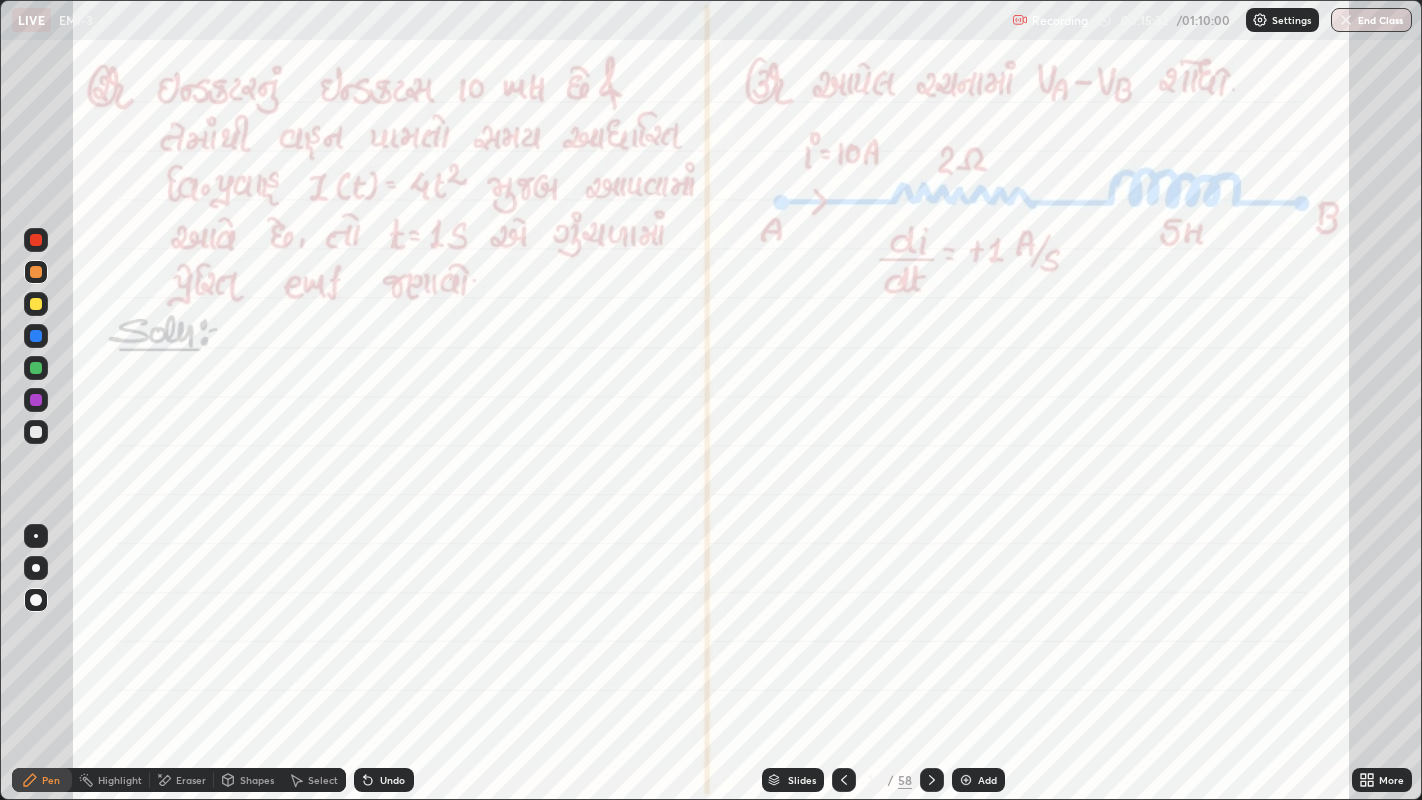 click at bounding box center (36, 400) 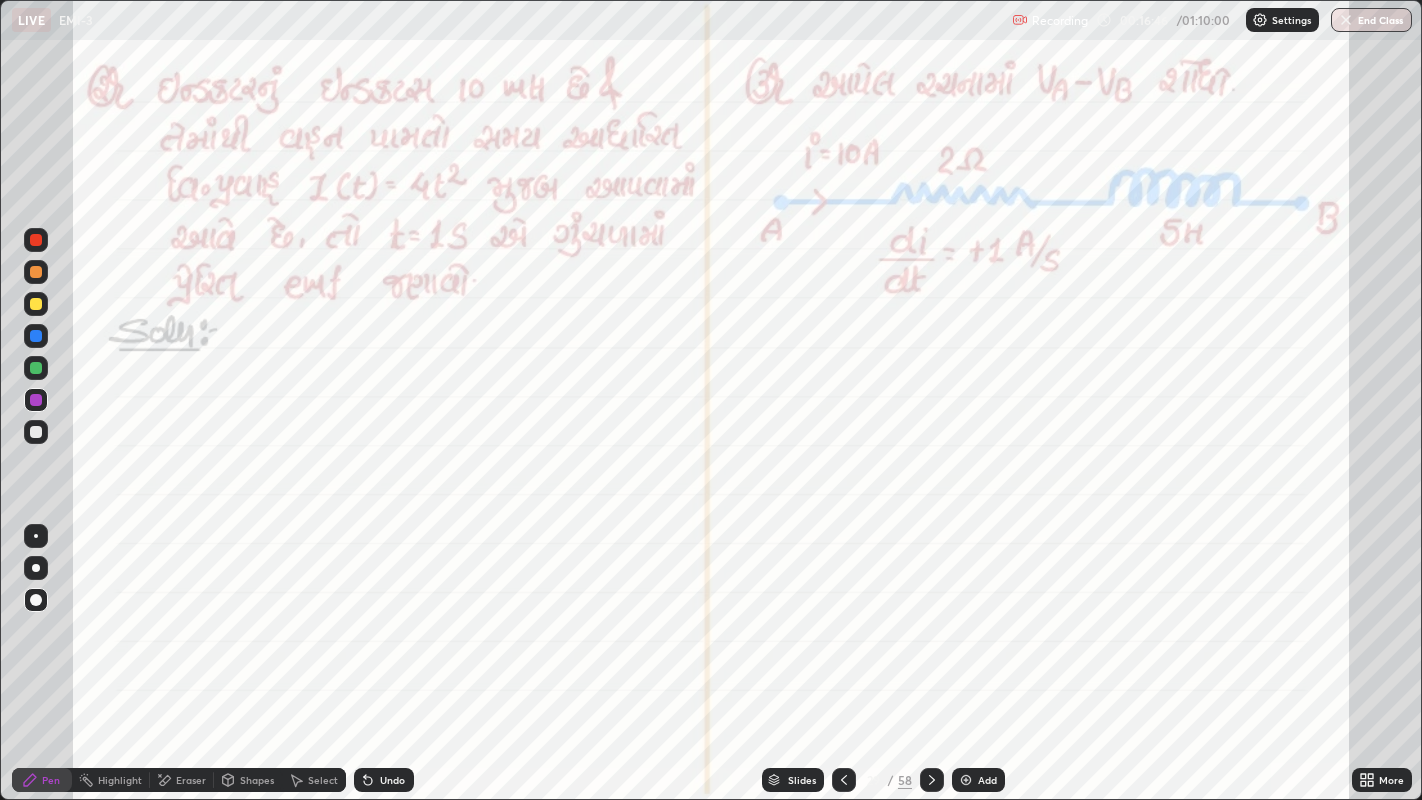 click 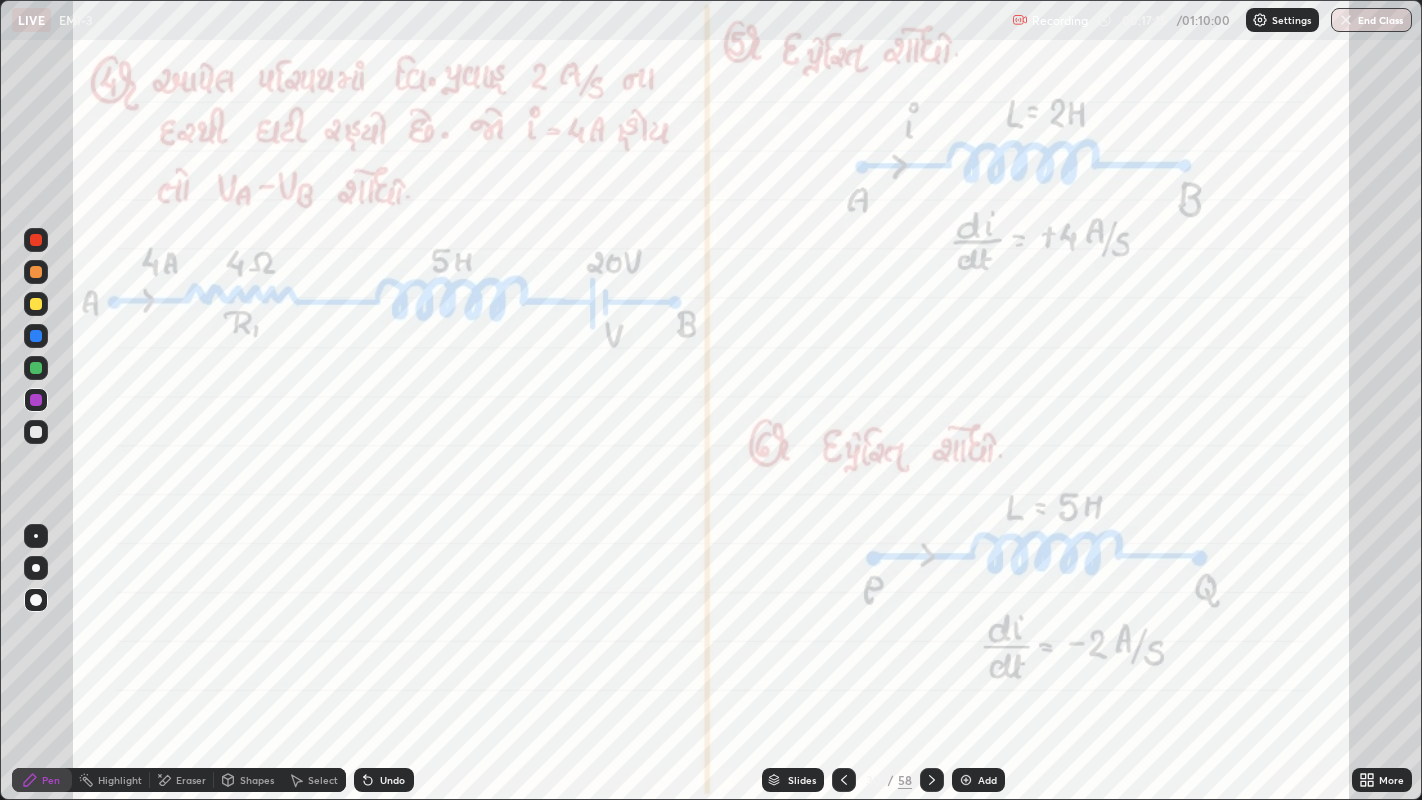 click 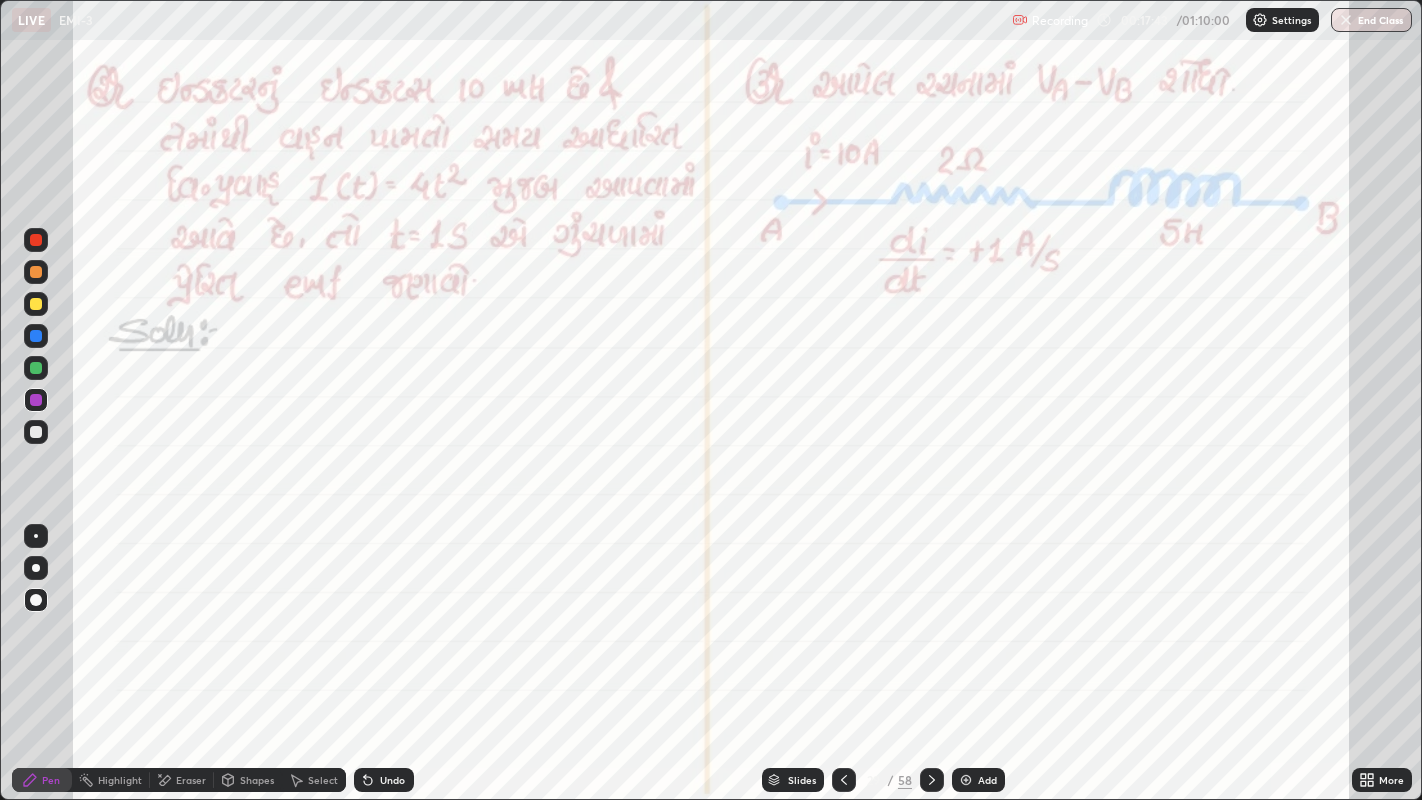 click 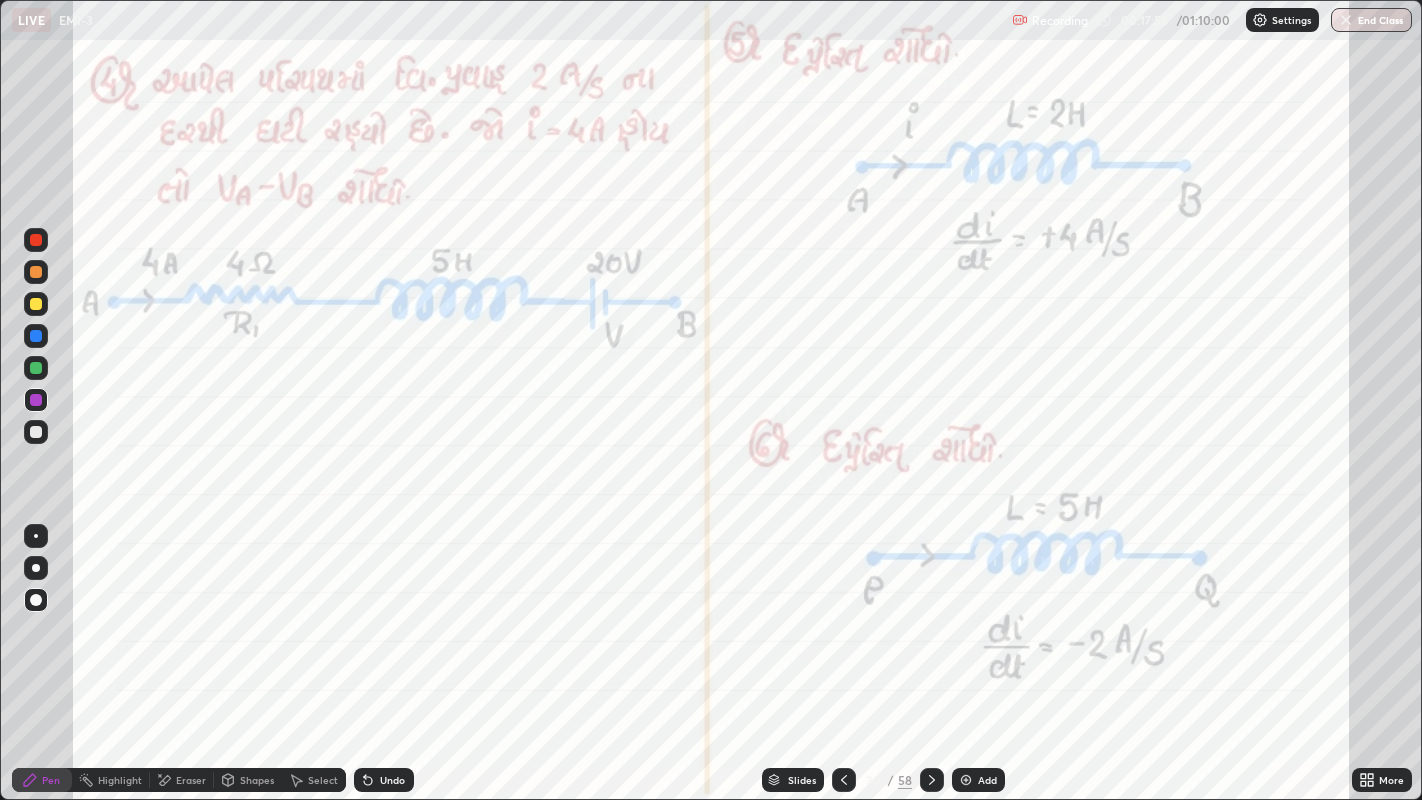 click at bounding box center [36, 272] 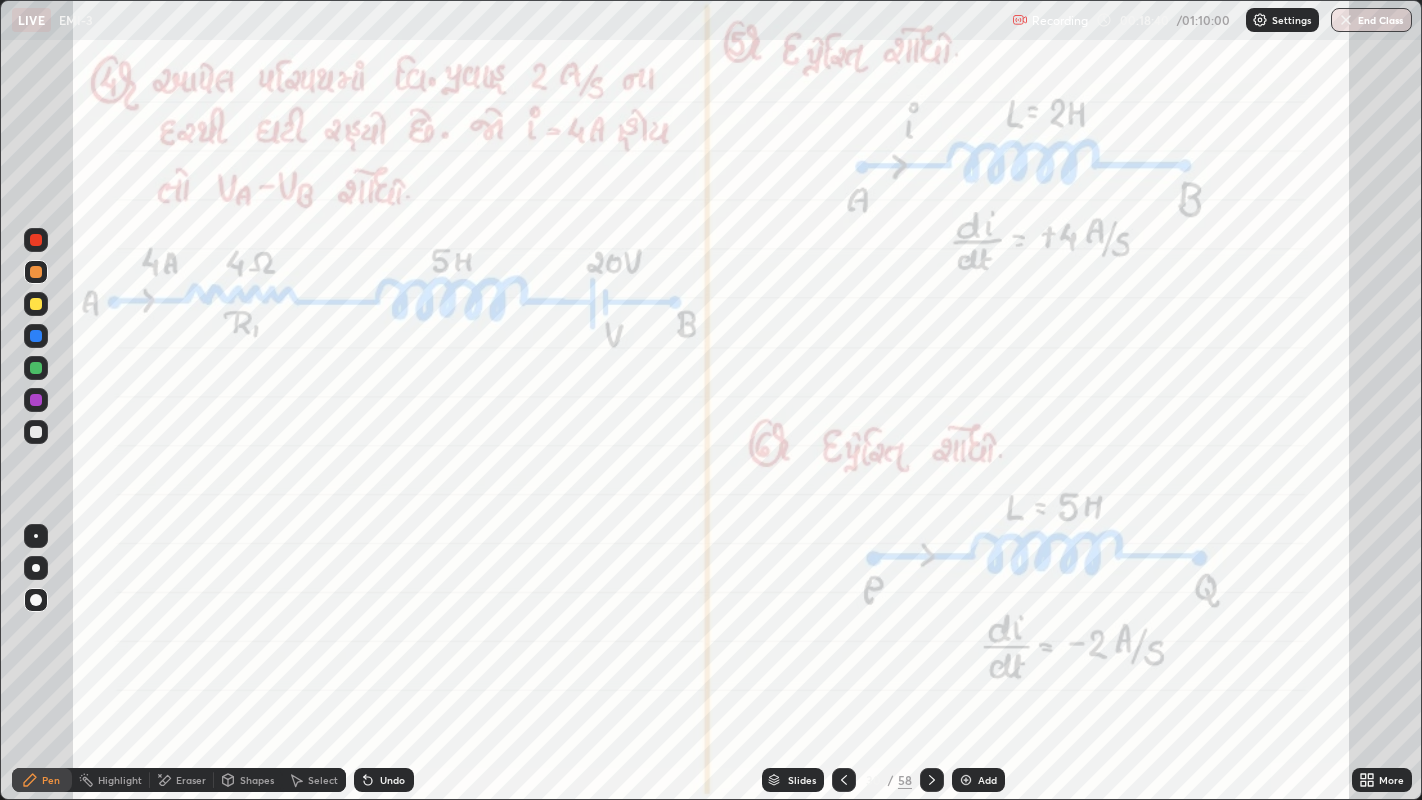 click 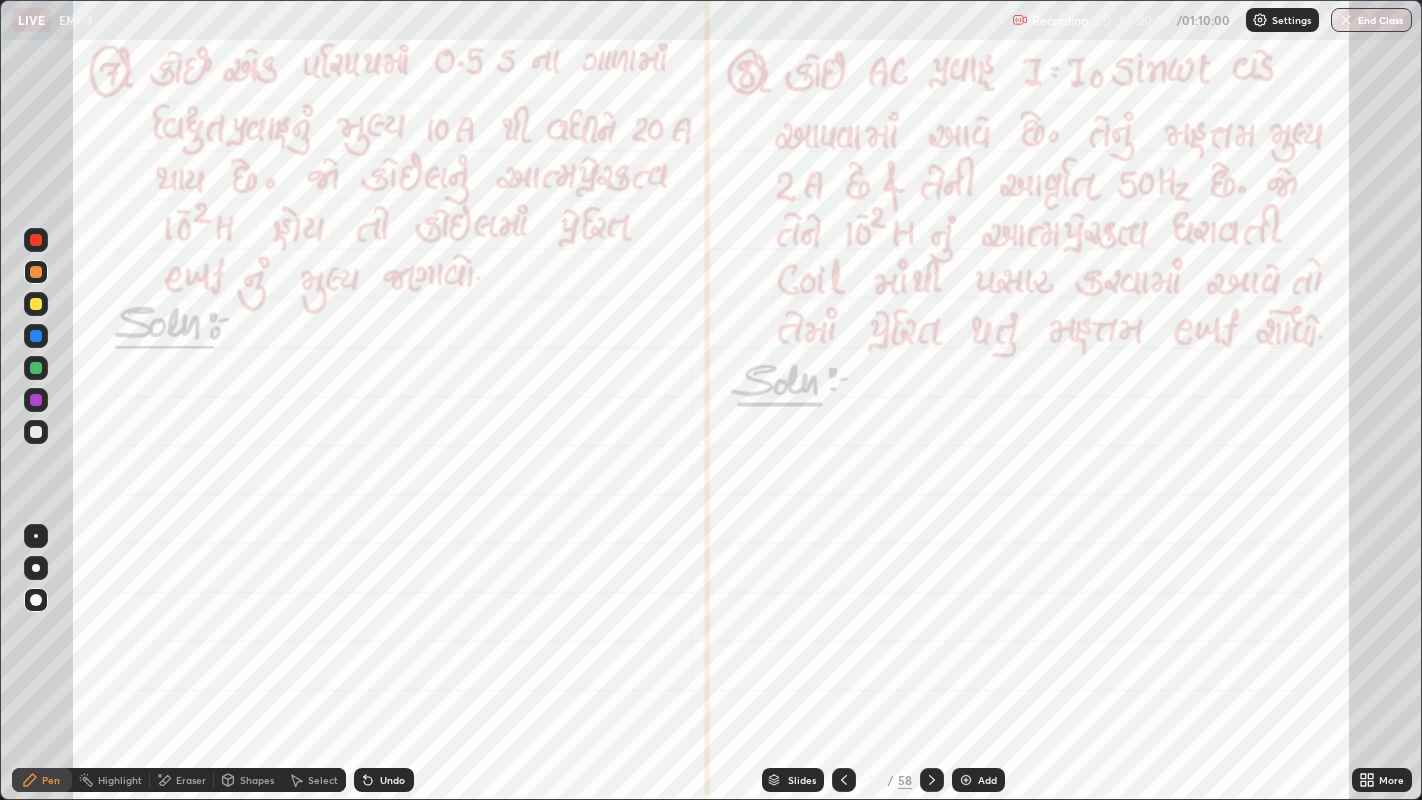 click at bounding box center [36, 368] 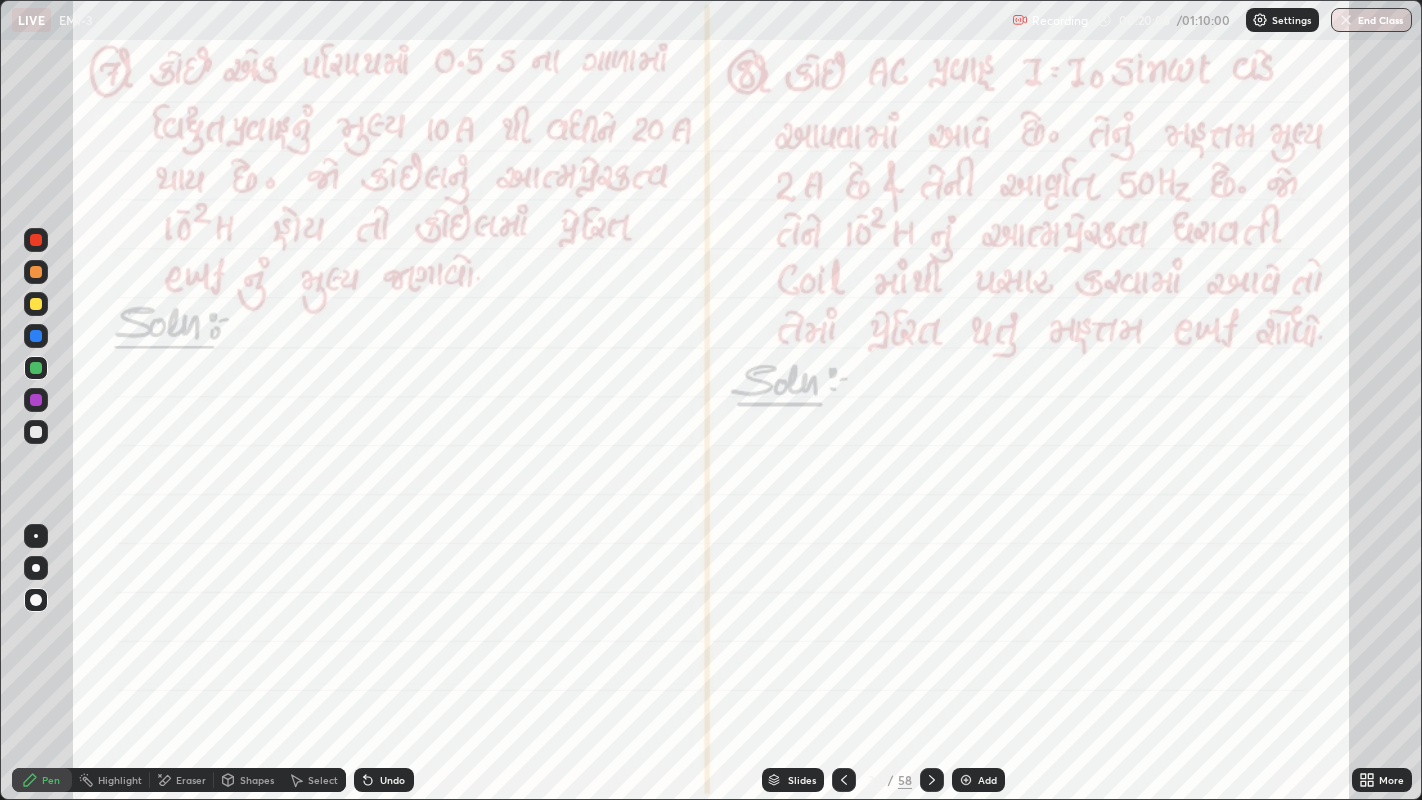 click at bounding box center [36, 400] 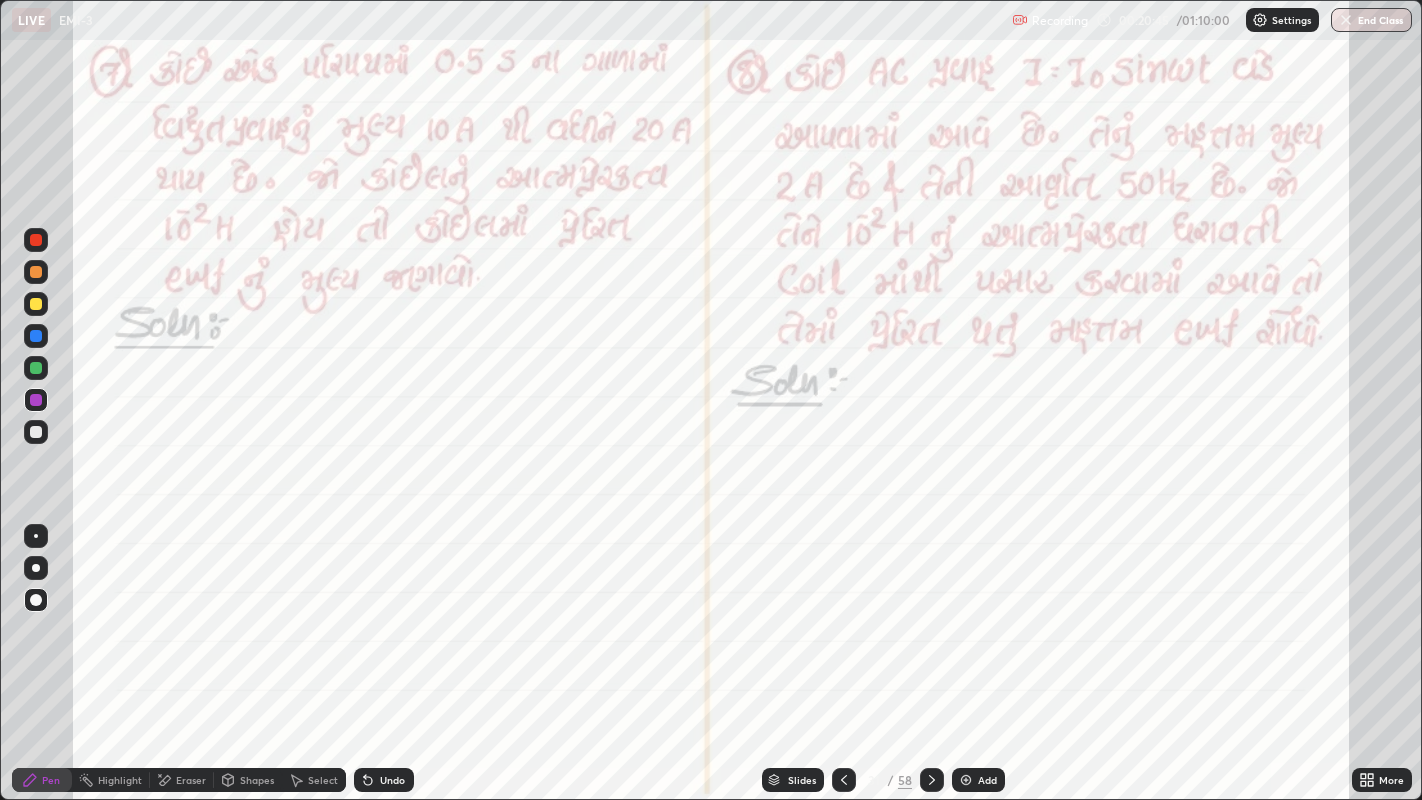 click at bounding box center [36, 368] 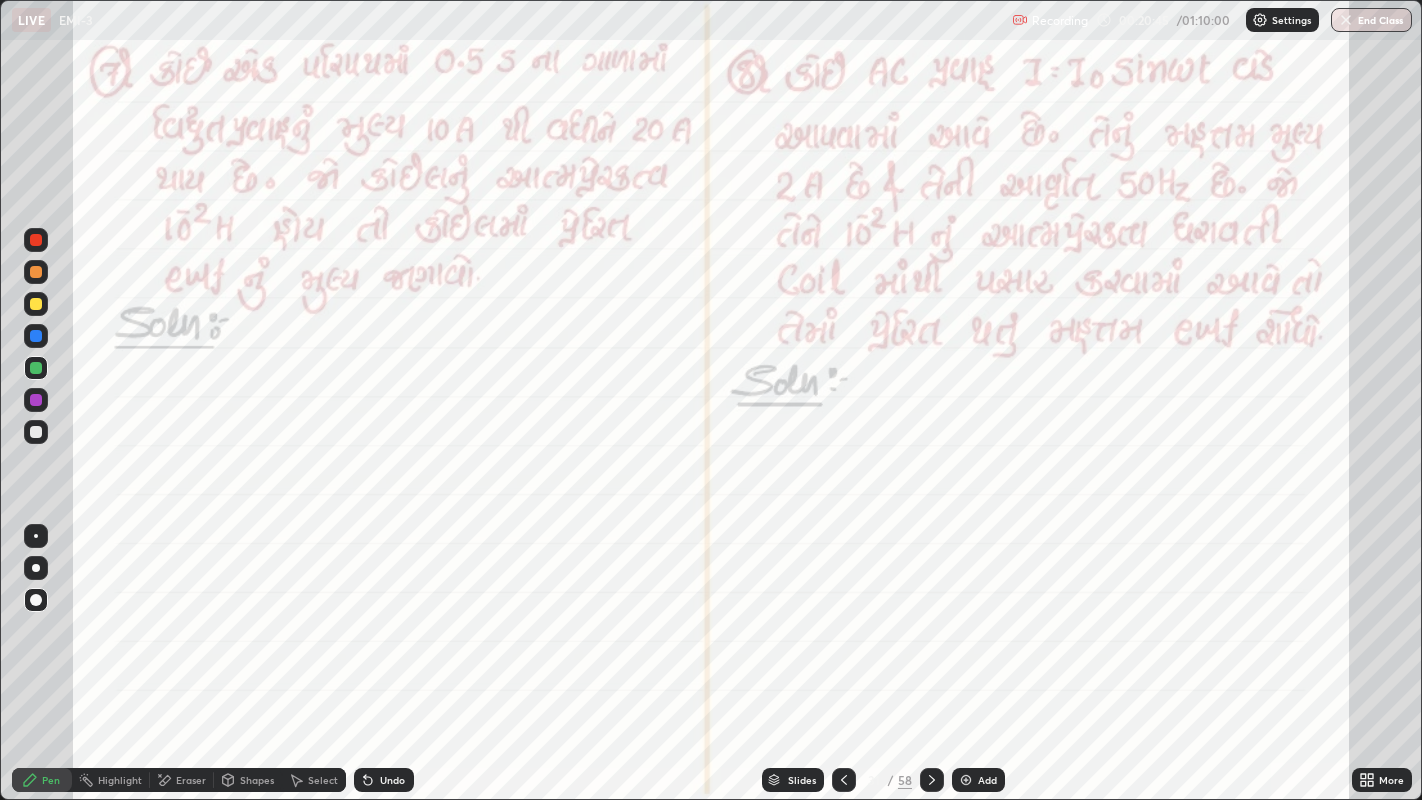 click at bounding box center [36, 336] 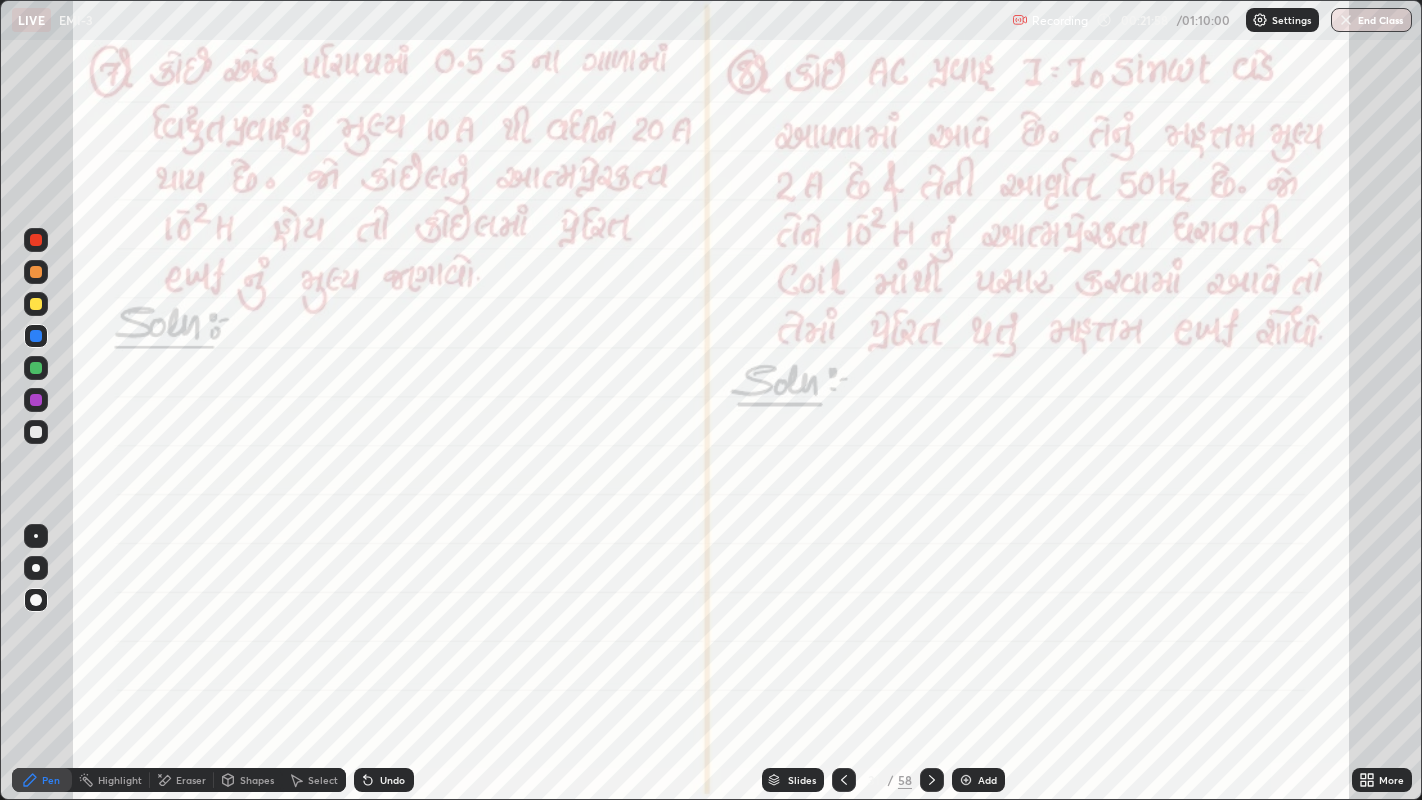 click 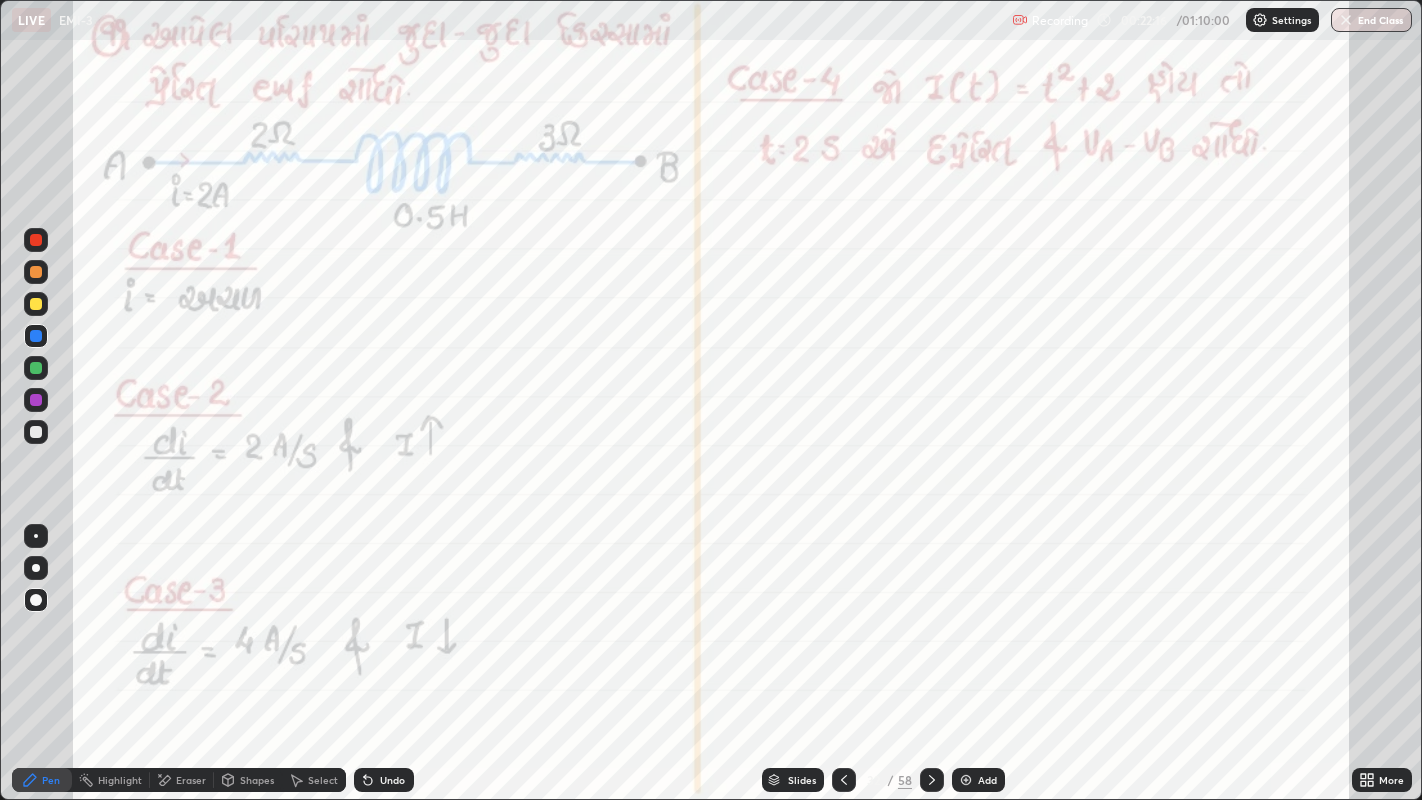 click at bounding box center [36, 272] 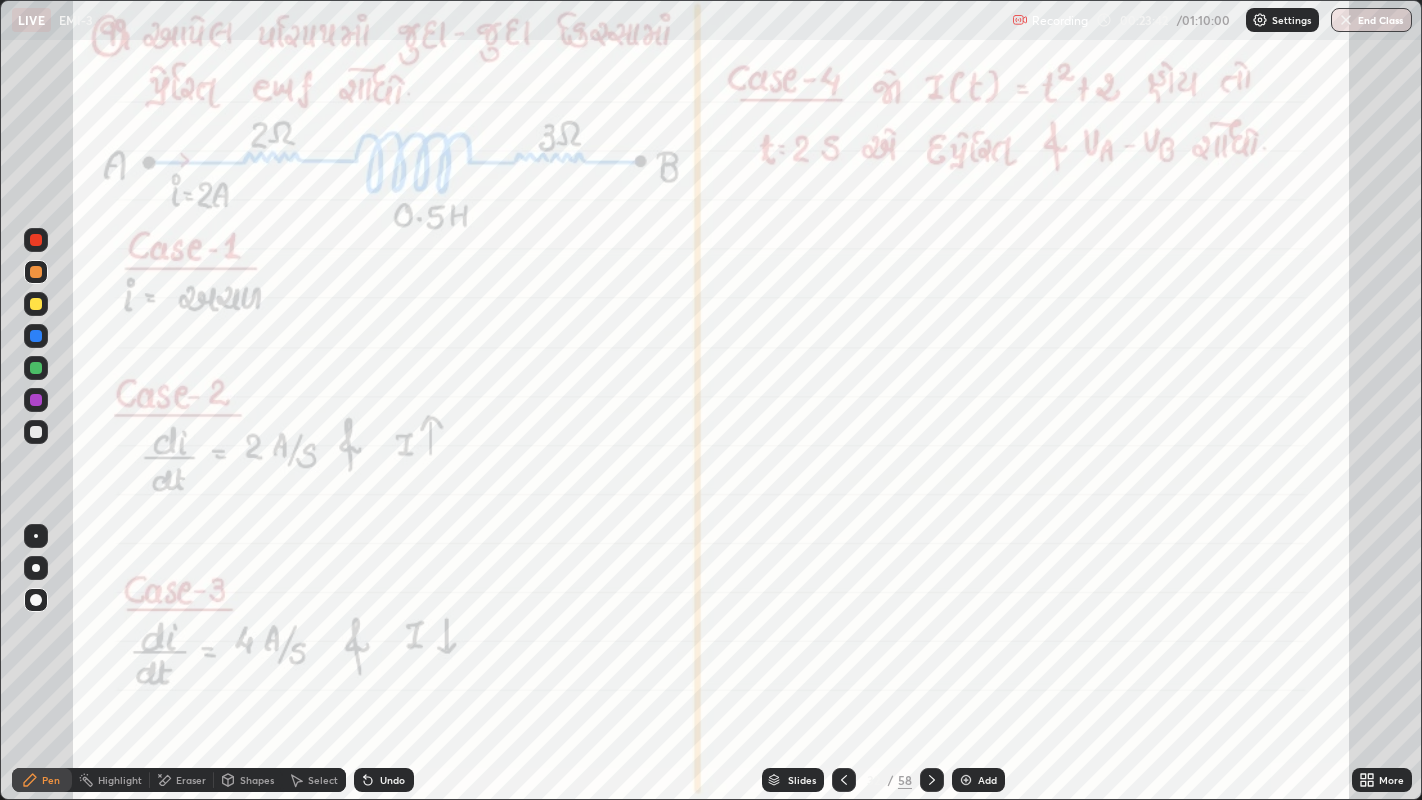 click at bounding box center (36, 400) 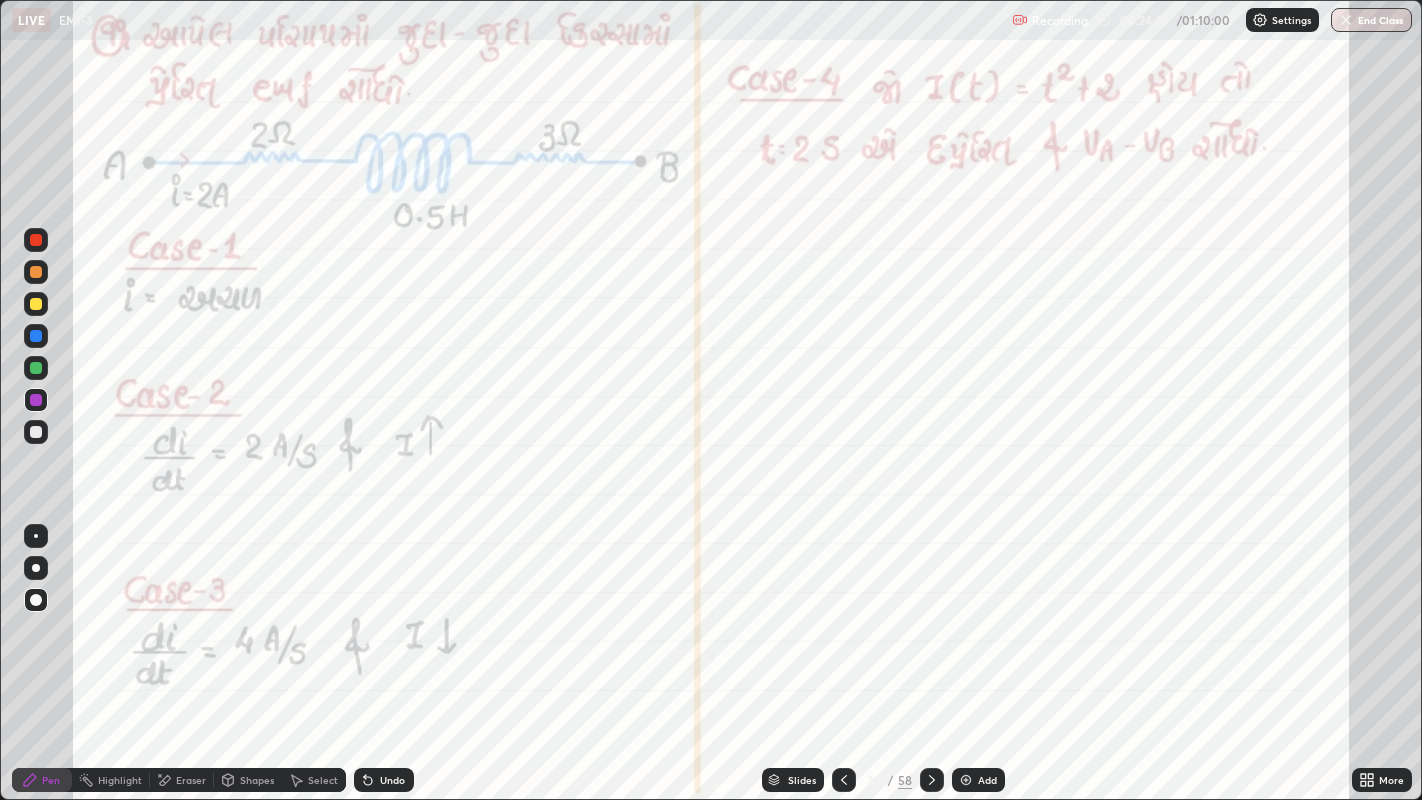 click 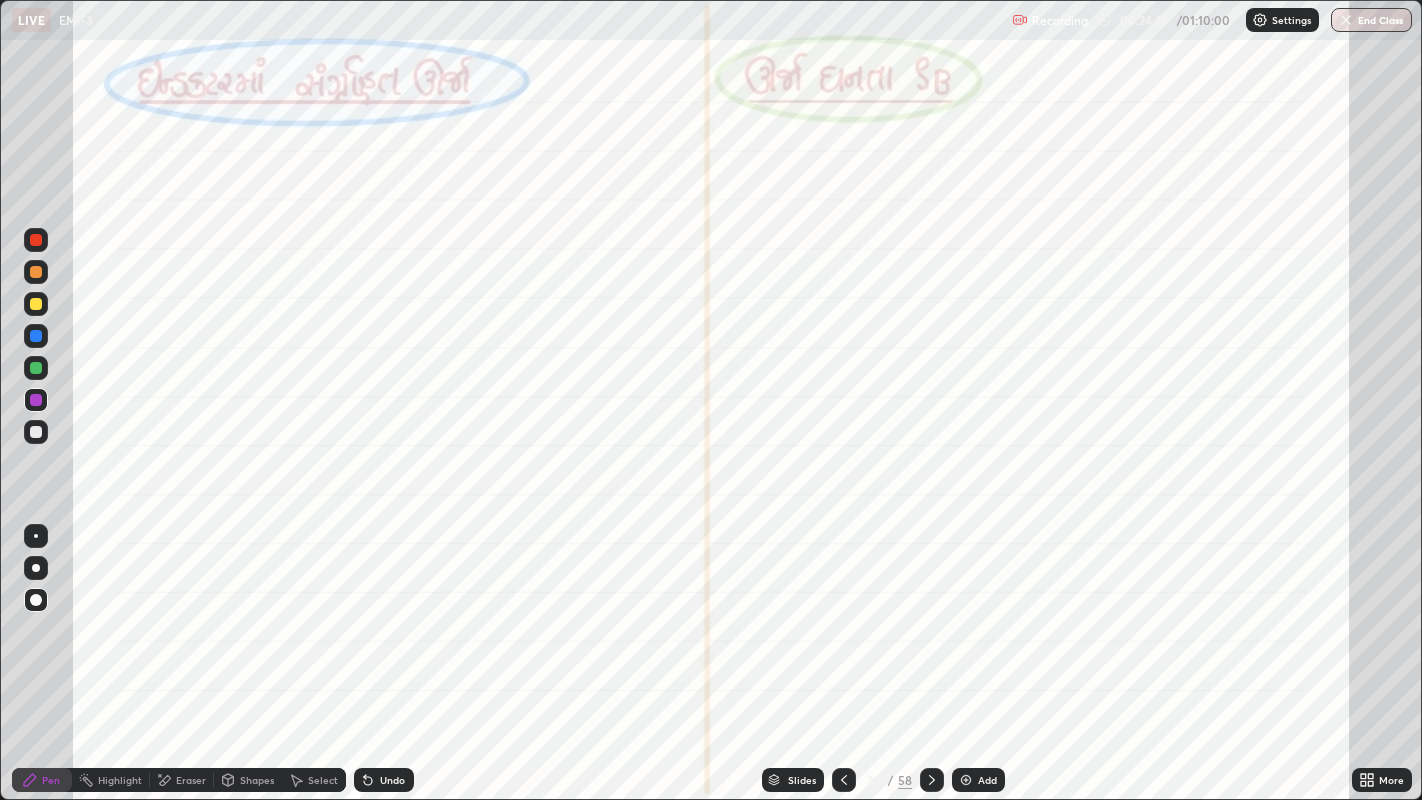 click at bounding box center [36, 272] 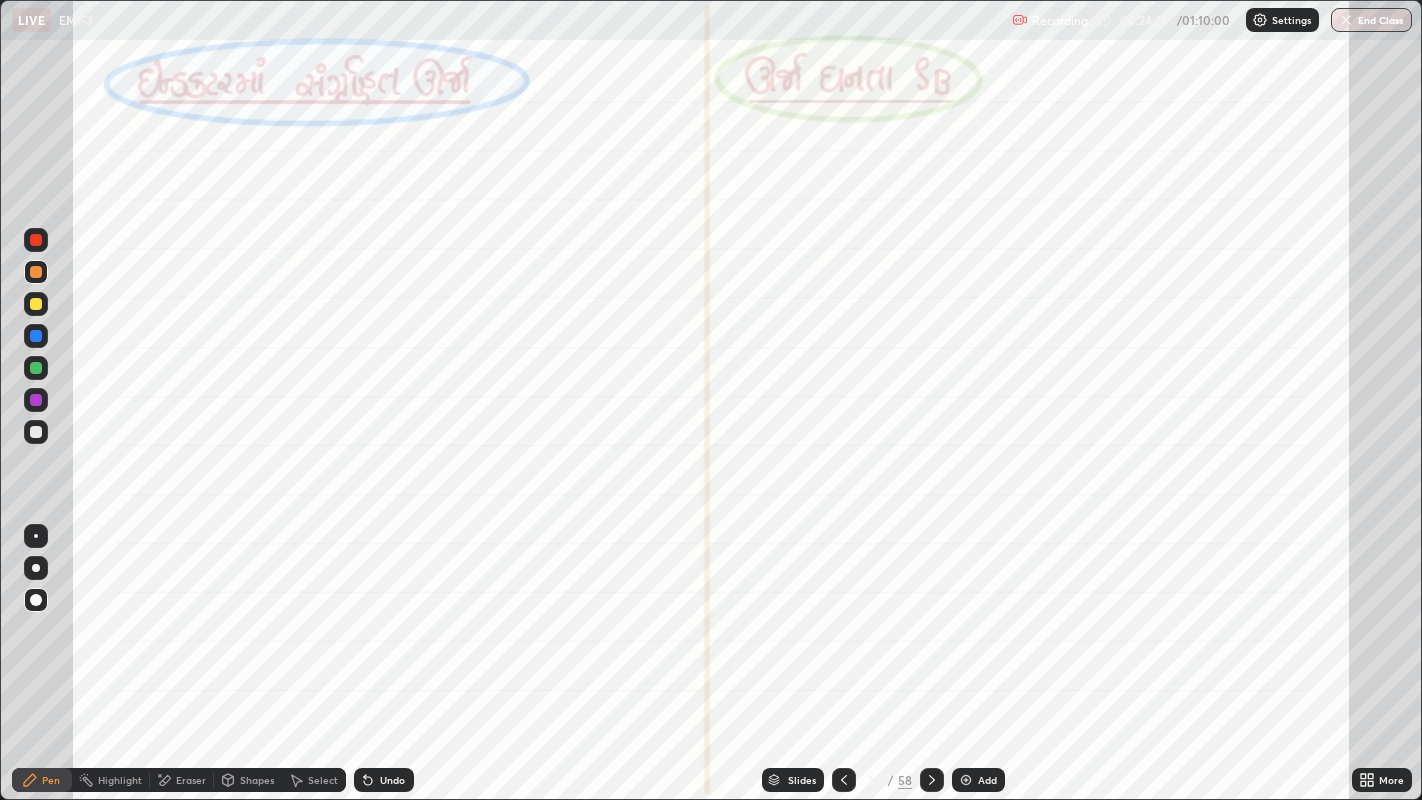 click at bounding box center (36, 400) 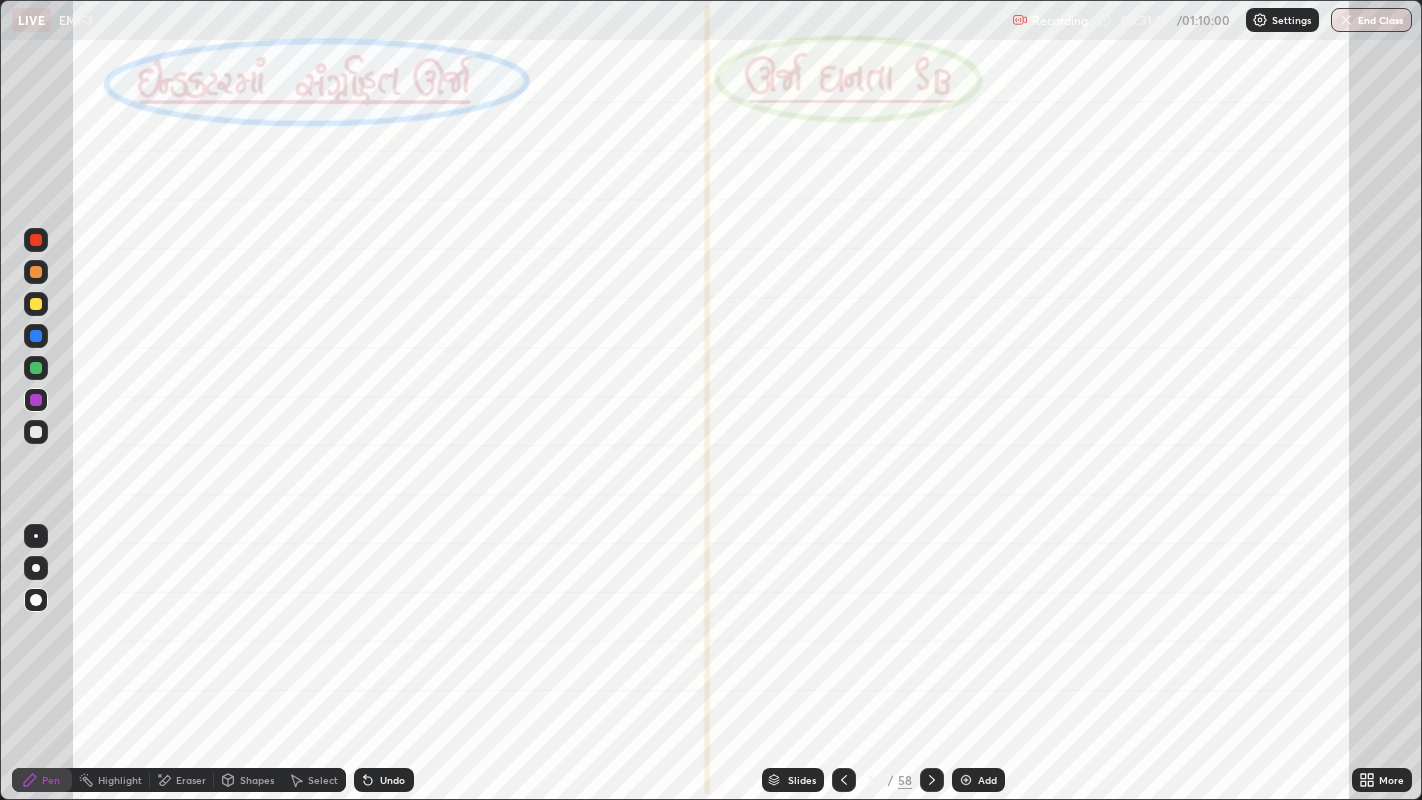 click 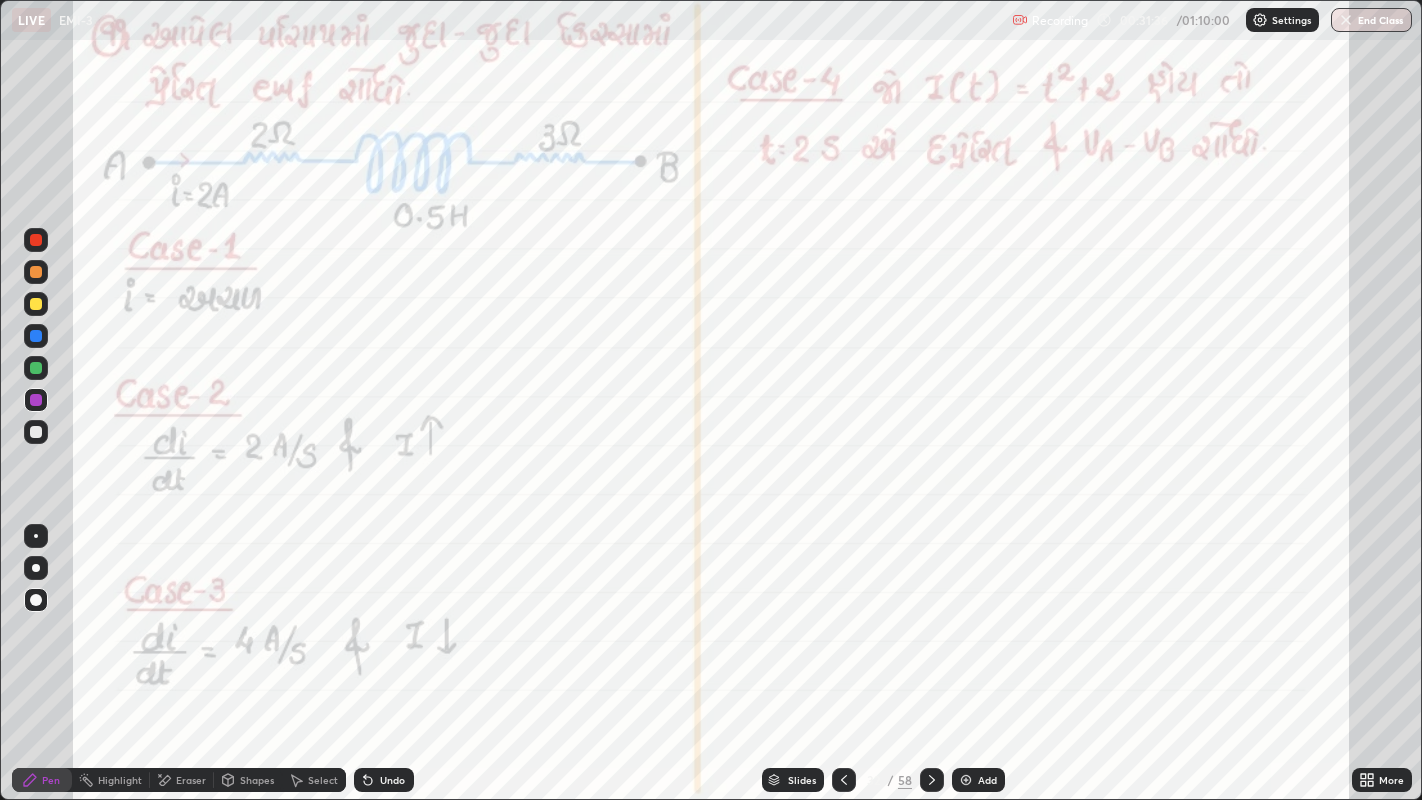 click 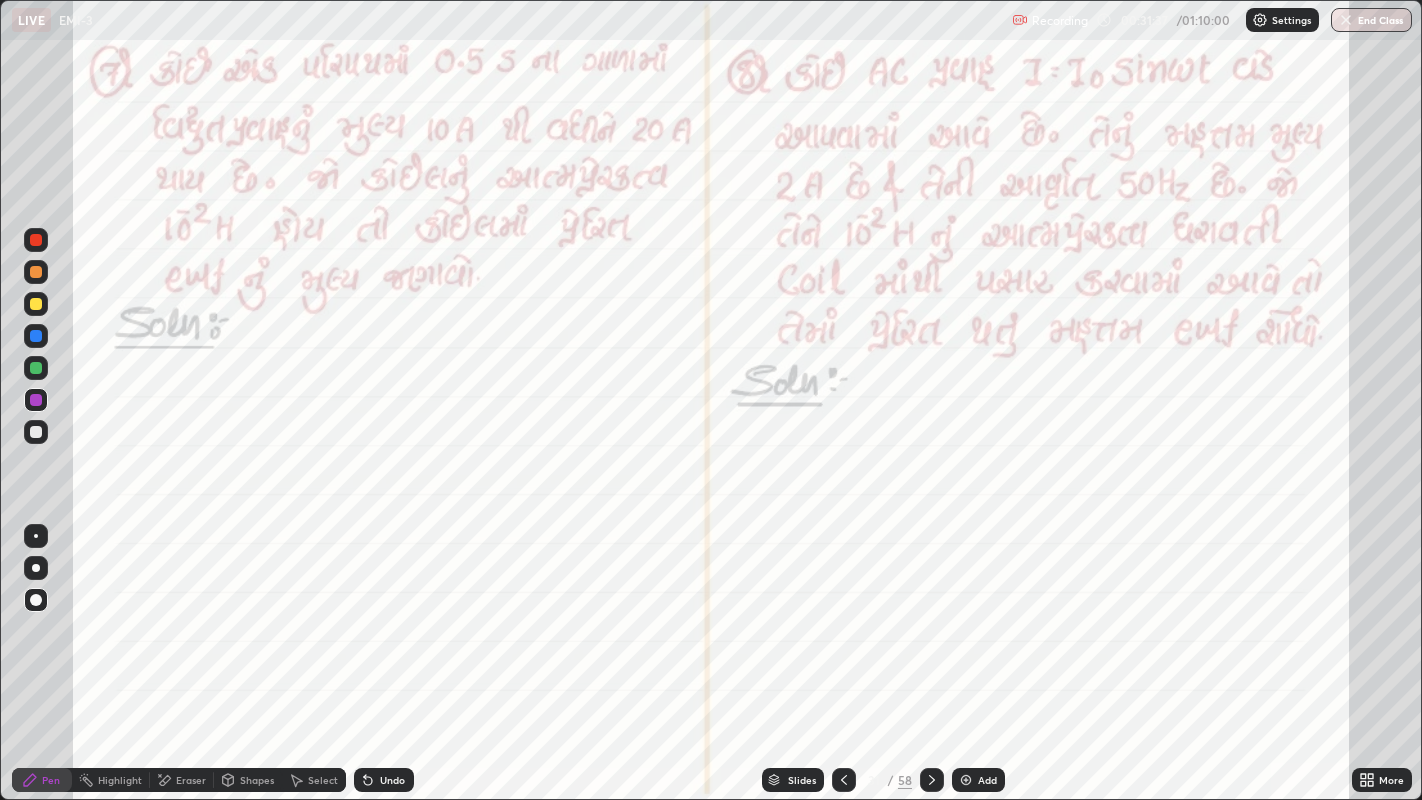 click 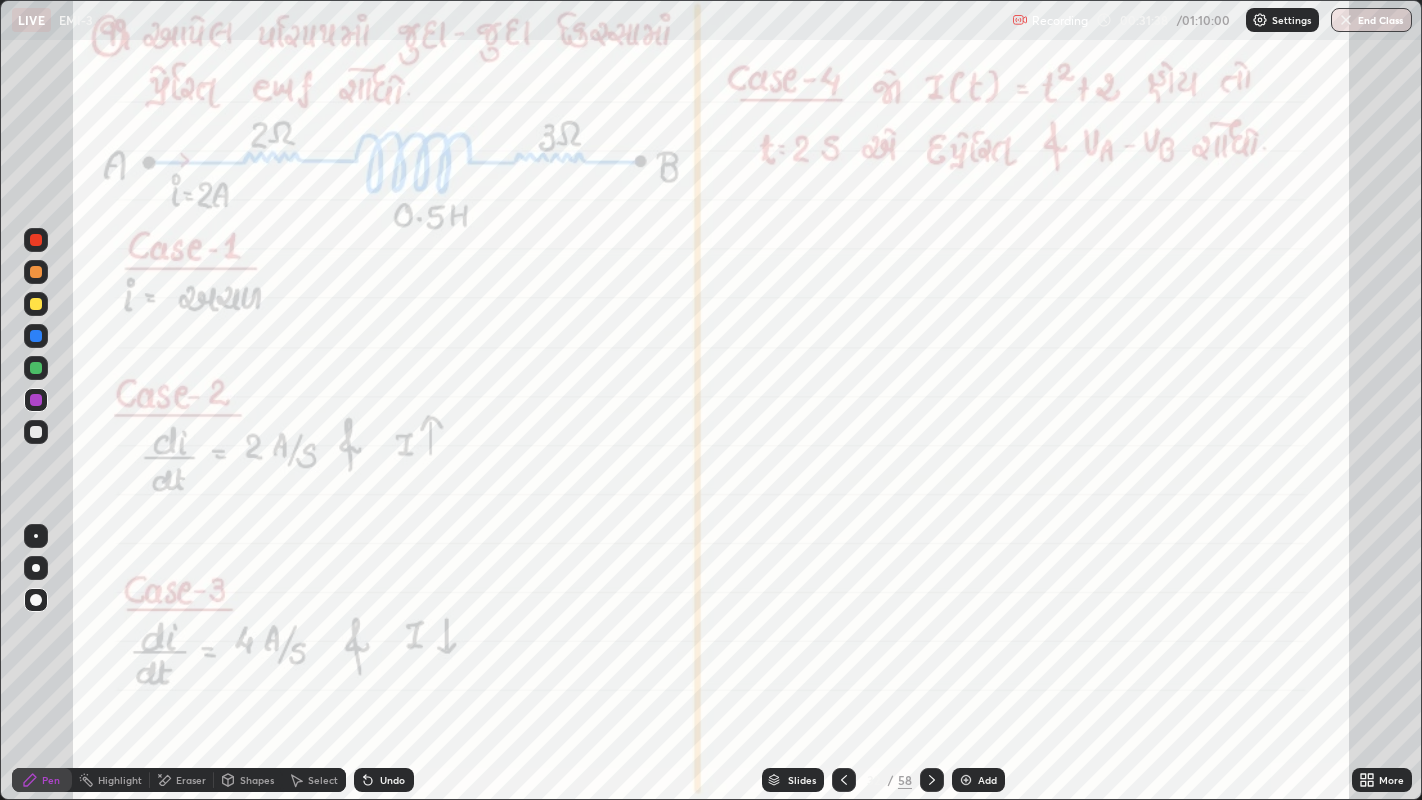 click 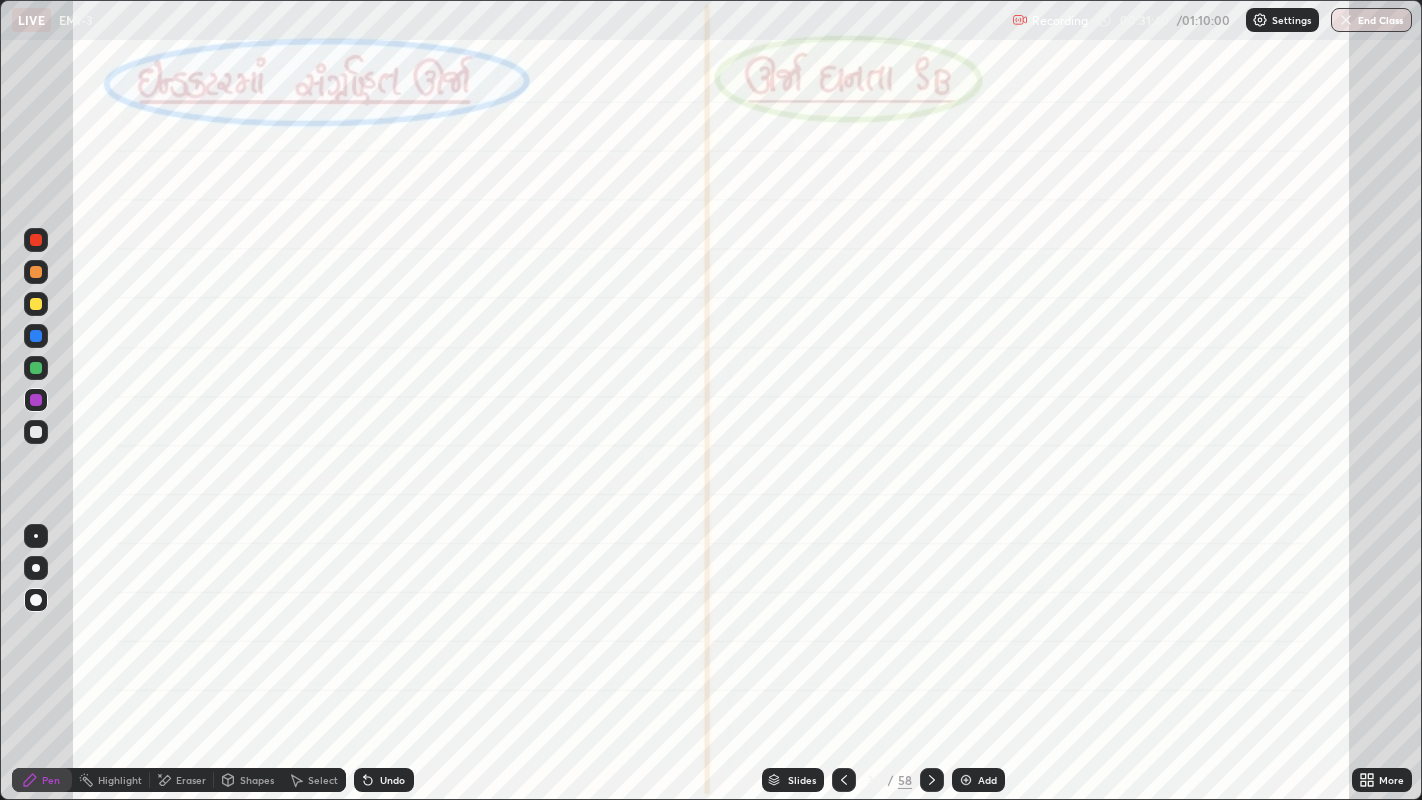 click at bounding box center [36, 272] 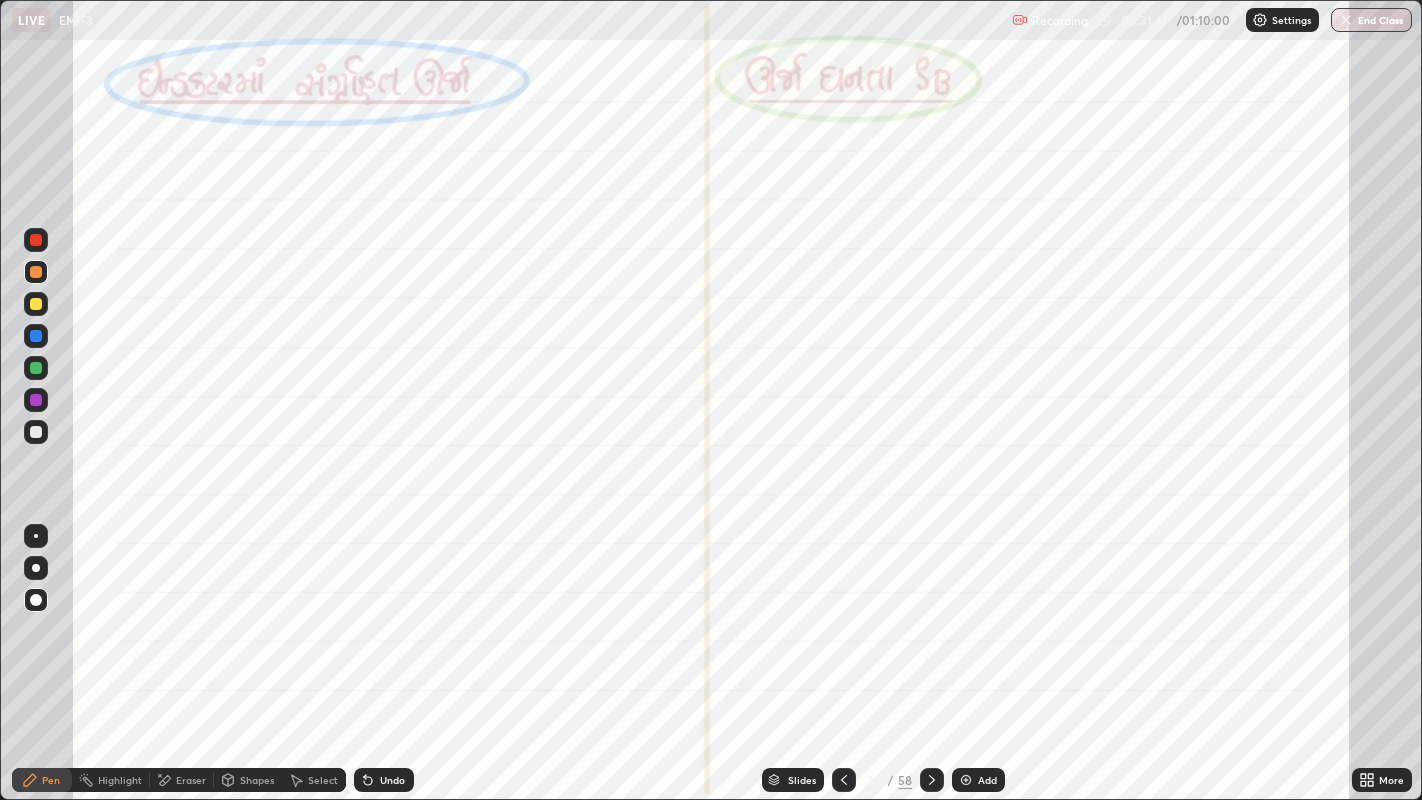 click on "Shapes" at bounding box center (257, 780) 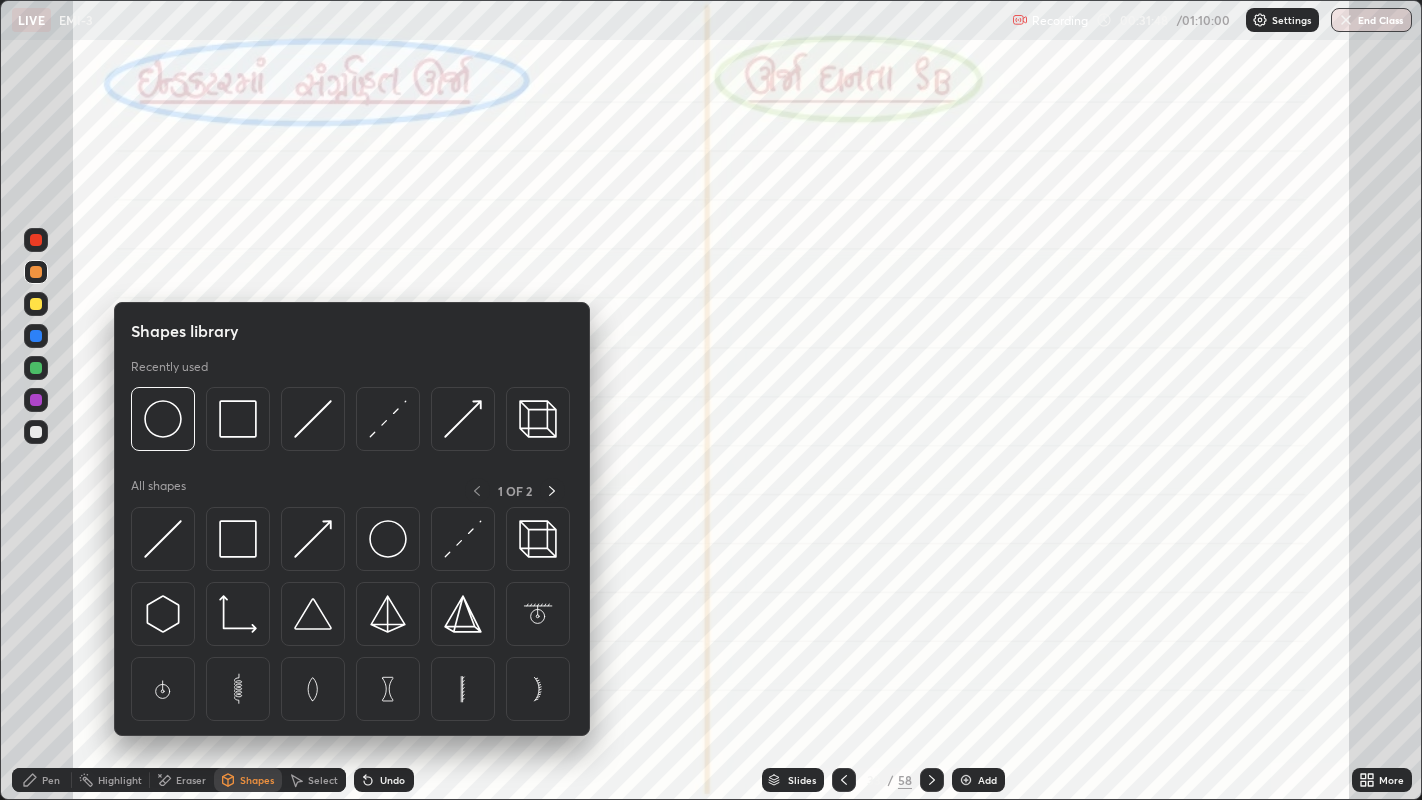 click on "Eraser" at bounding box center (191, 780) 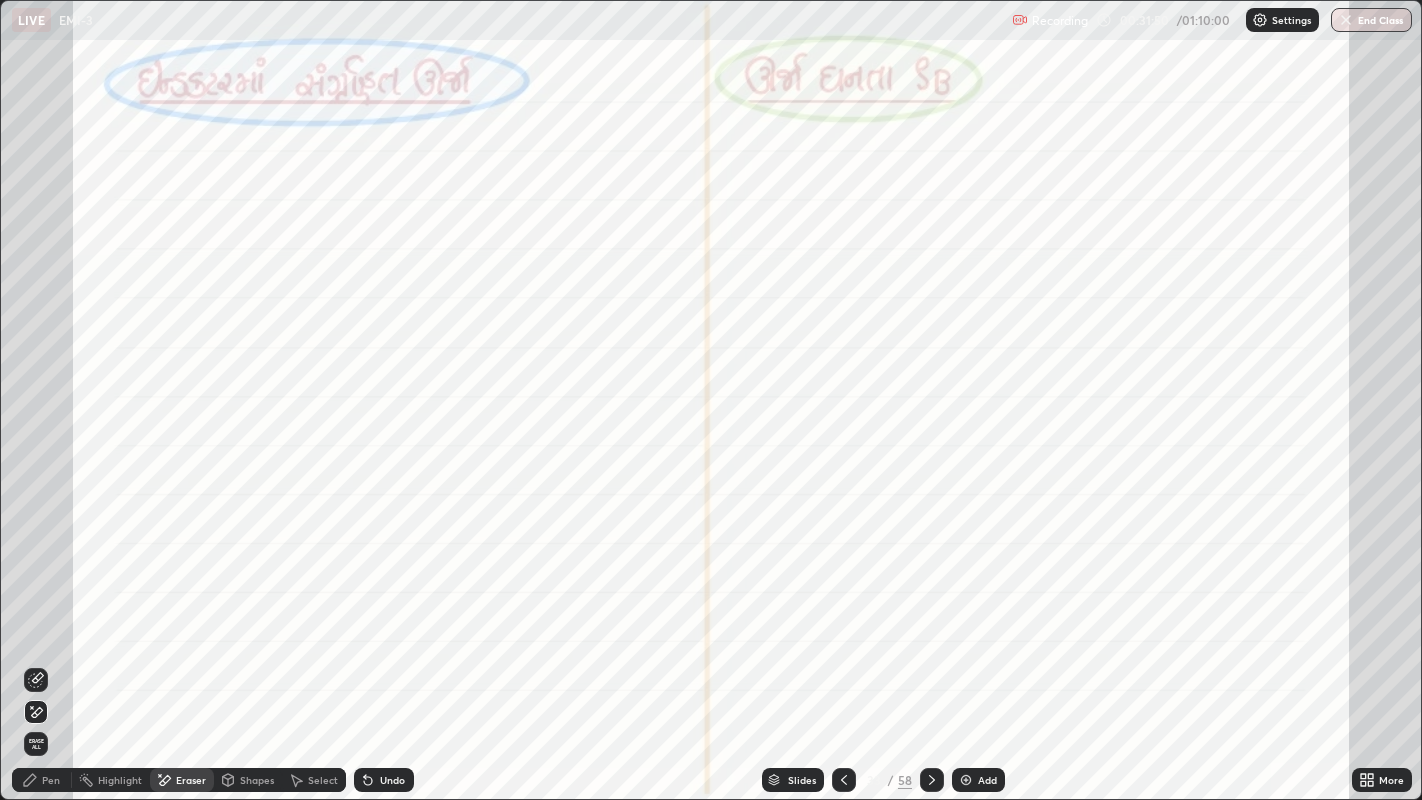 click on "Pen" at bounding box center [42, 780] 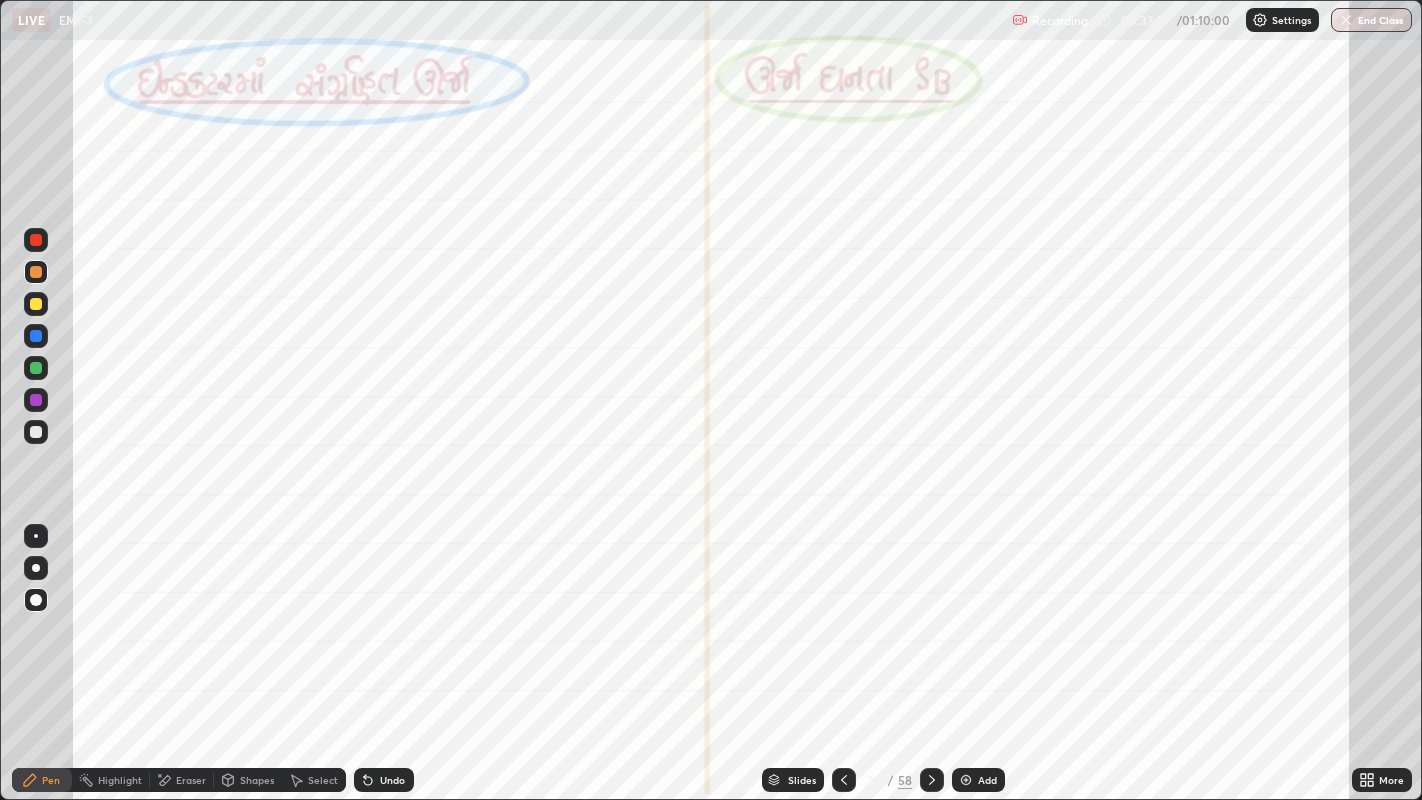 click at bounding box center (36, 400) 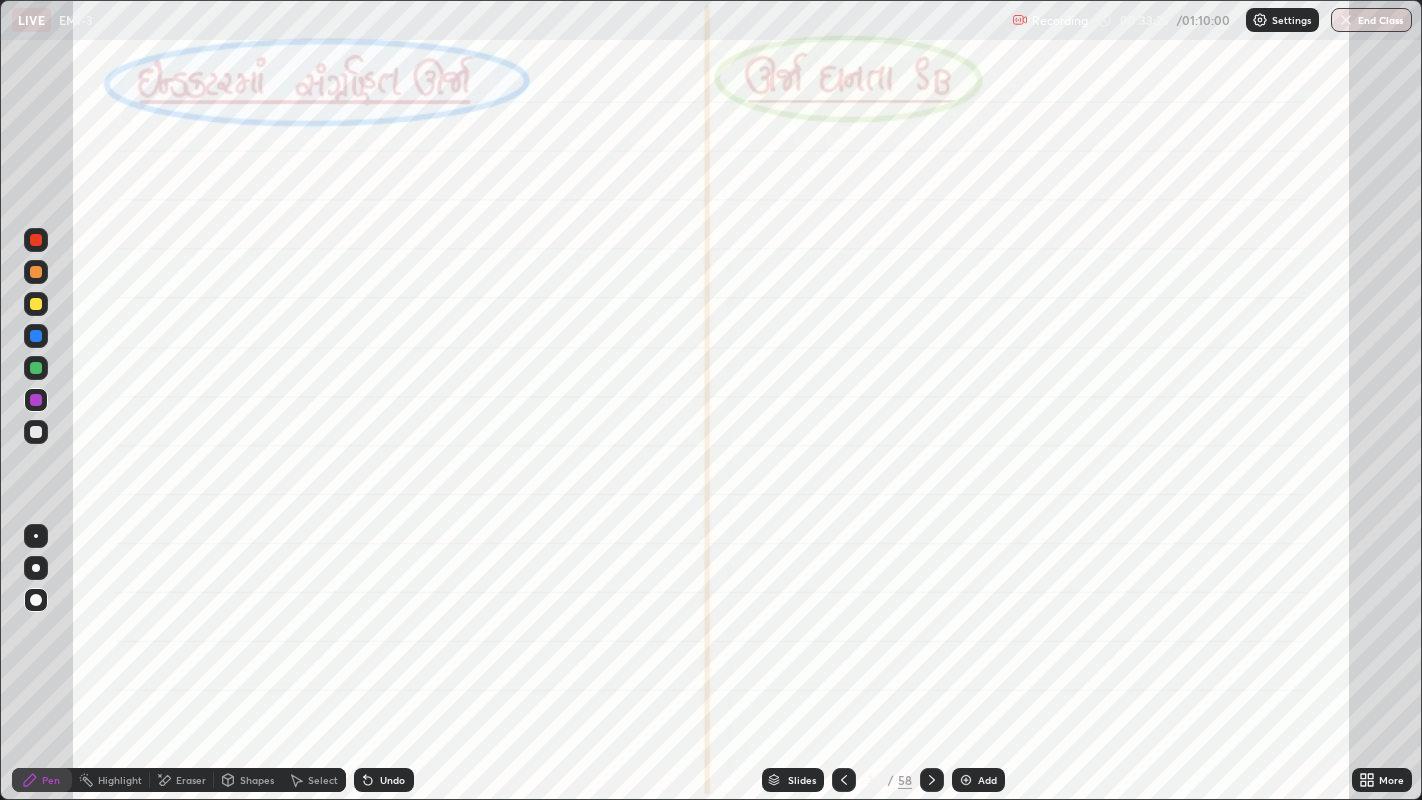 click at bounding box center [36, 272] 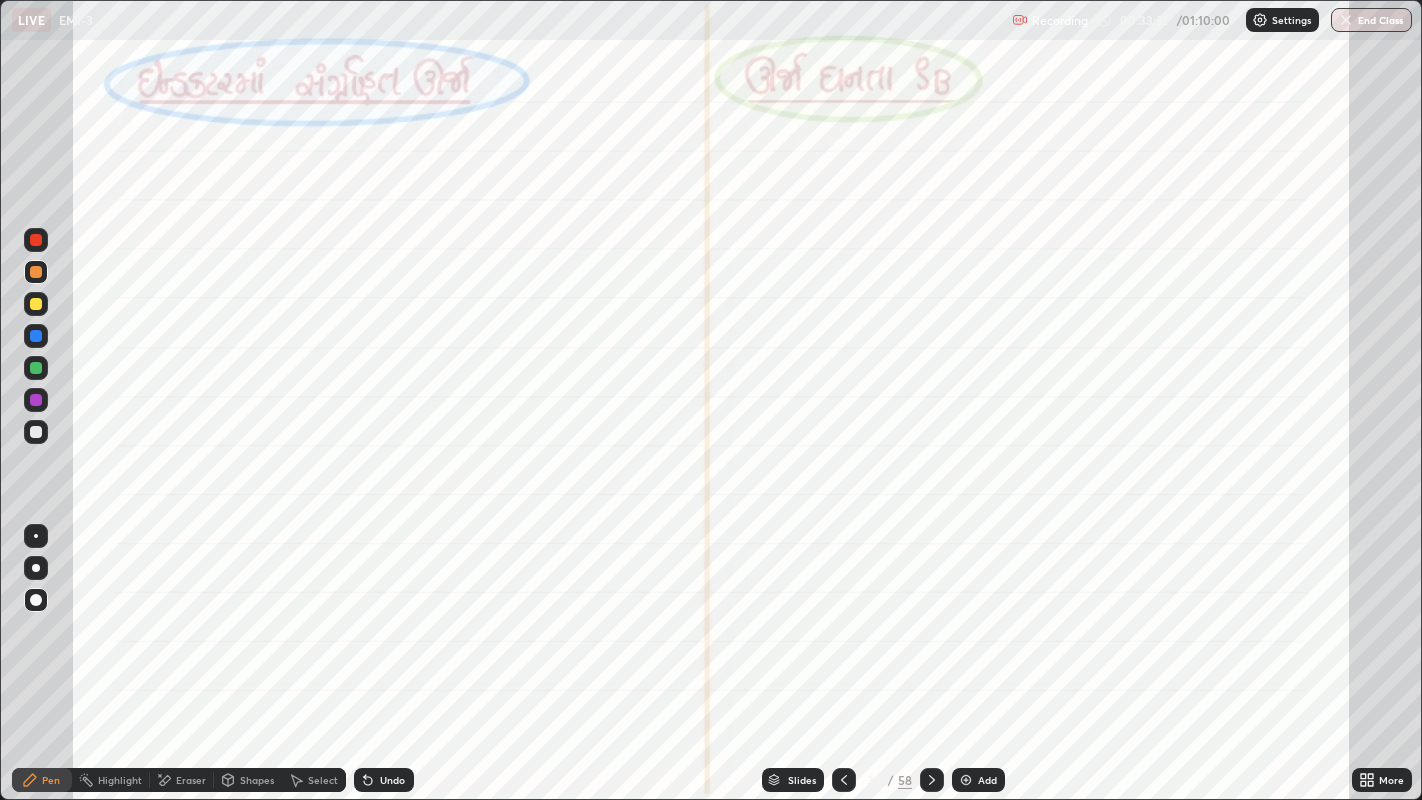 click on "Undo" at bounding box center (392, 780) 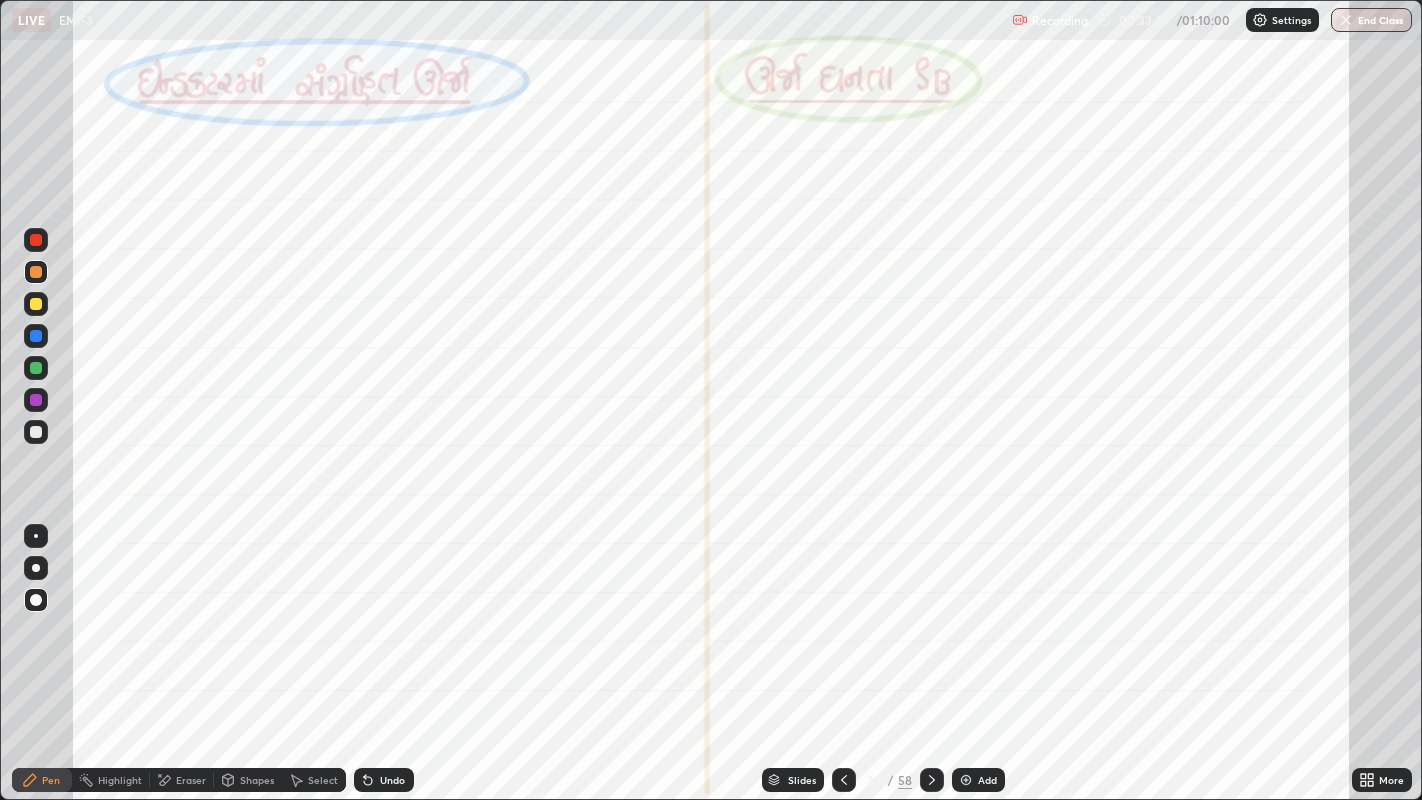 click on "Undo" at bounding box center [384, 780] 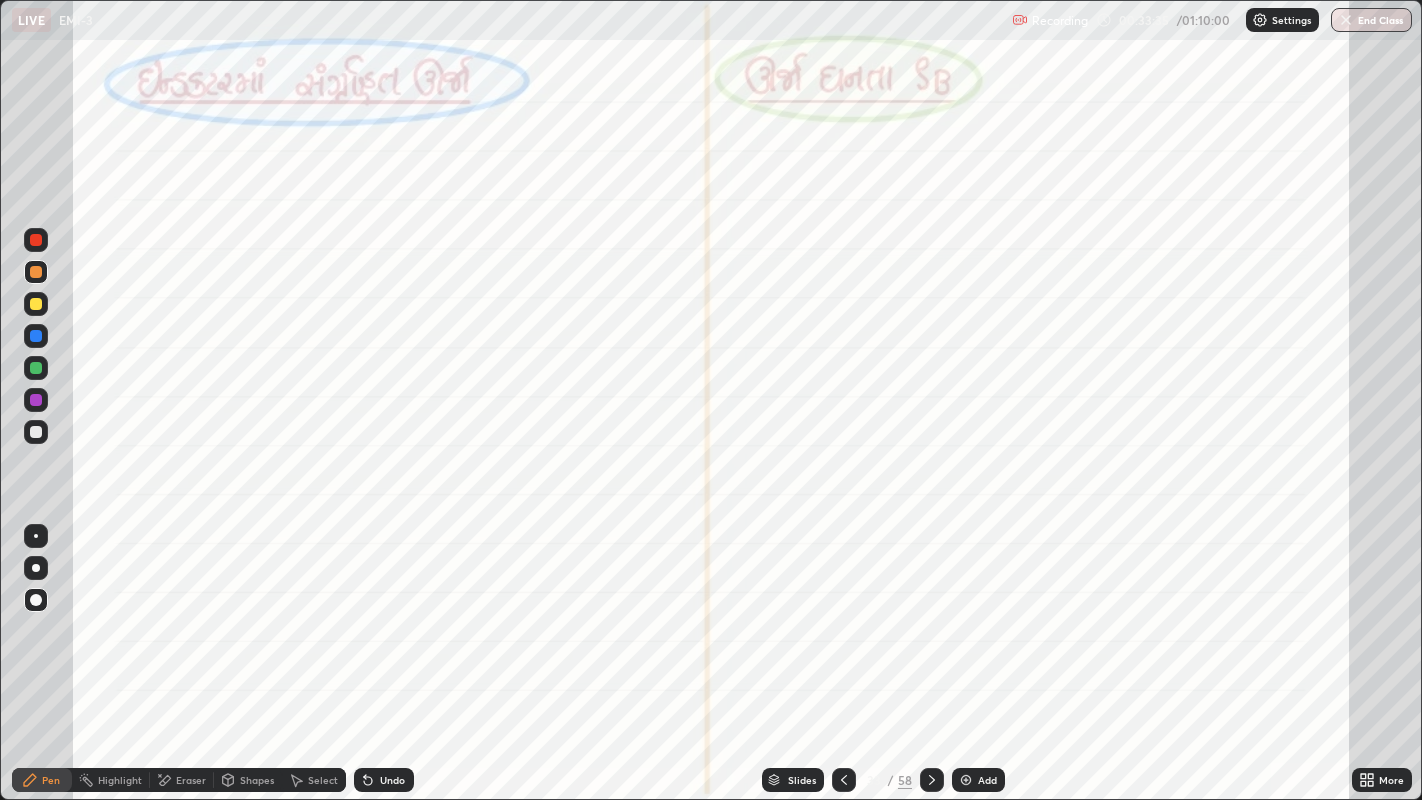 click on "Undo" at bounding box center (384, 780) 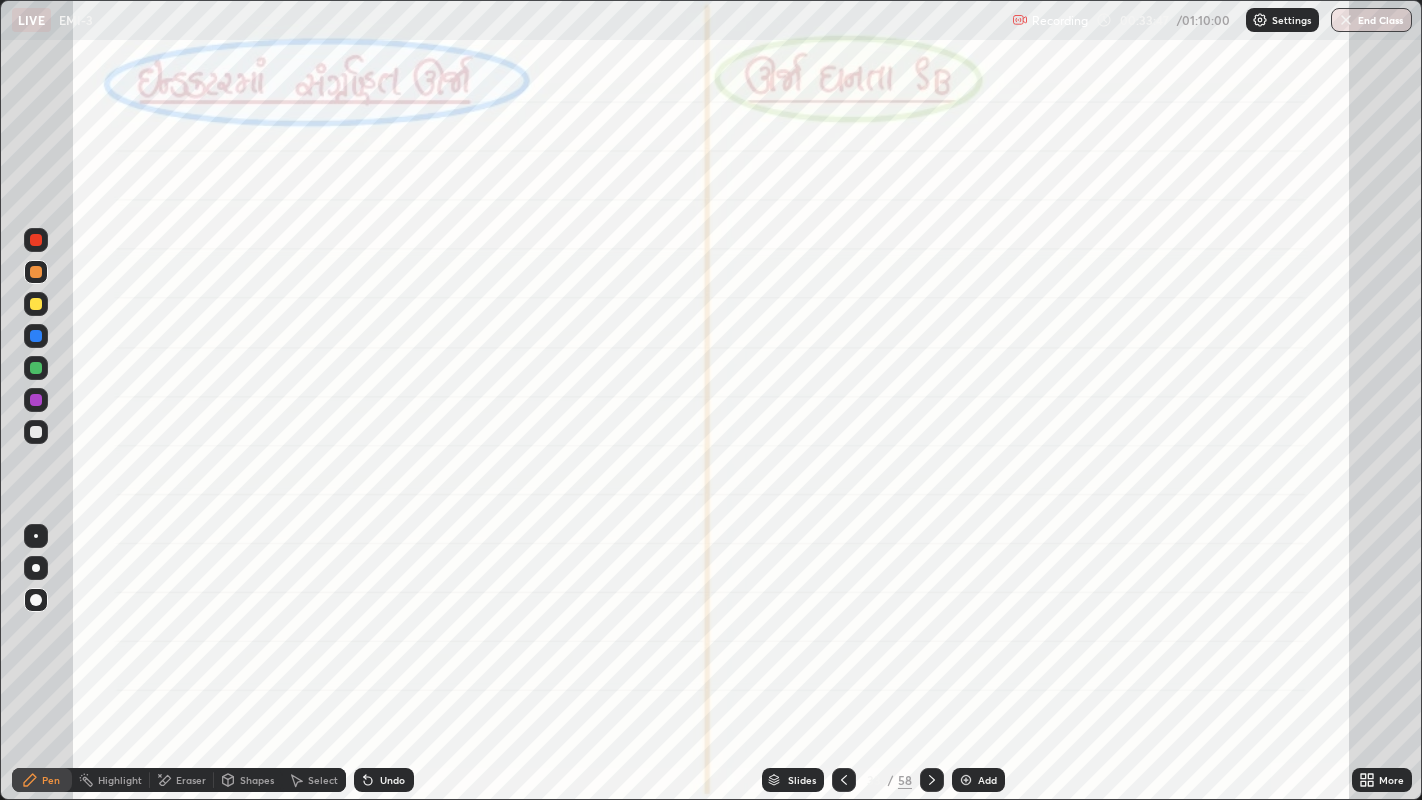 click on "Undo" at bounding box center [384, 780] 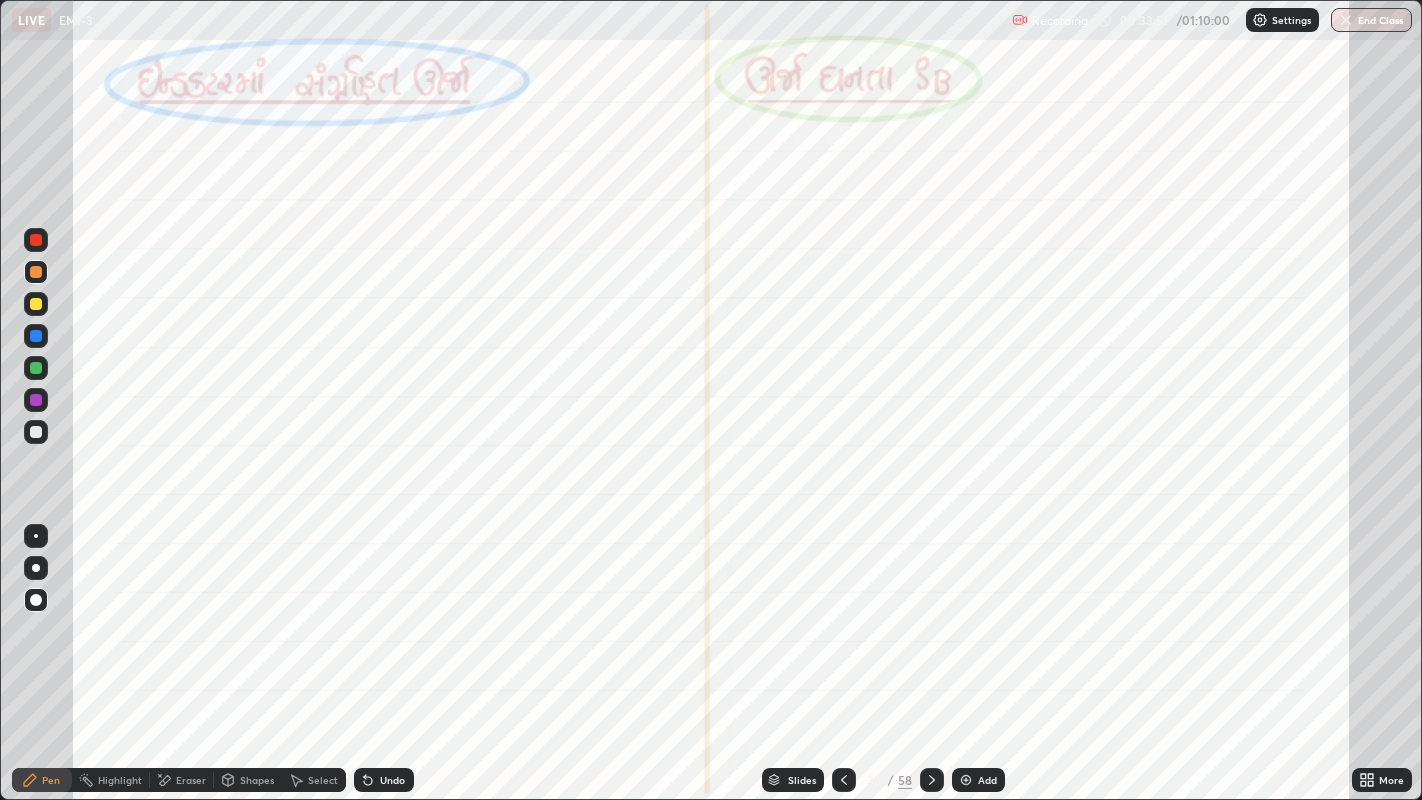 click at bounding box center [36, 400] 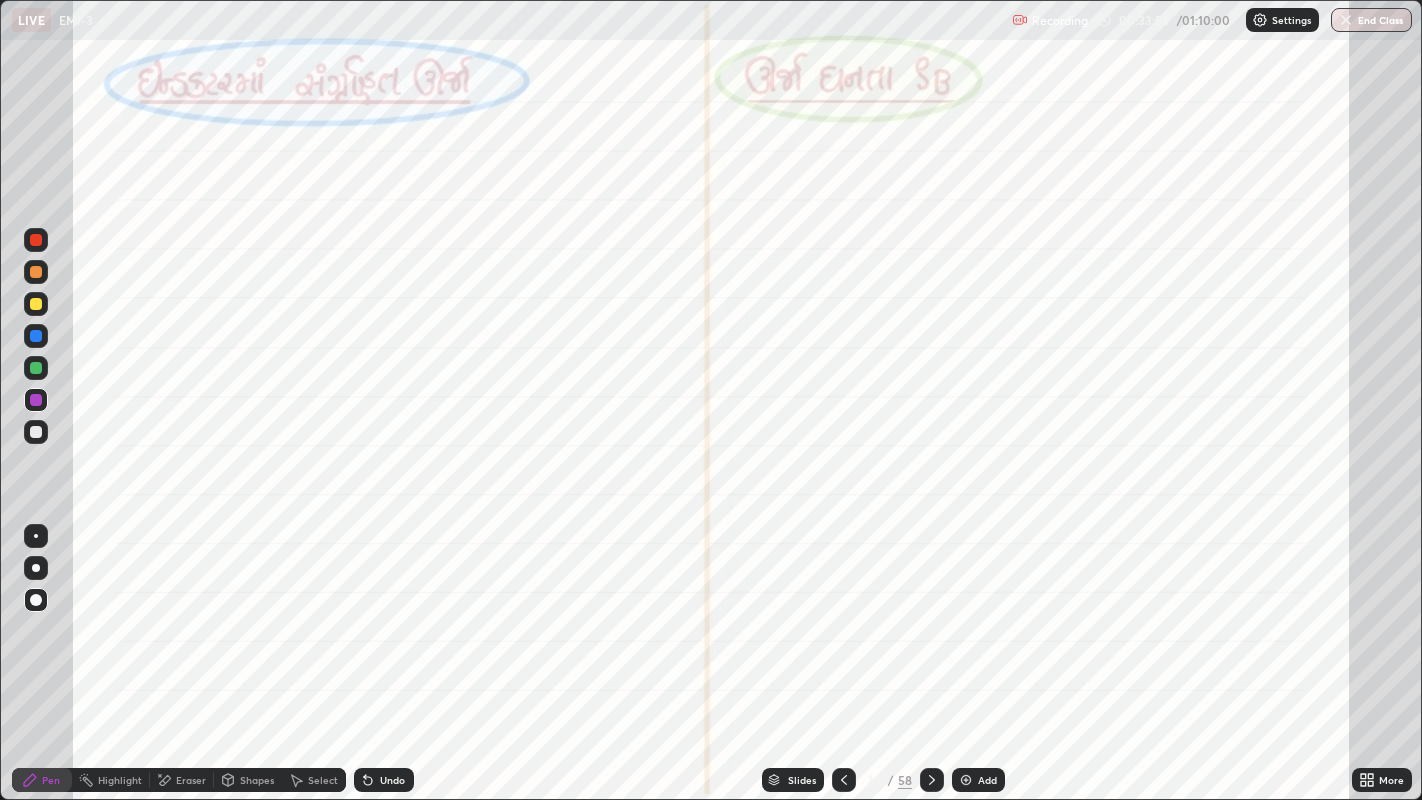 click at bounding box center (36, 272) 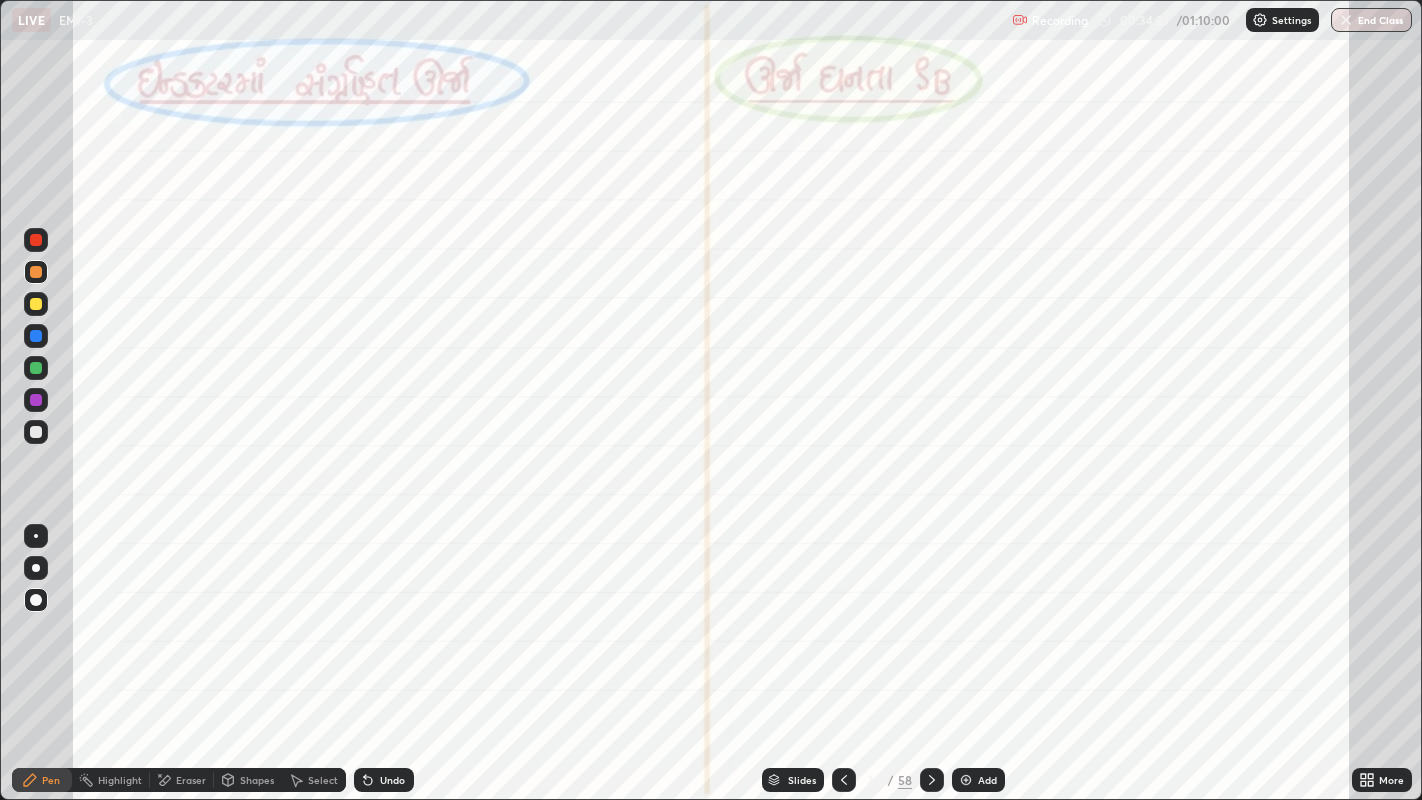 click at bounding box center (36, 400) 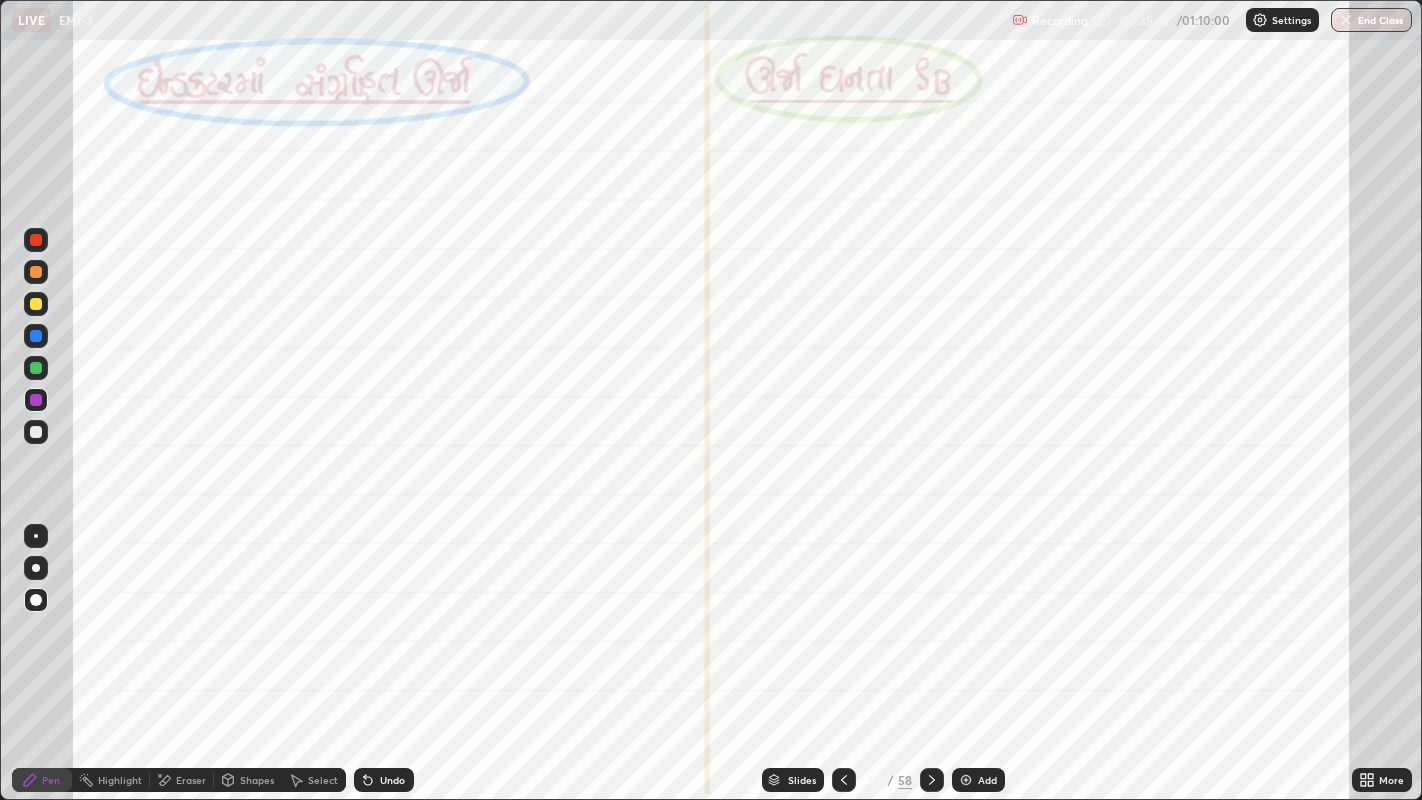 click at bounding box center [36, 240] 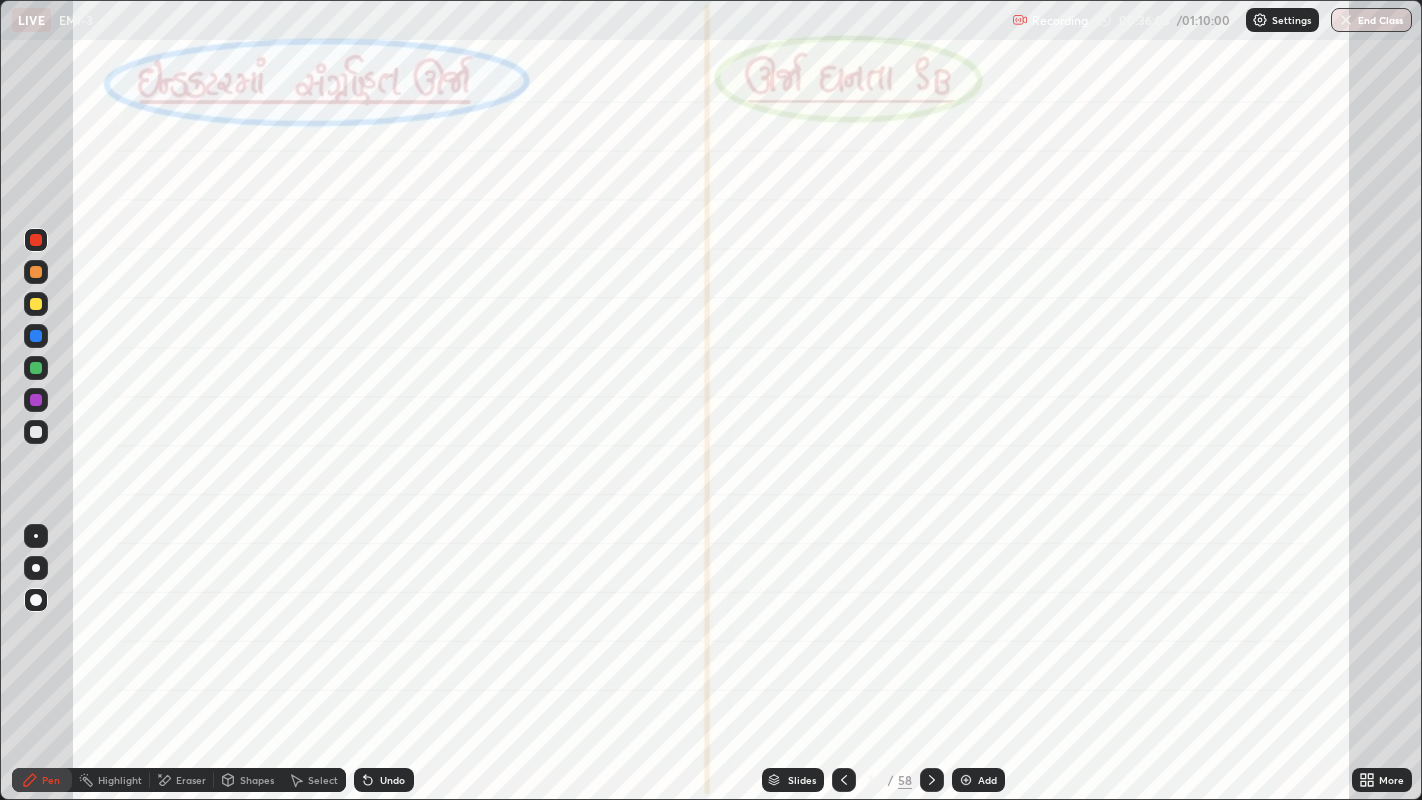 click at bounding box center [36, 272] 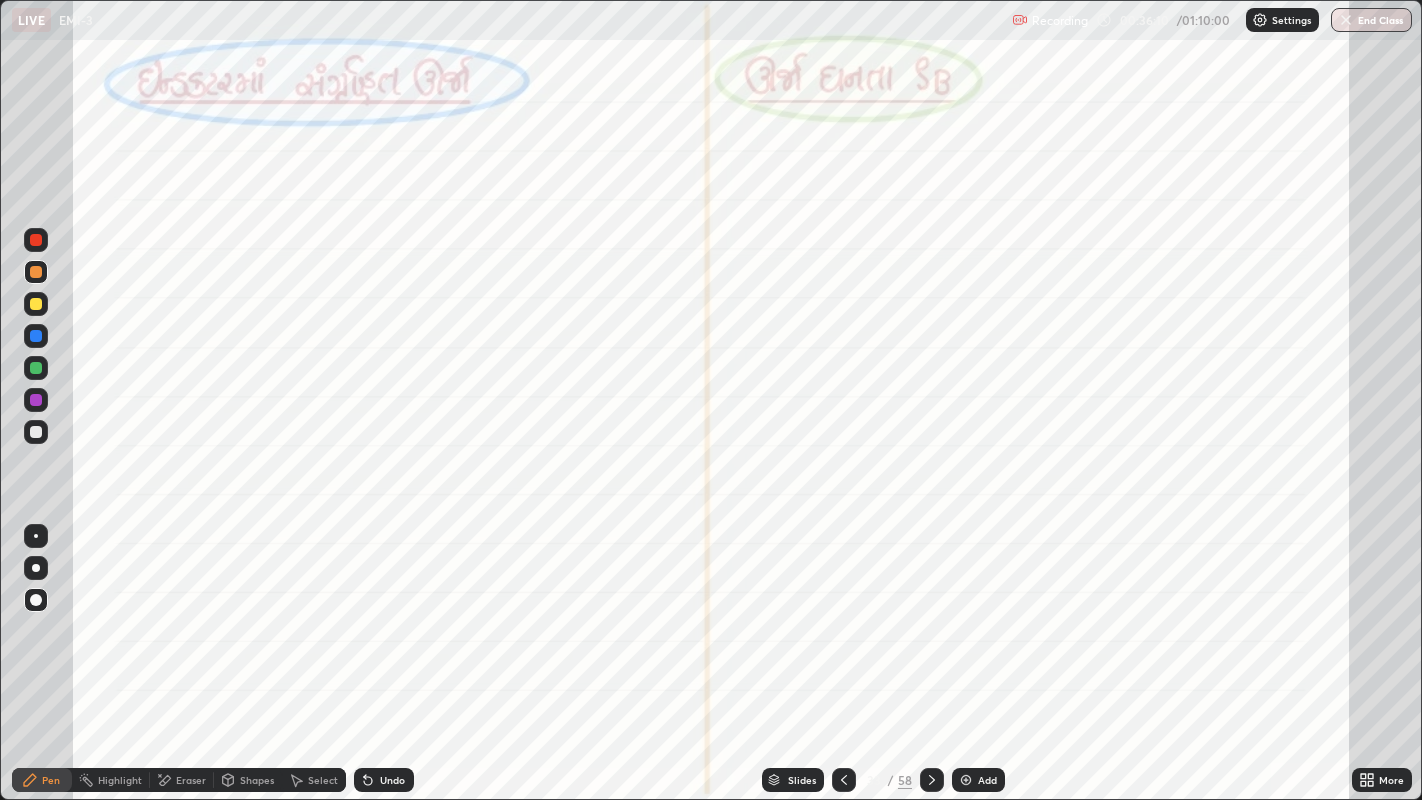 click on "Undo" at bounding box center [392, 780] 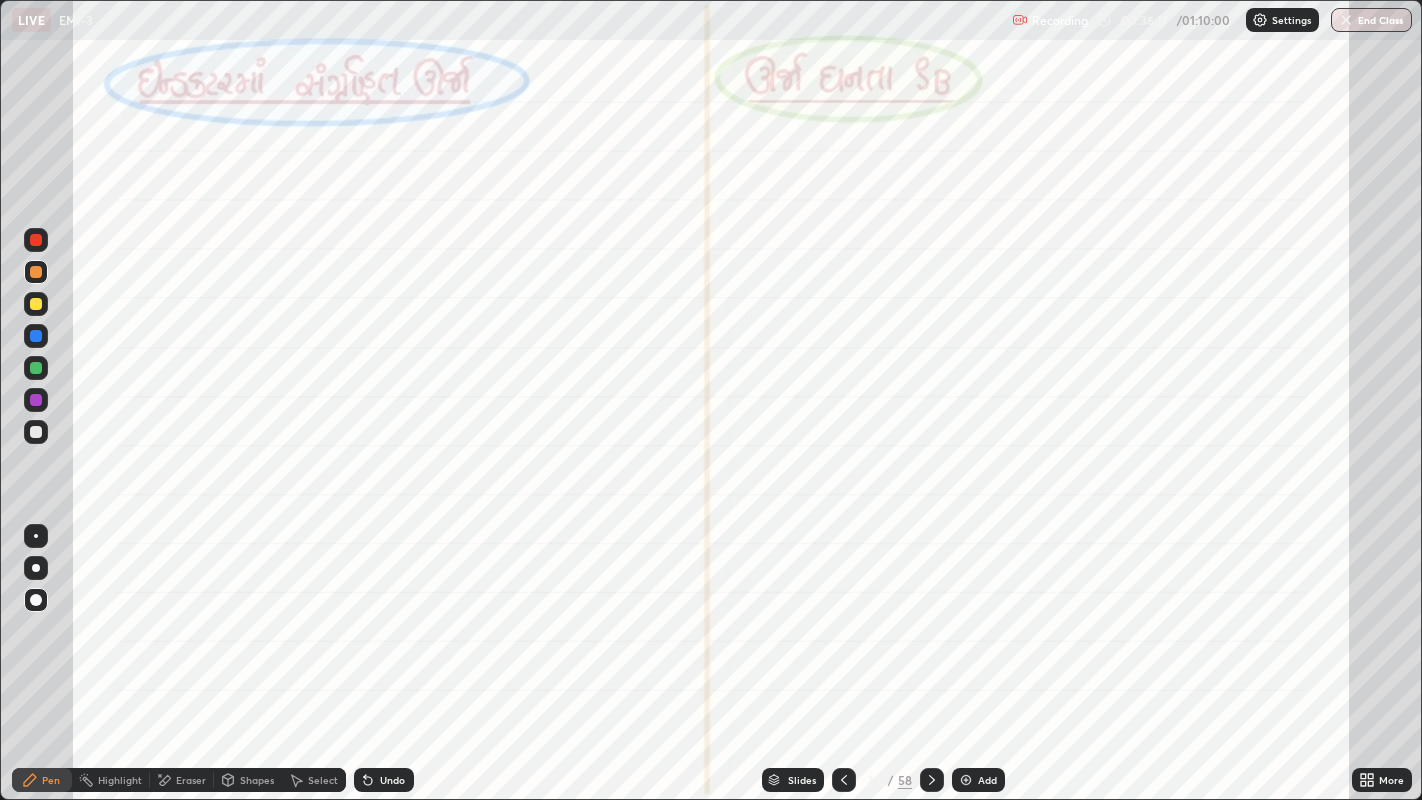 click at bounding box center (36, 400) 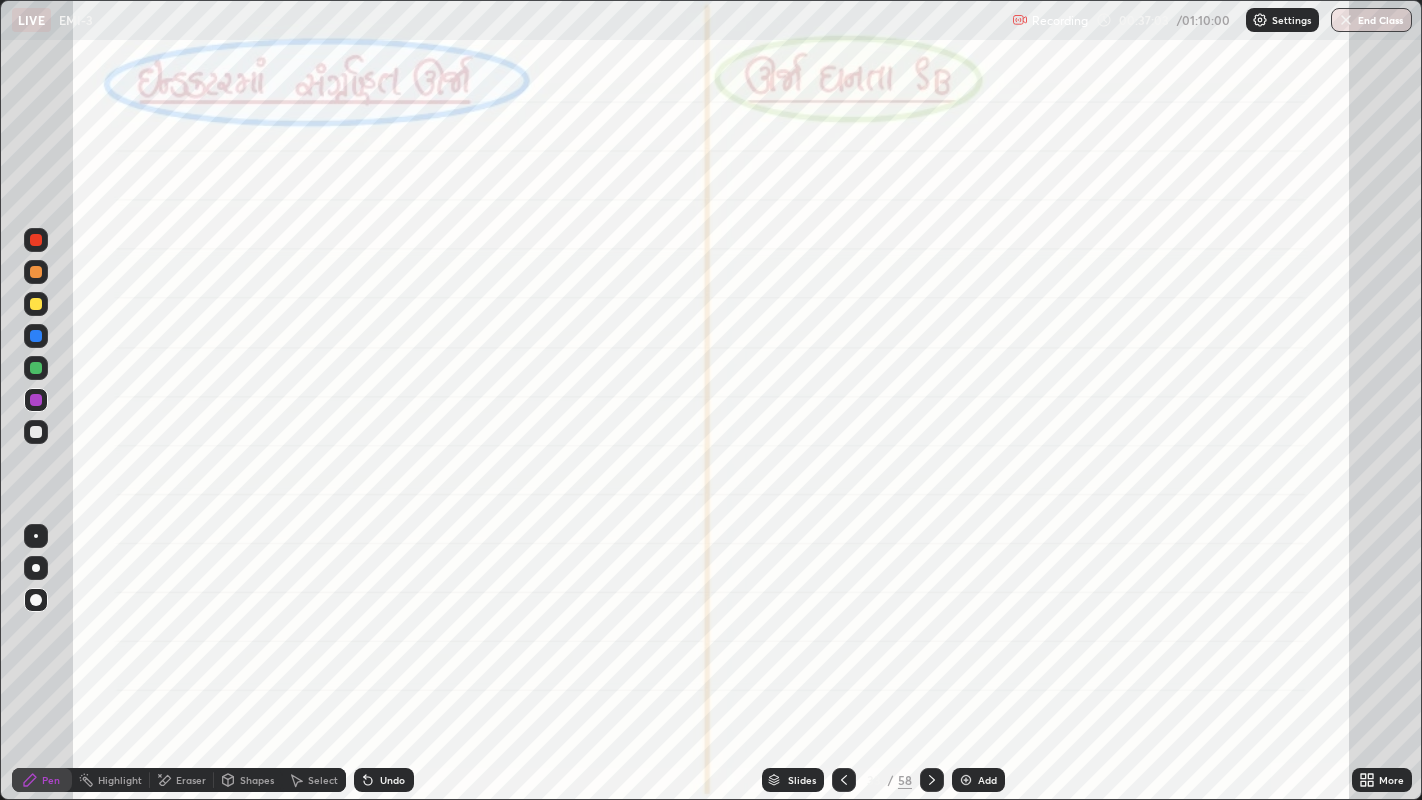 click at bounding box center [36, 272] 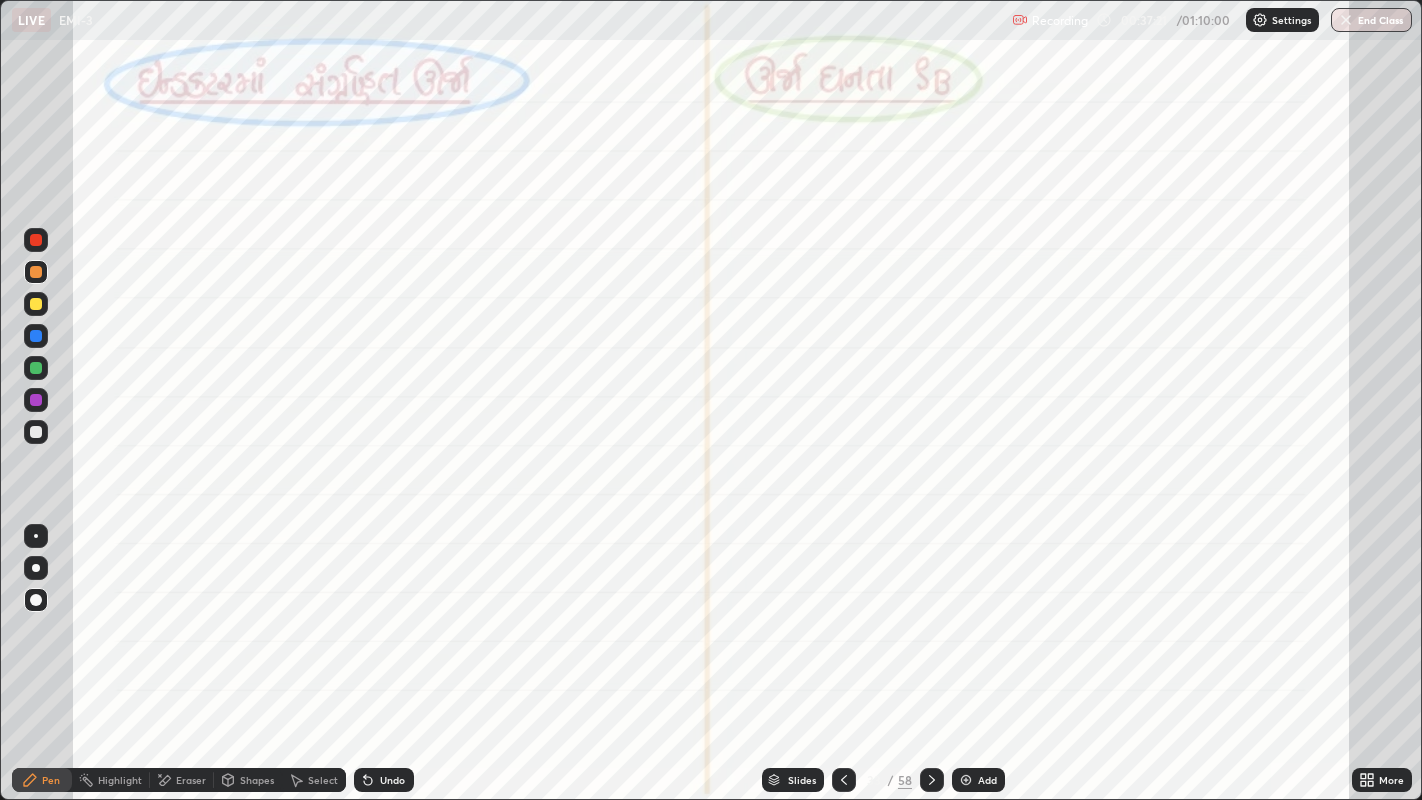 click on "Undo" at bounding box center (384, 780) 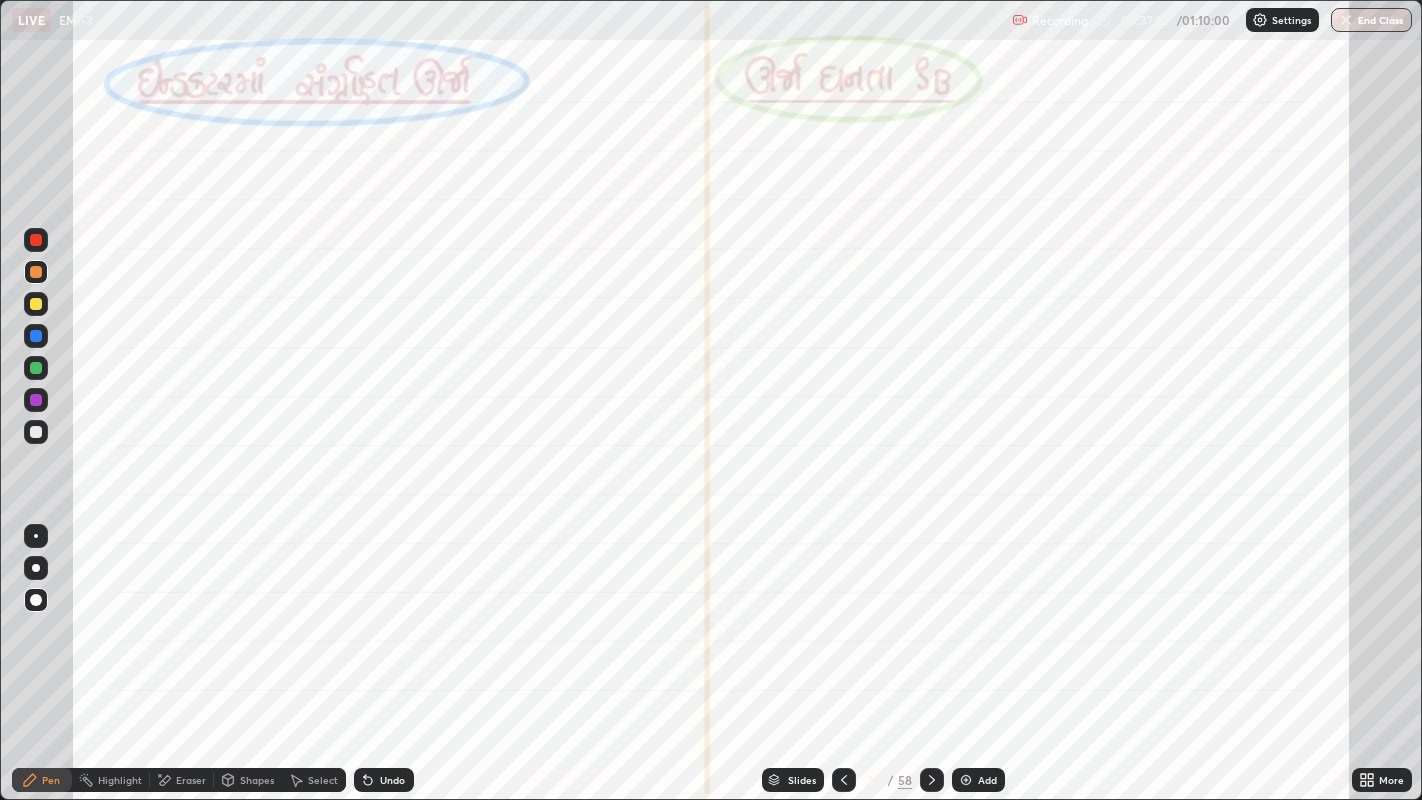 click 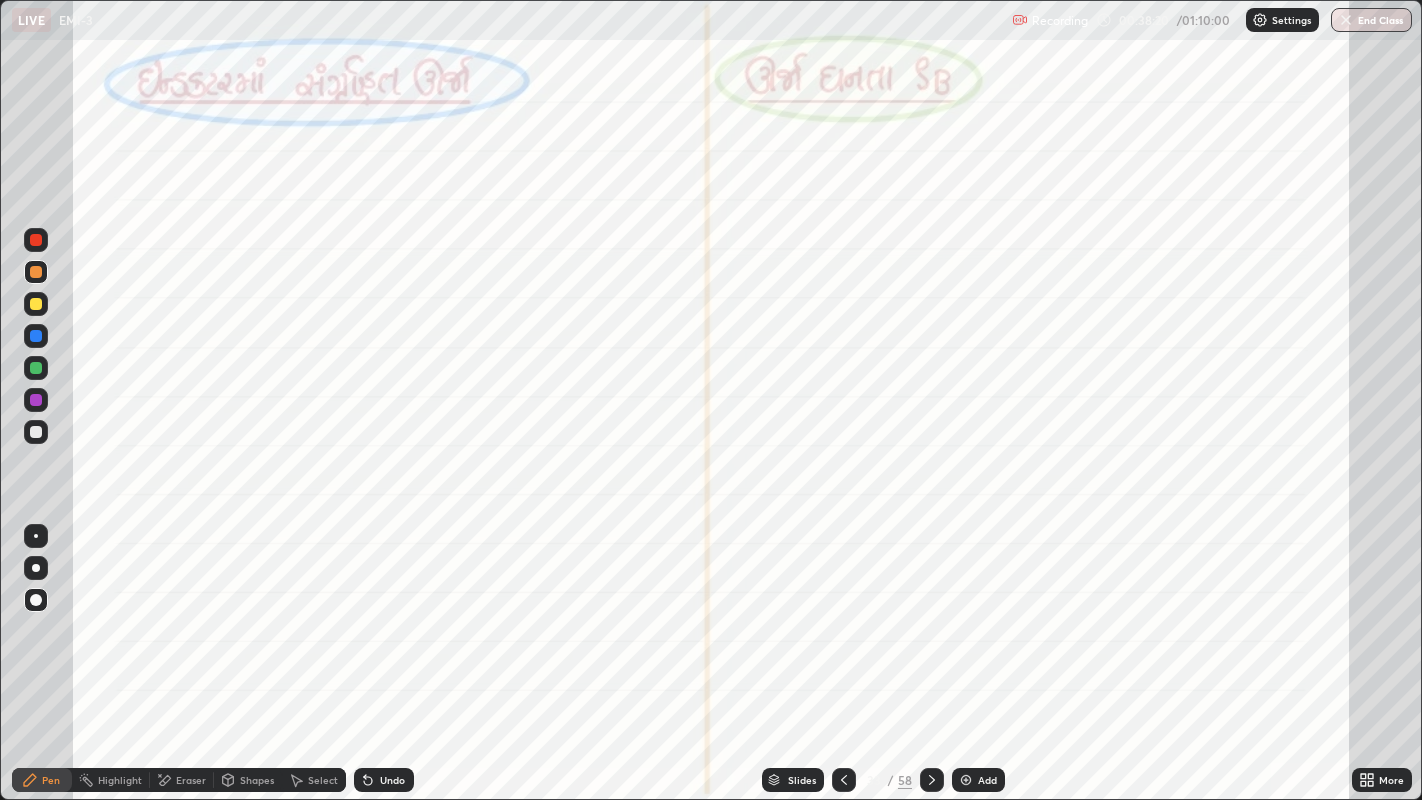 click at bounding box center (36, 400) 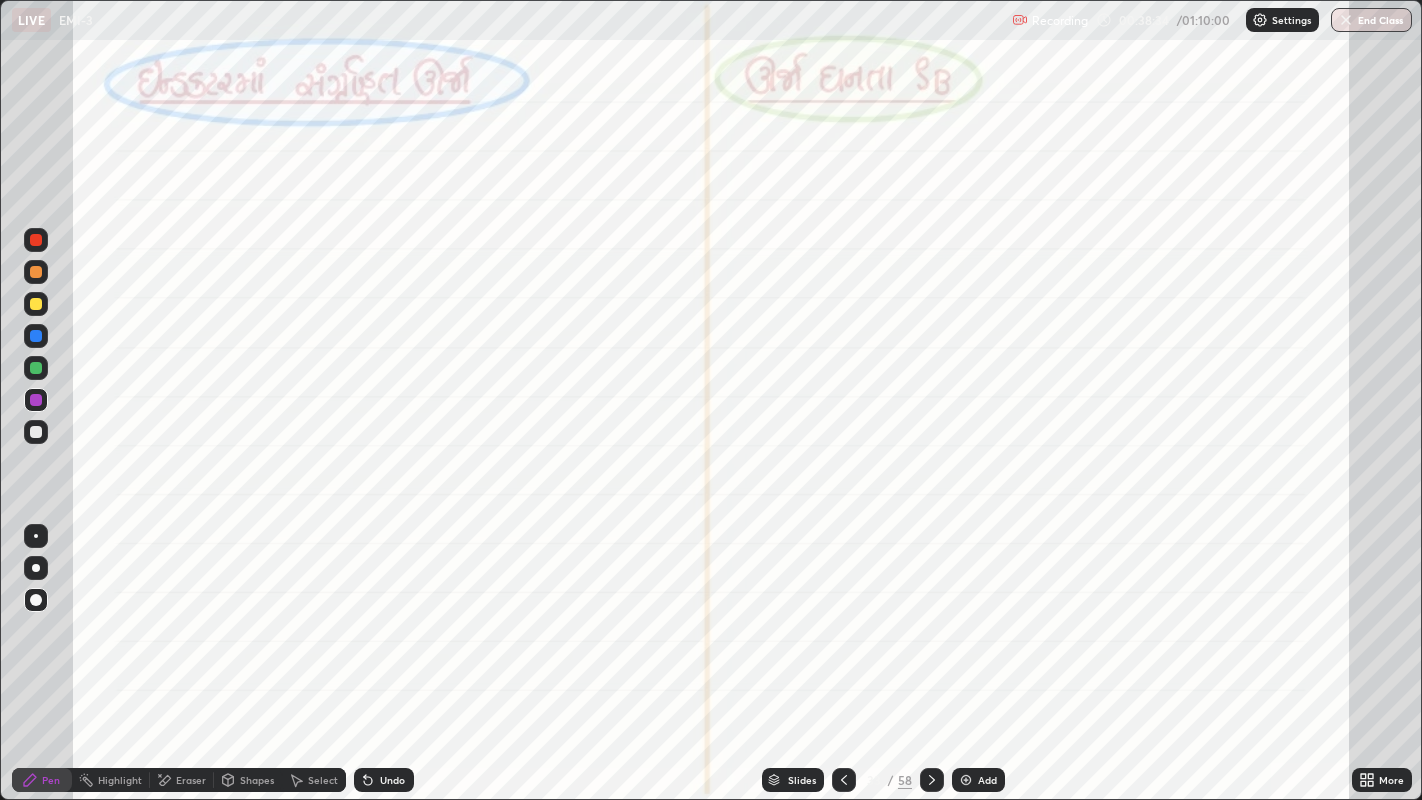 click at bounding box center (36, 272) 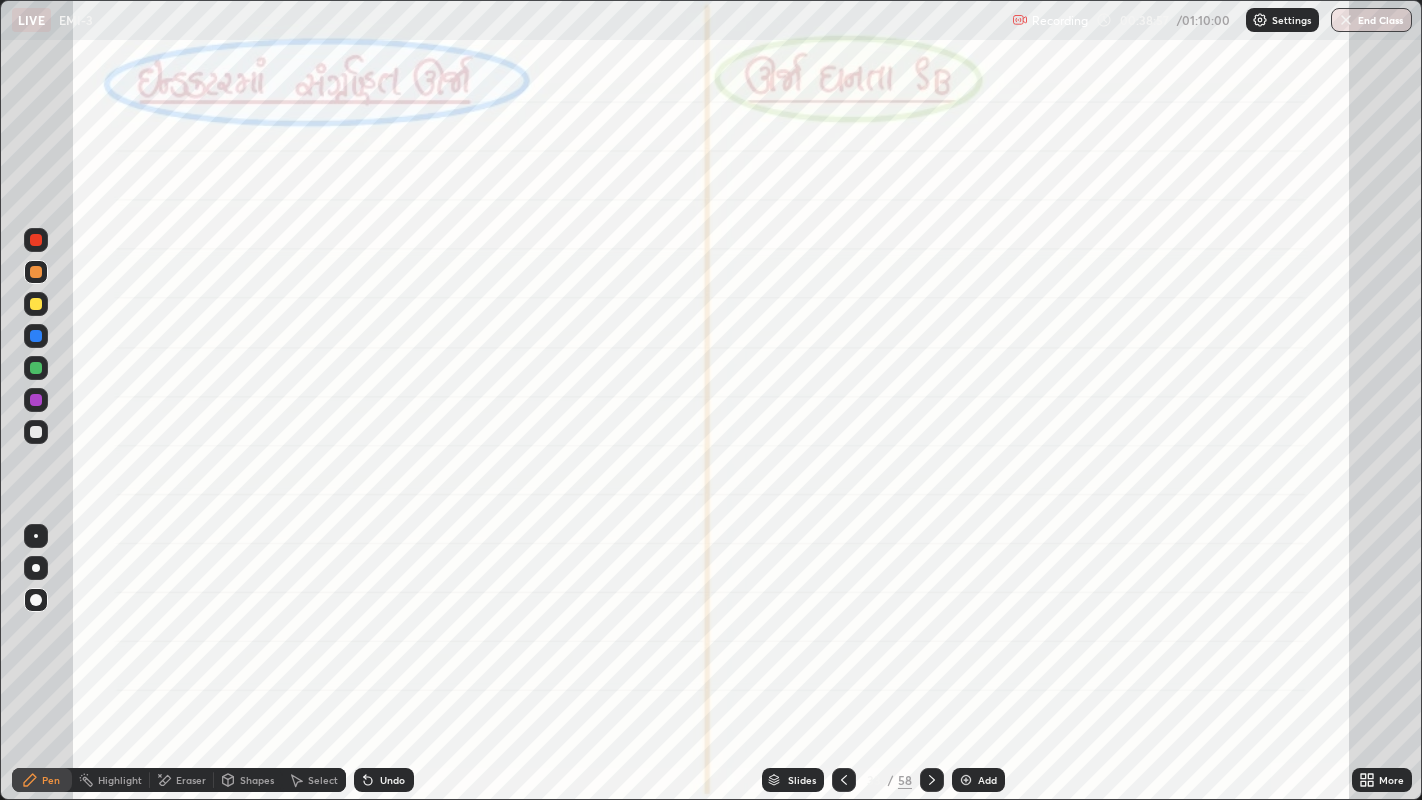 click 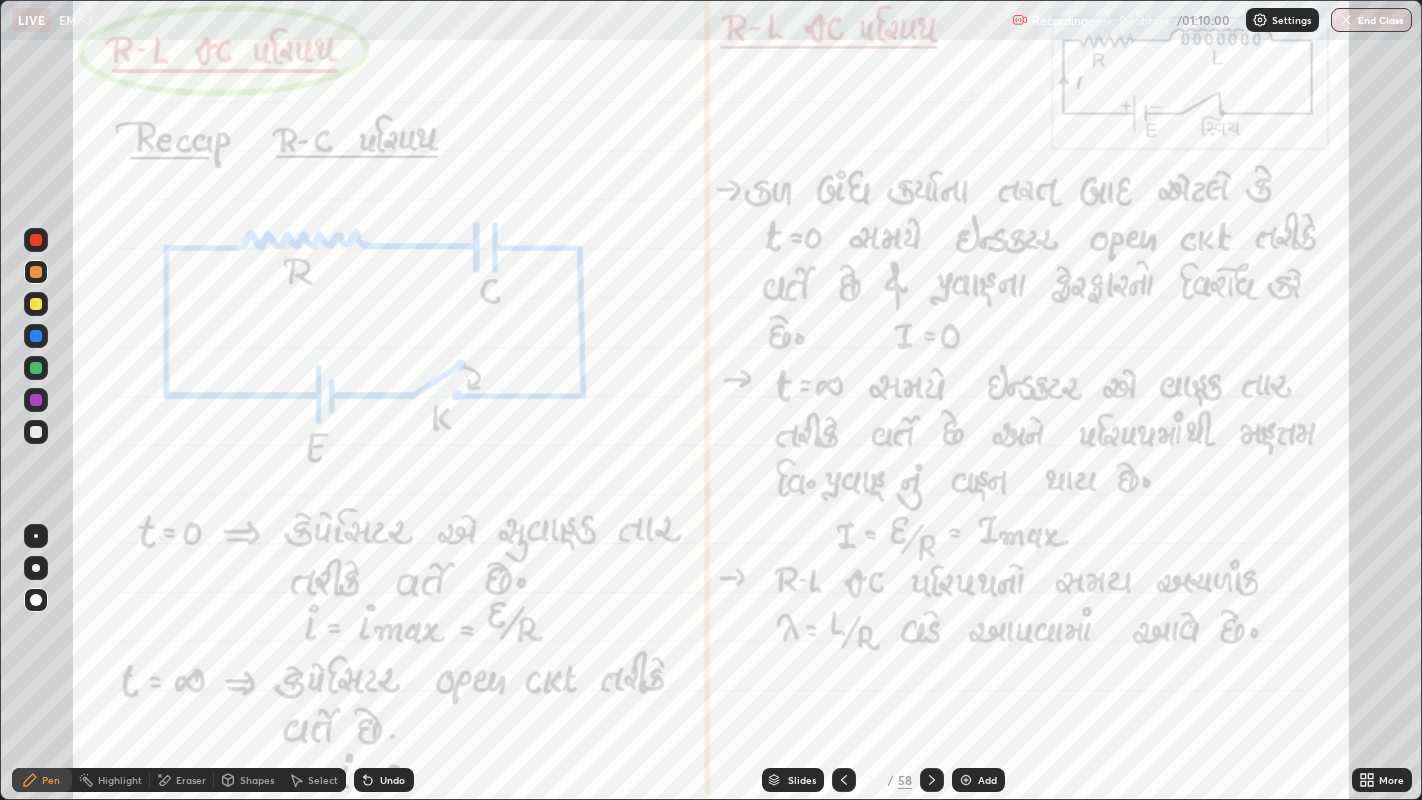 click 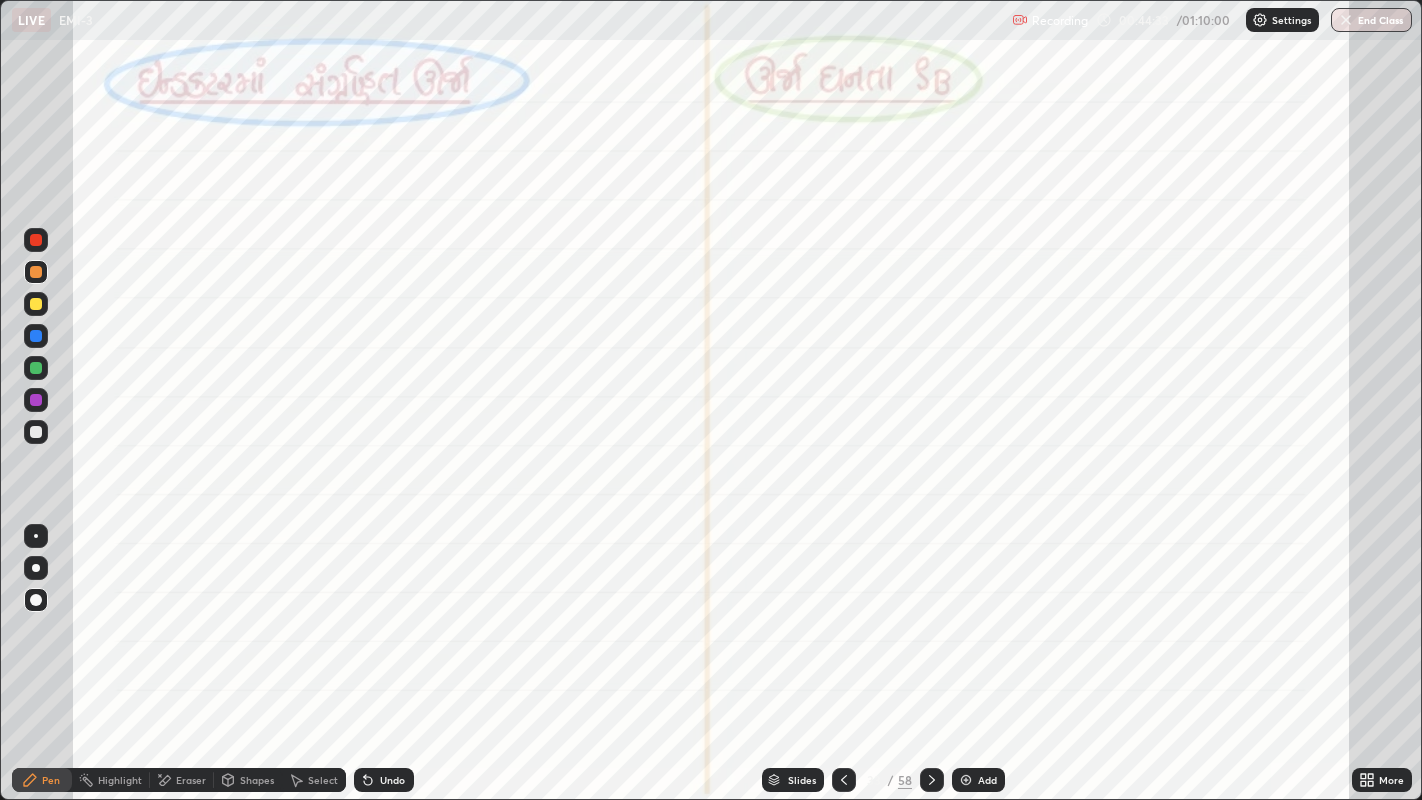 click 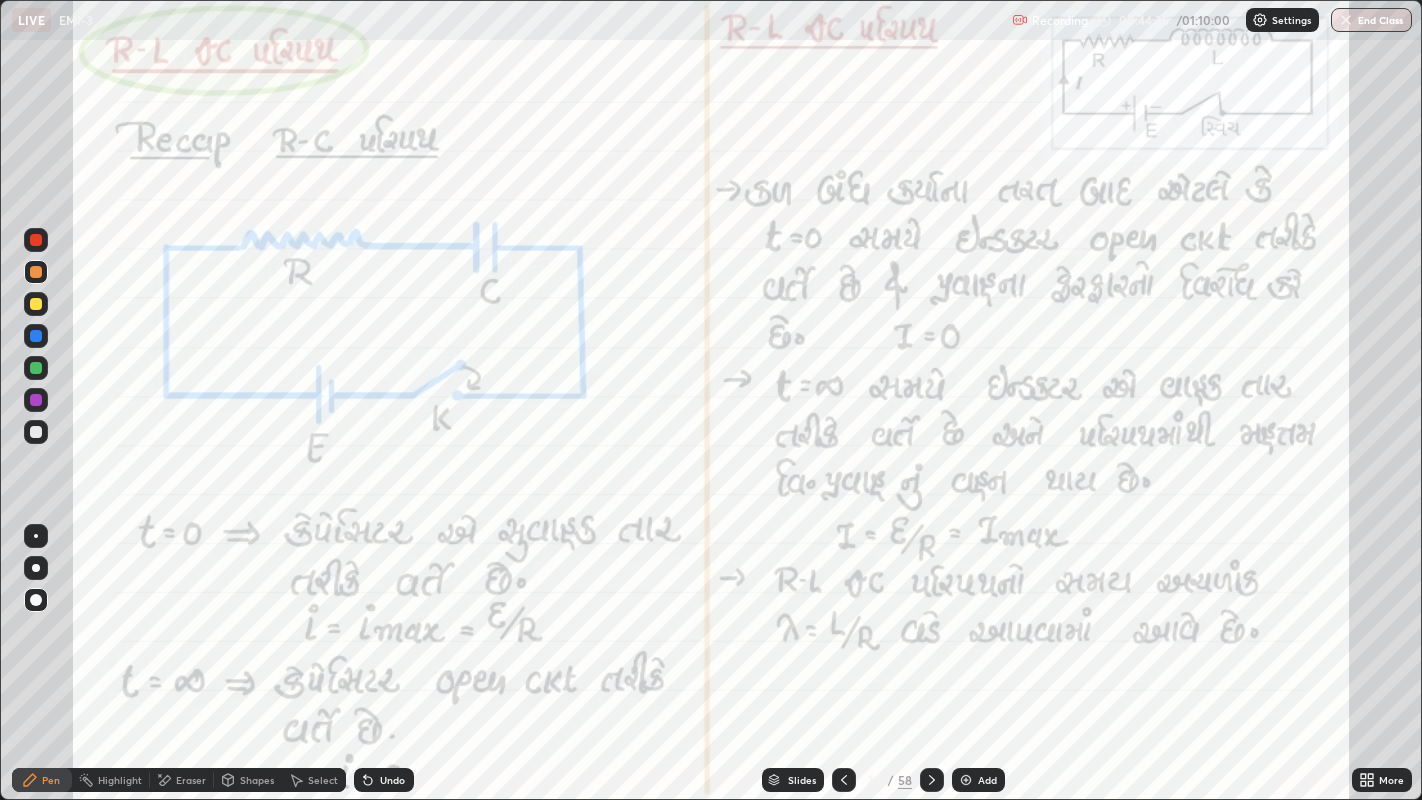 click at bounding box center (36, 400) 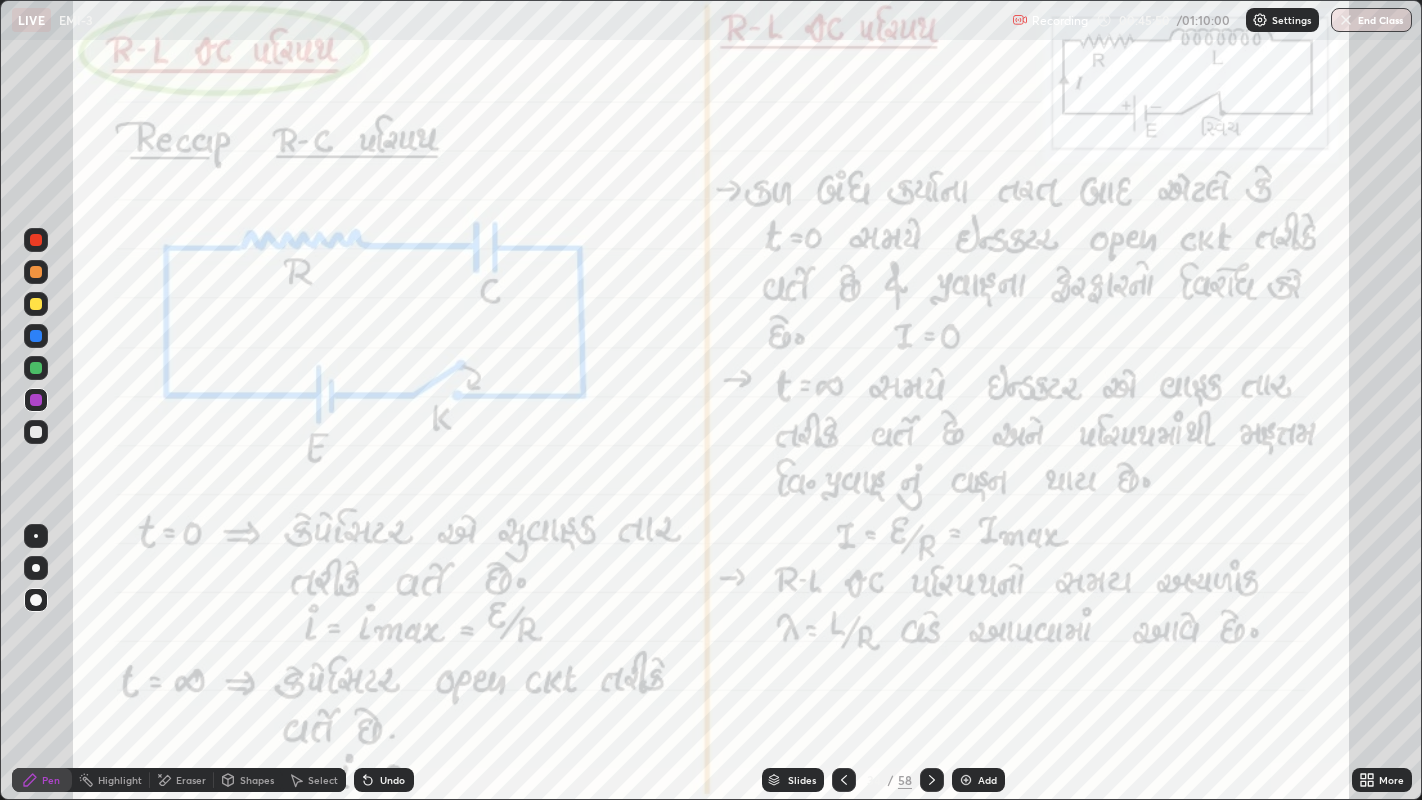 click 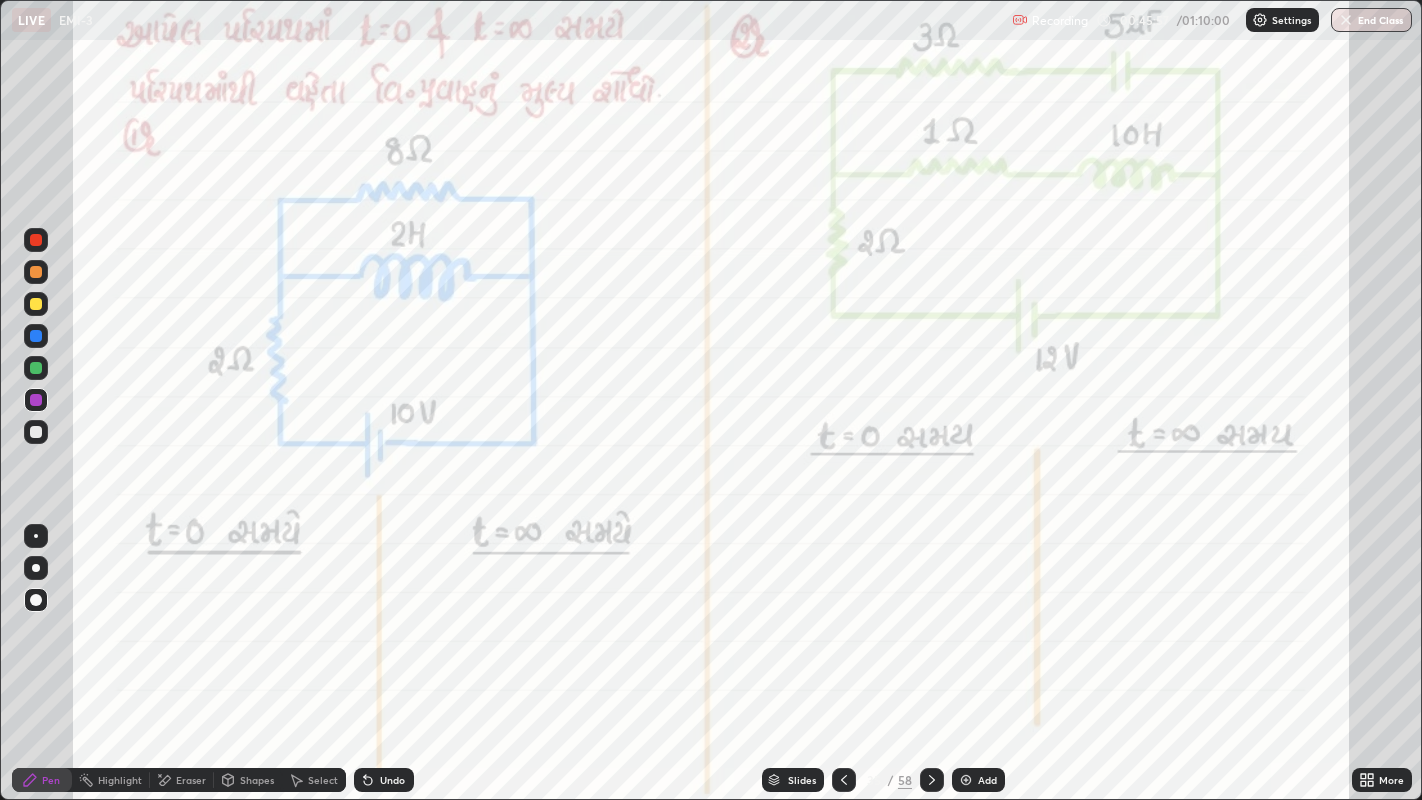 click at bounding box center [36, 272] 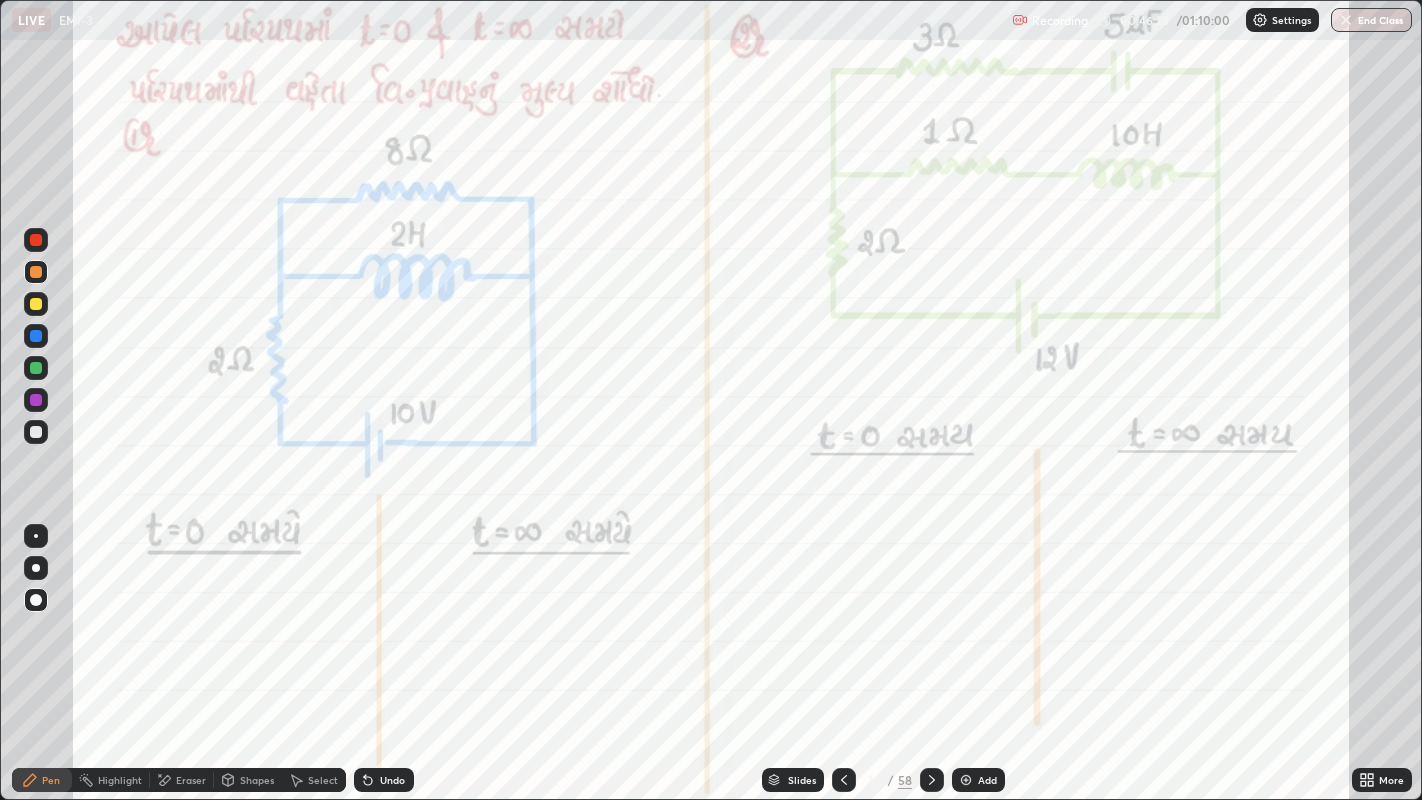 click on "Eraser" at bounding box center (191, 780) 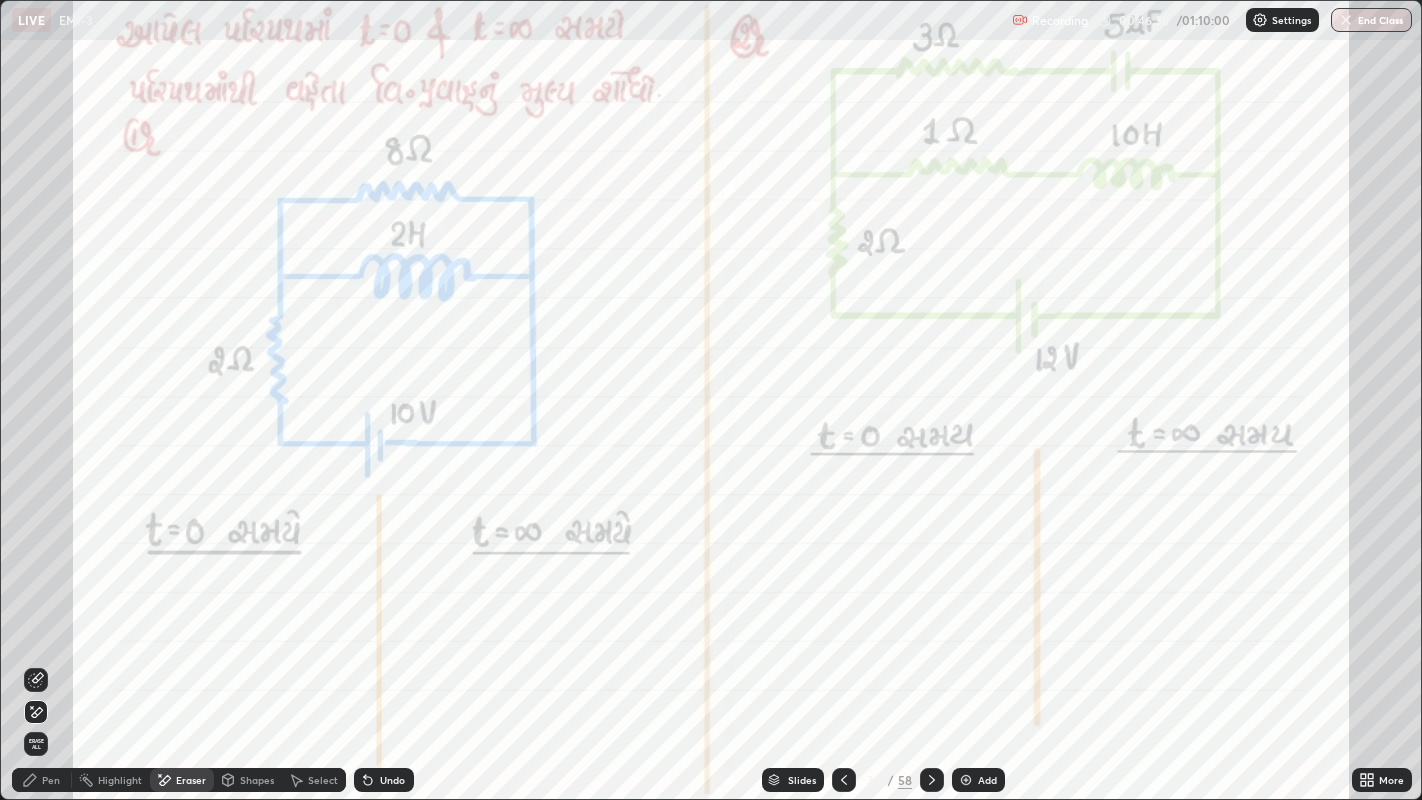click on "Pen" at bounding box center [42, 780] 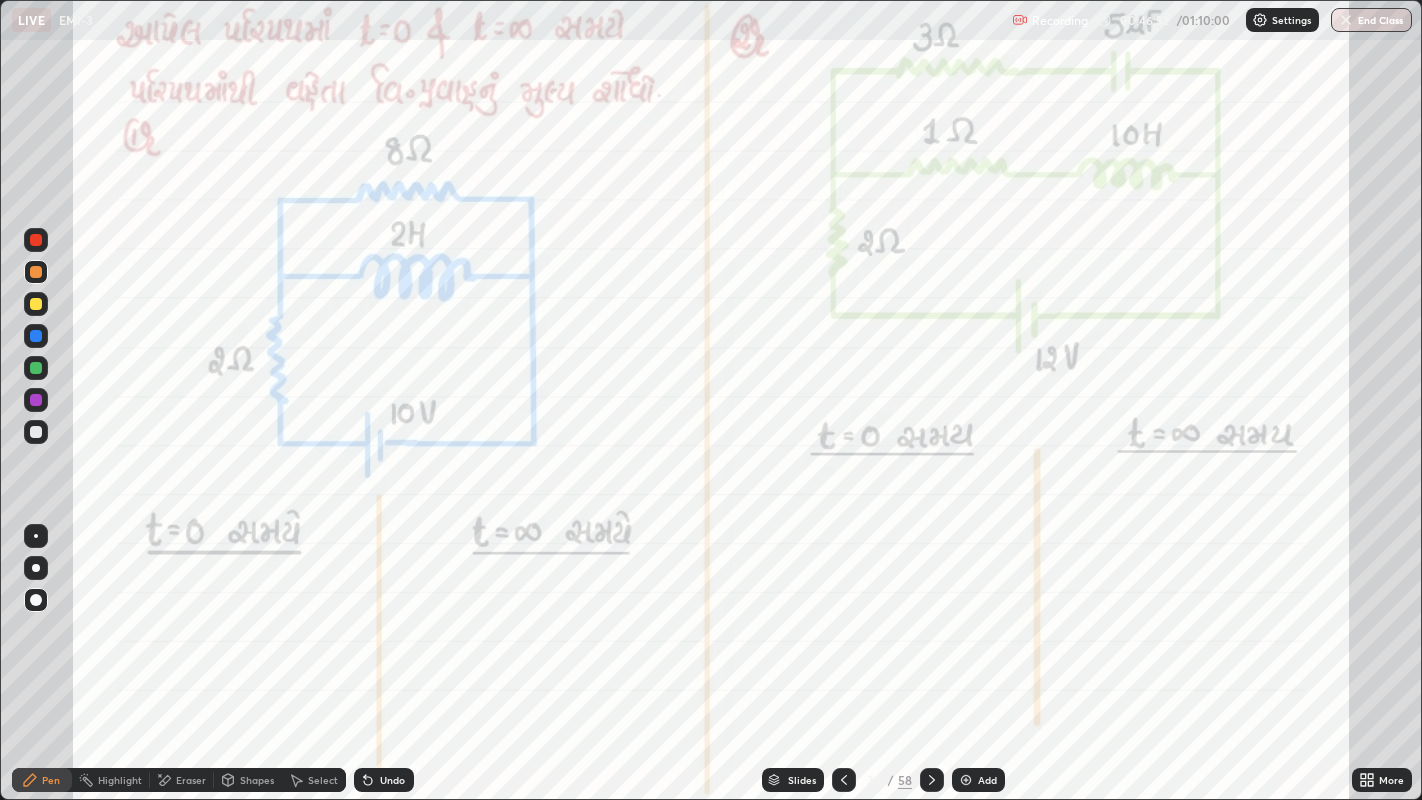 click at bounding box center (36, 272) 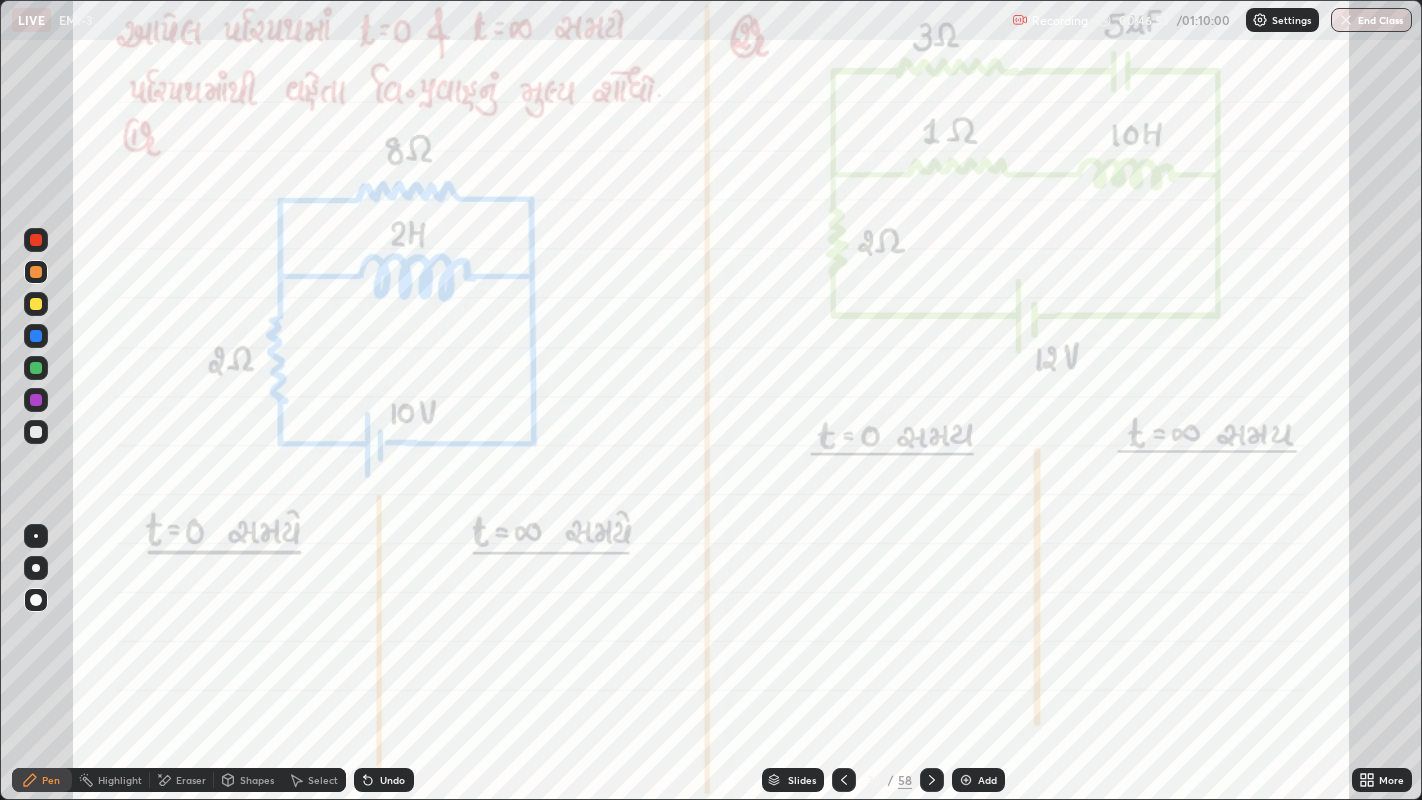 click at bounding box center [36, 240] 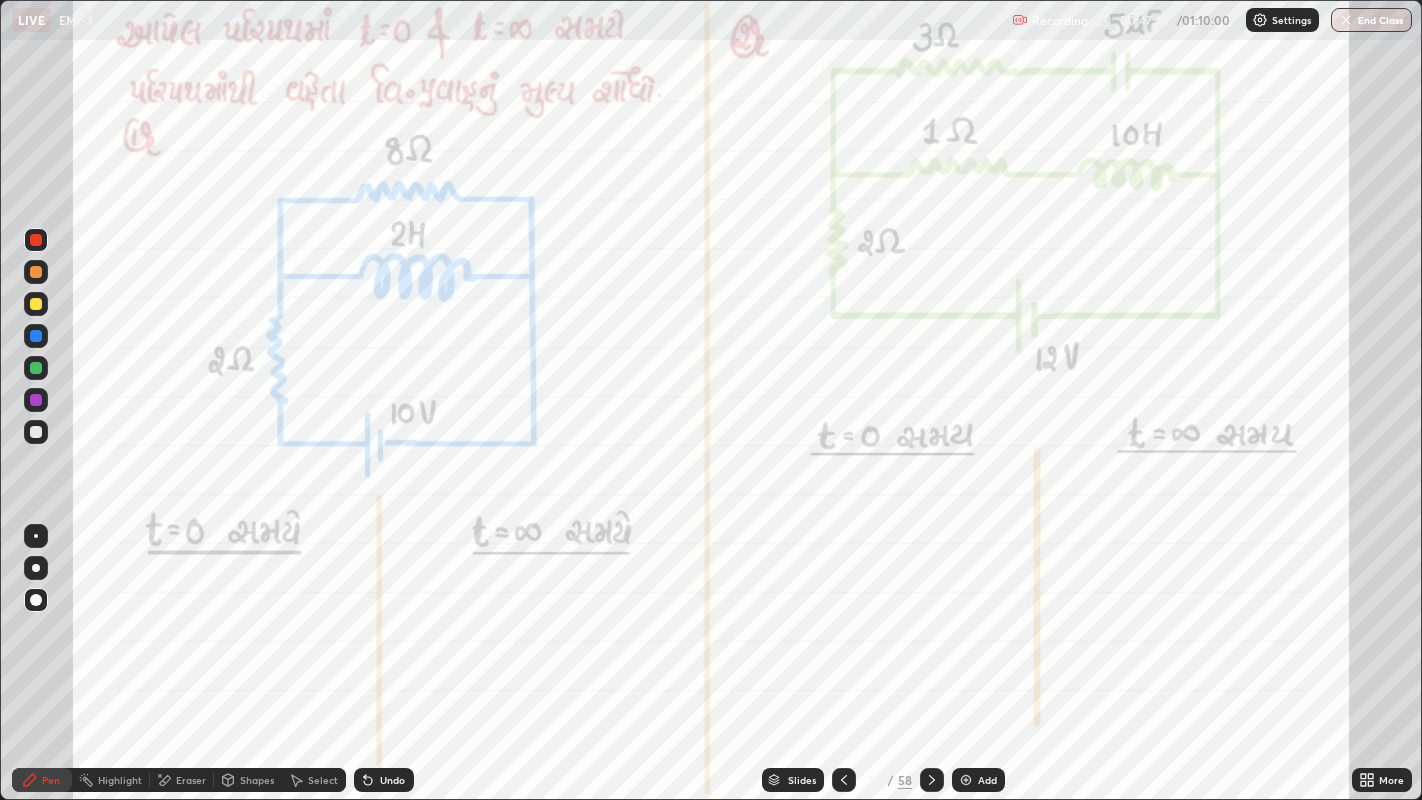 click on "Eraser" at bounding box center [191, 780] 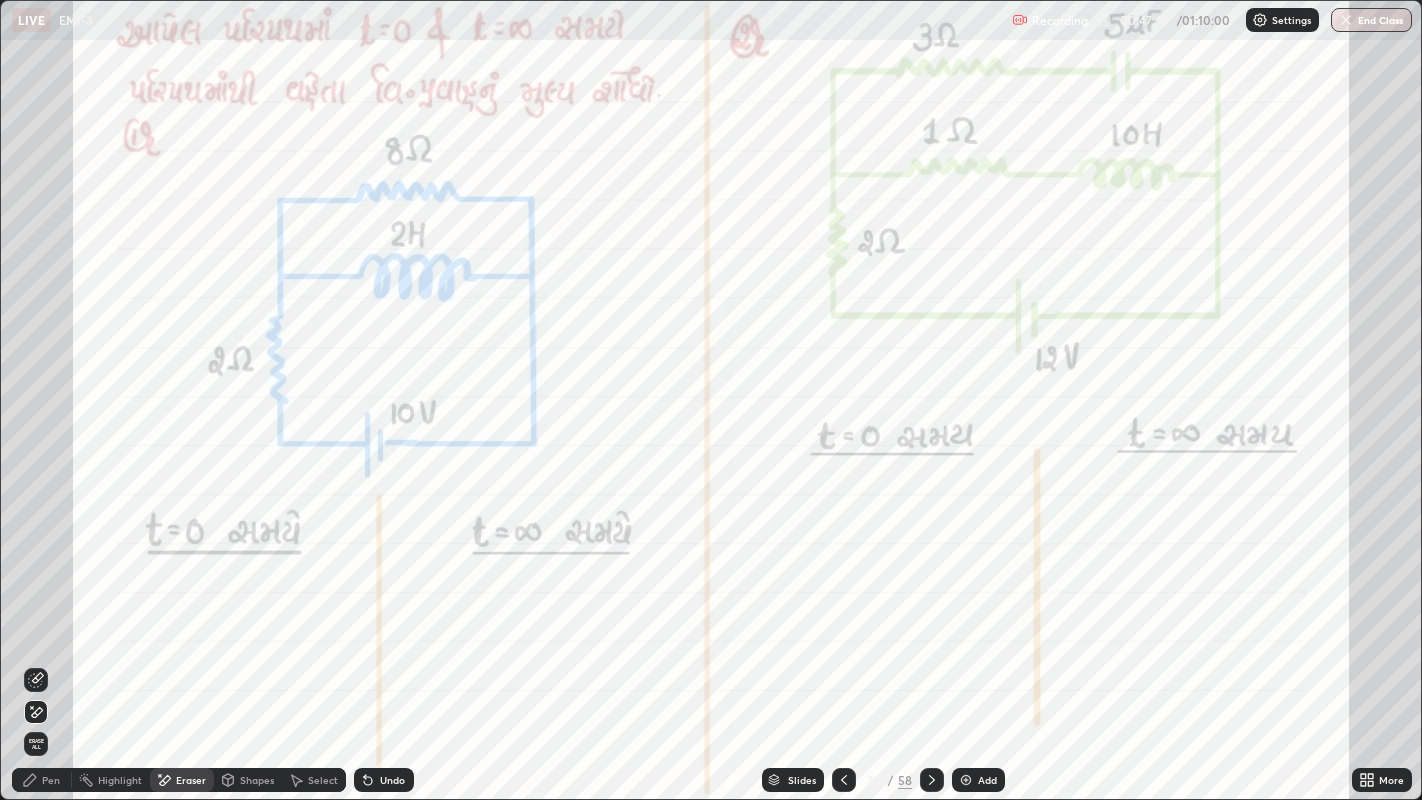 click 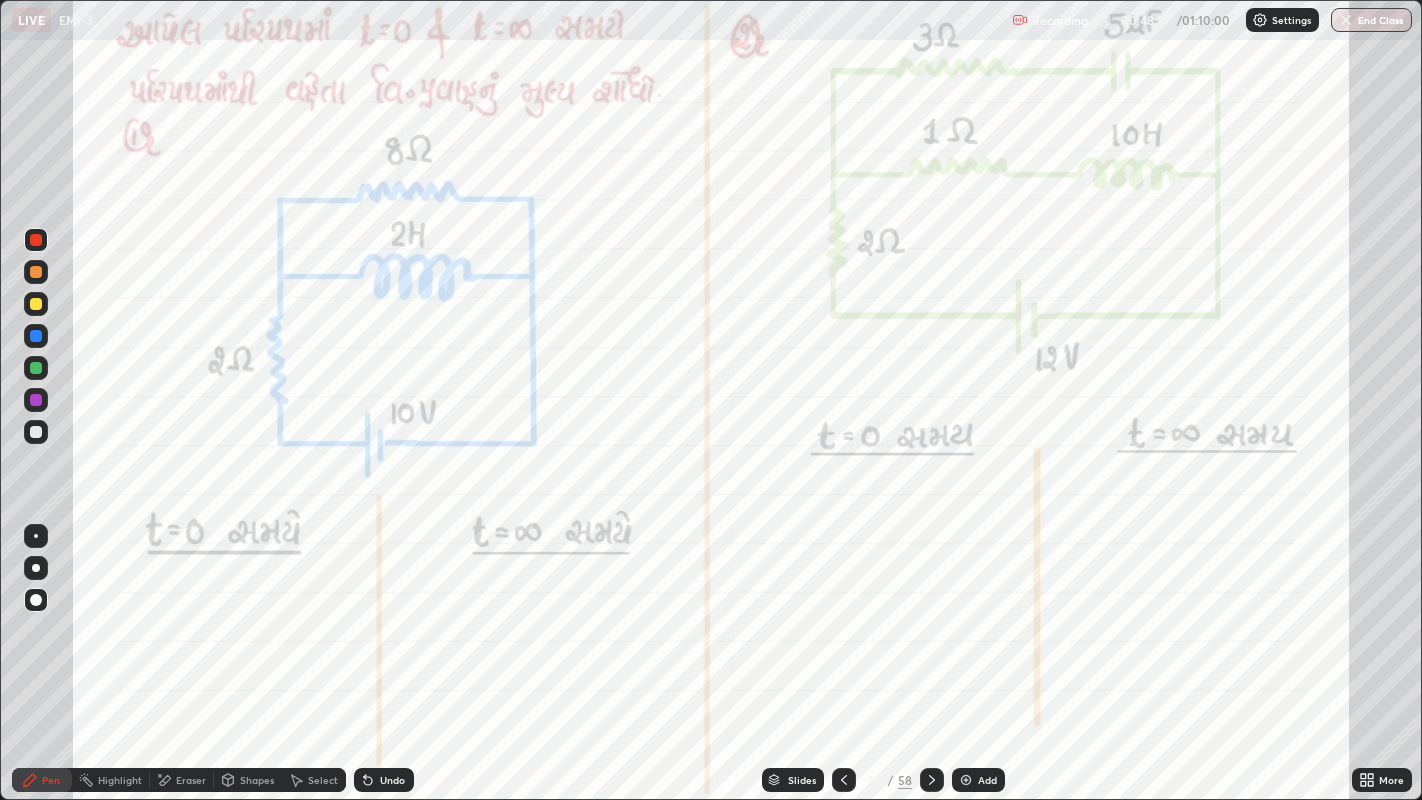 click 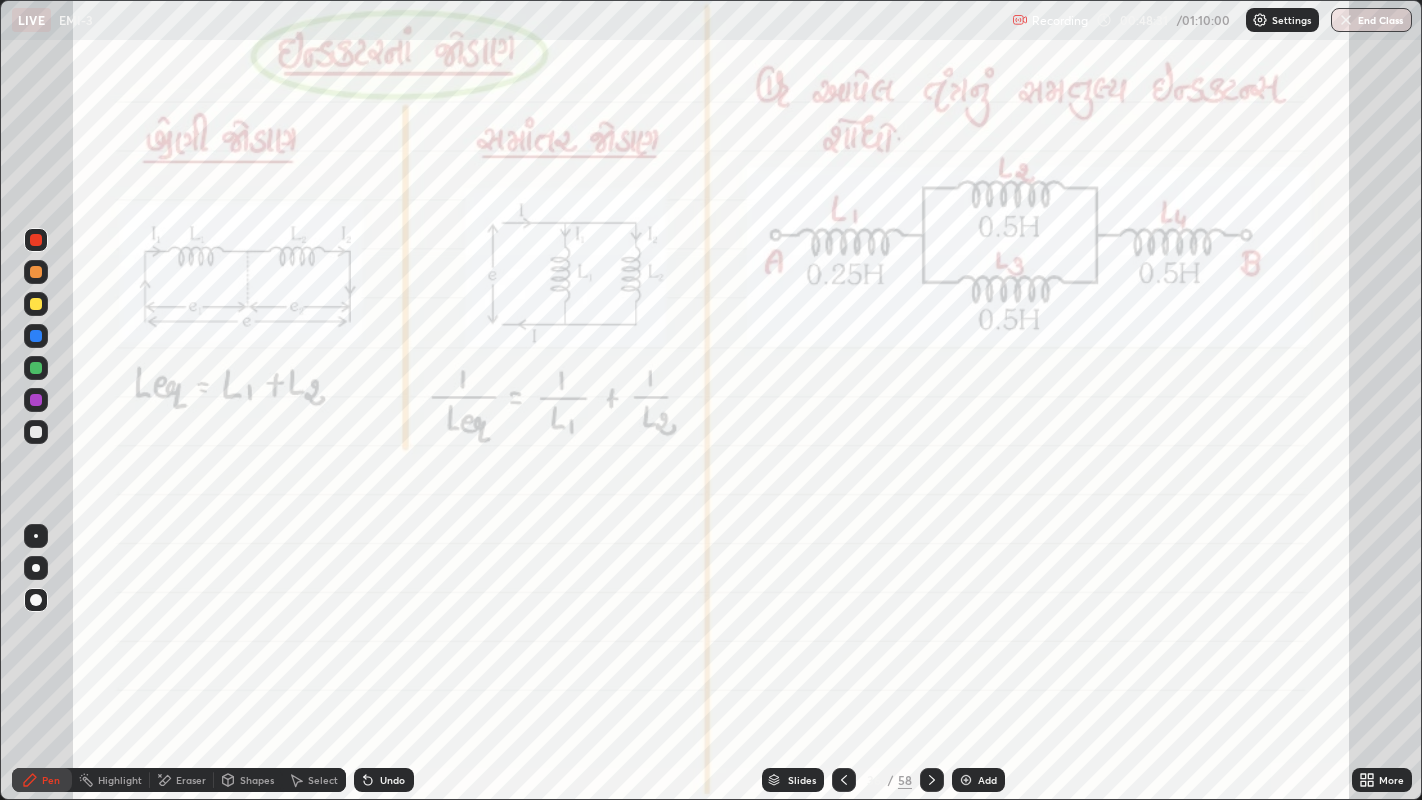 click at bounding box center (36, 368) 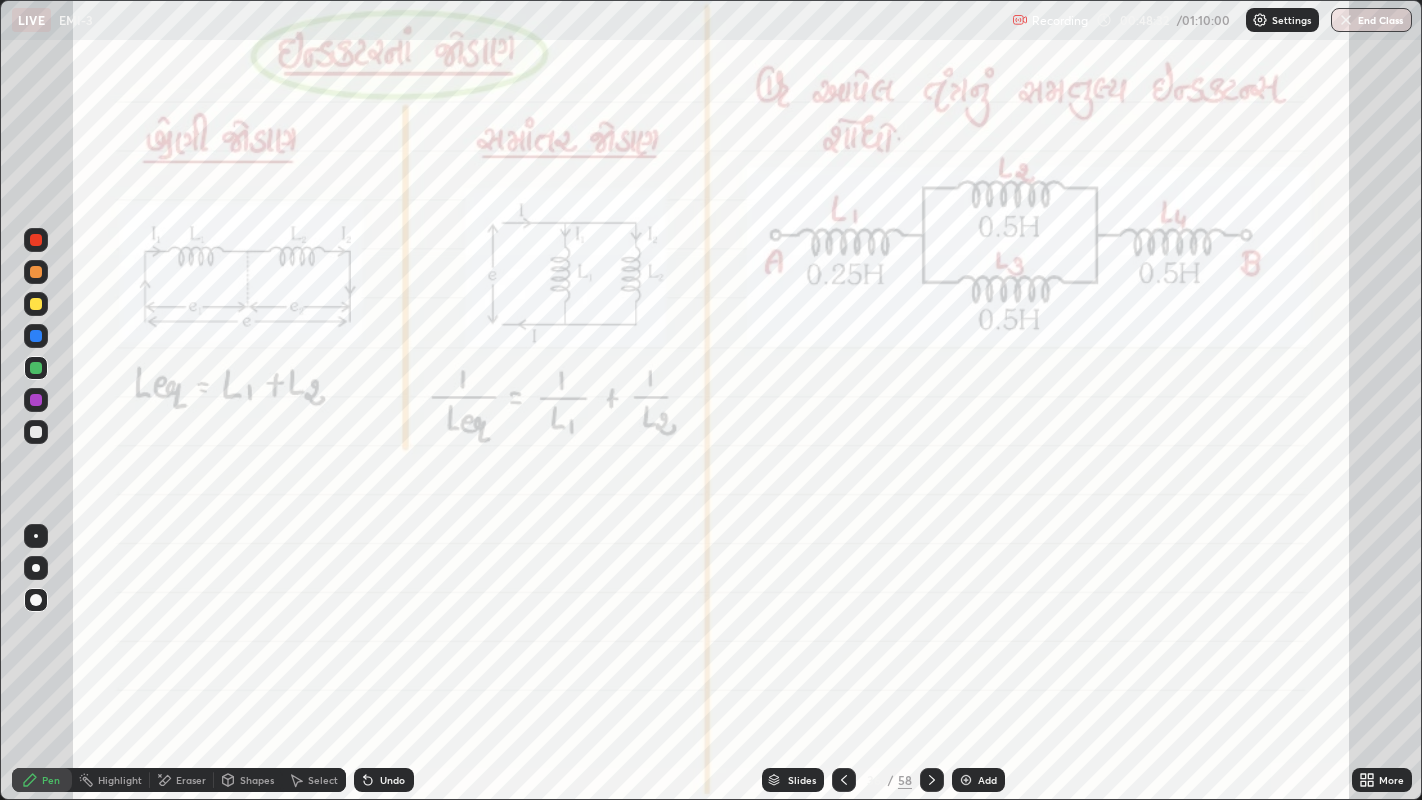 click at bounding box center (36, 400) 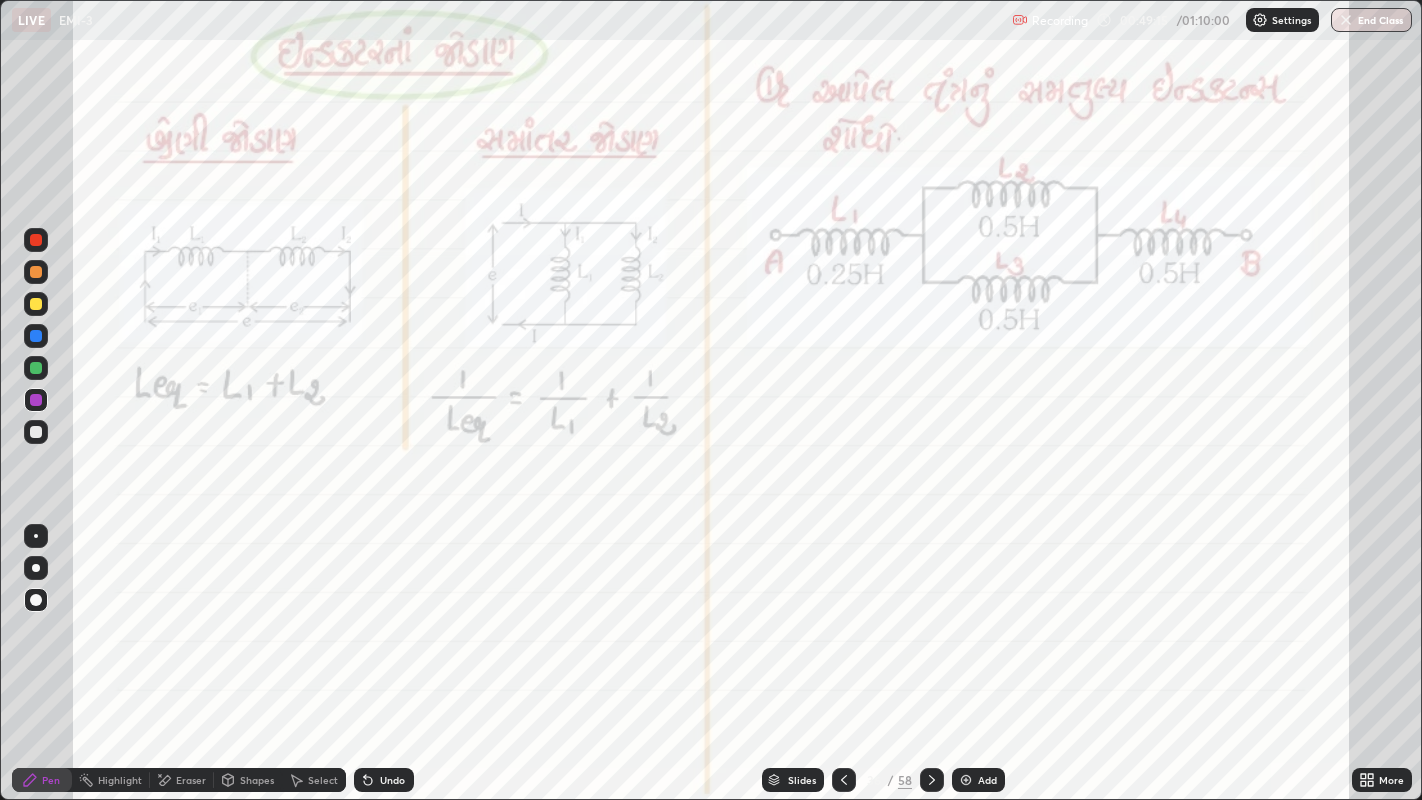 click 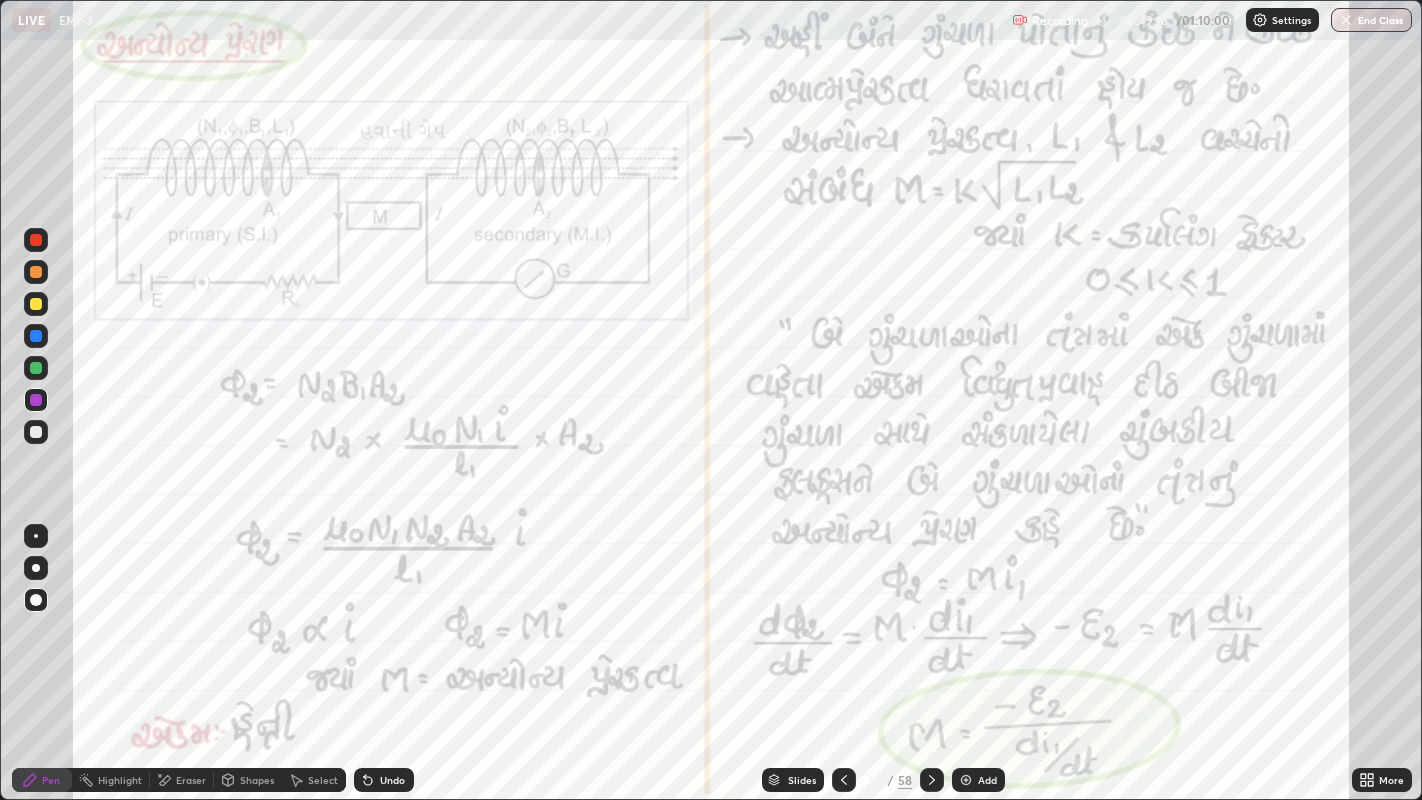 click 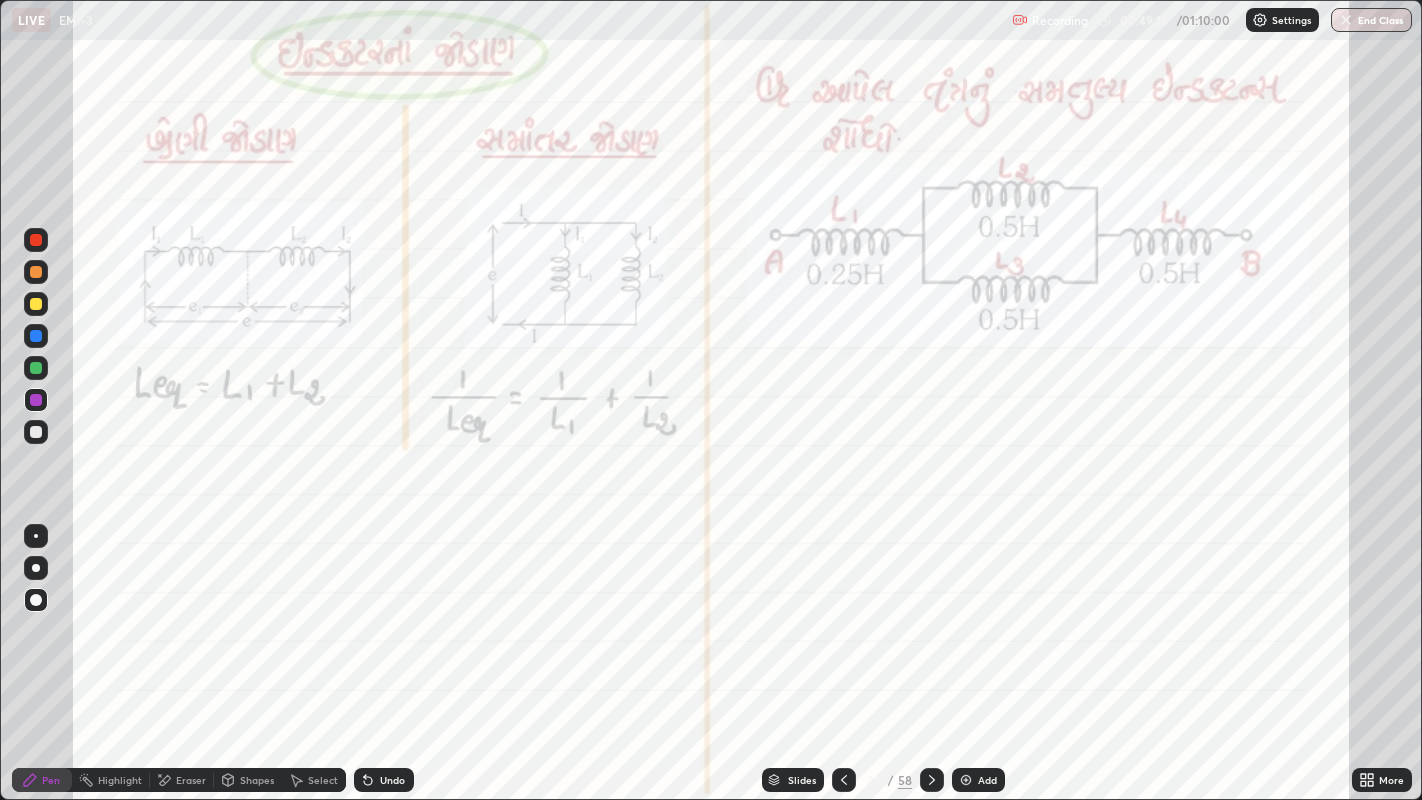 click 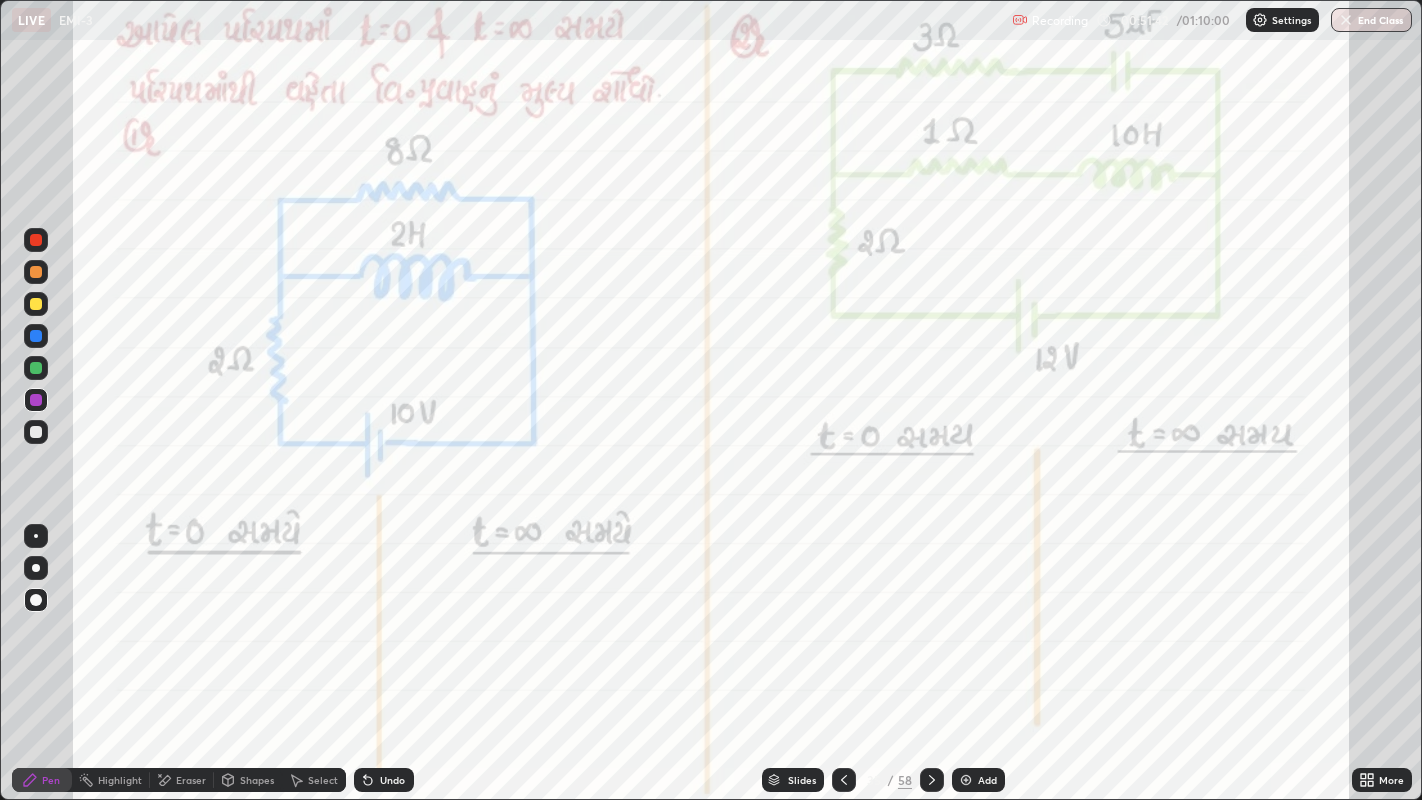 click 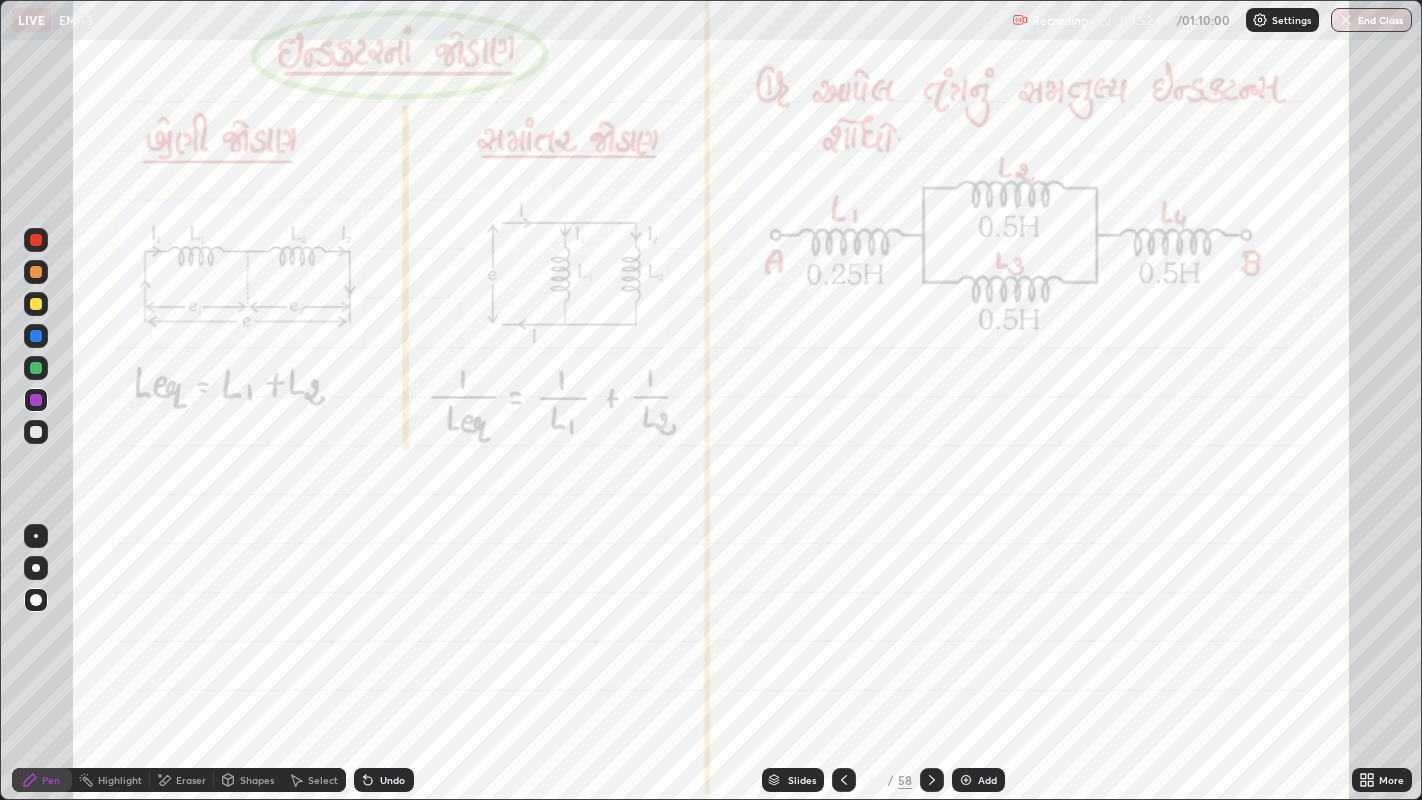 click 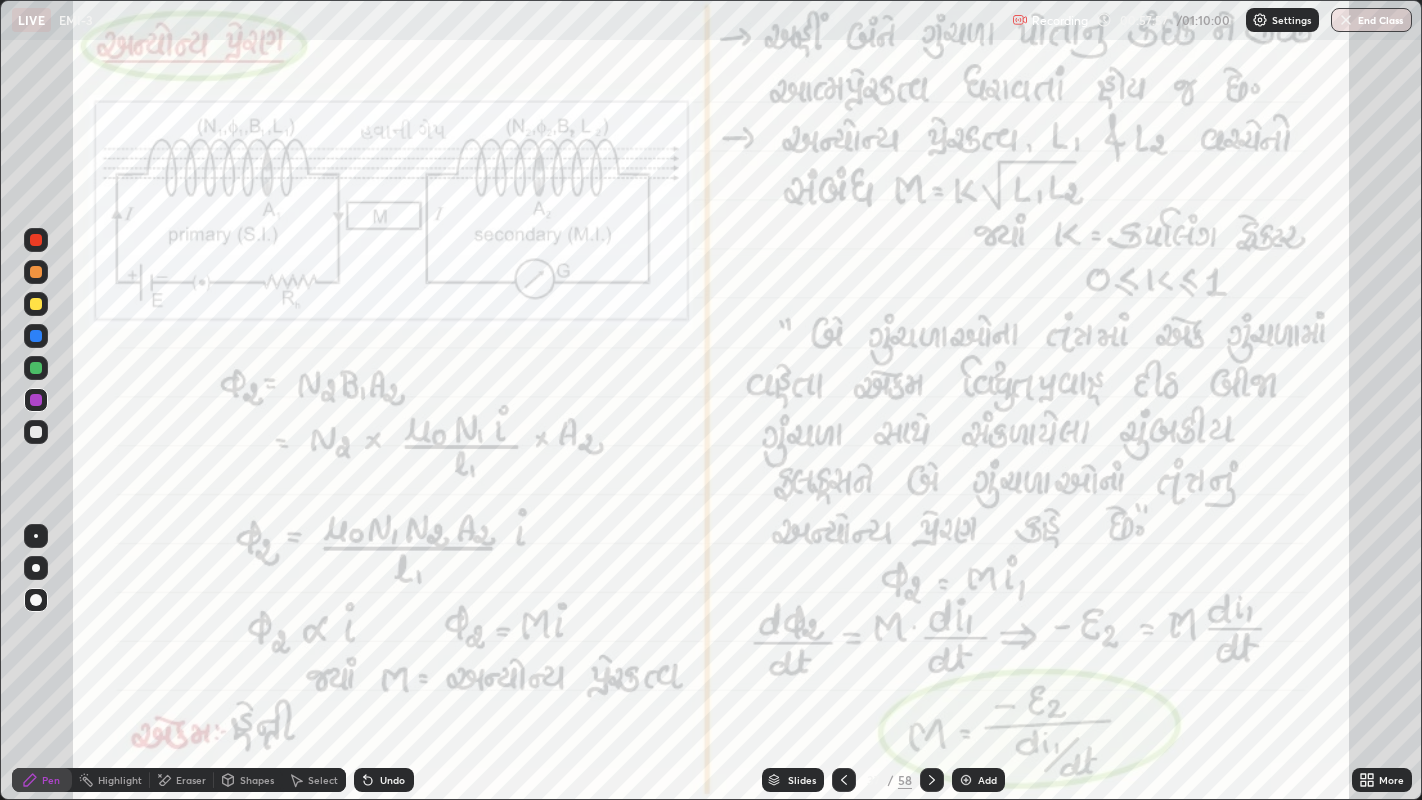 click on "Eraser" at bounding box center (191, 780) 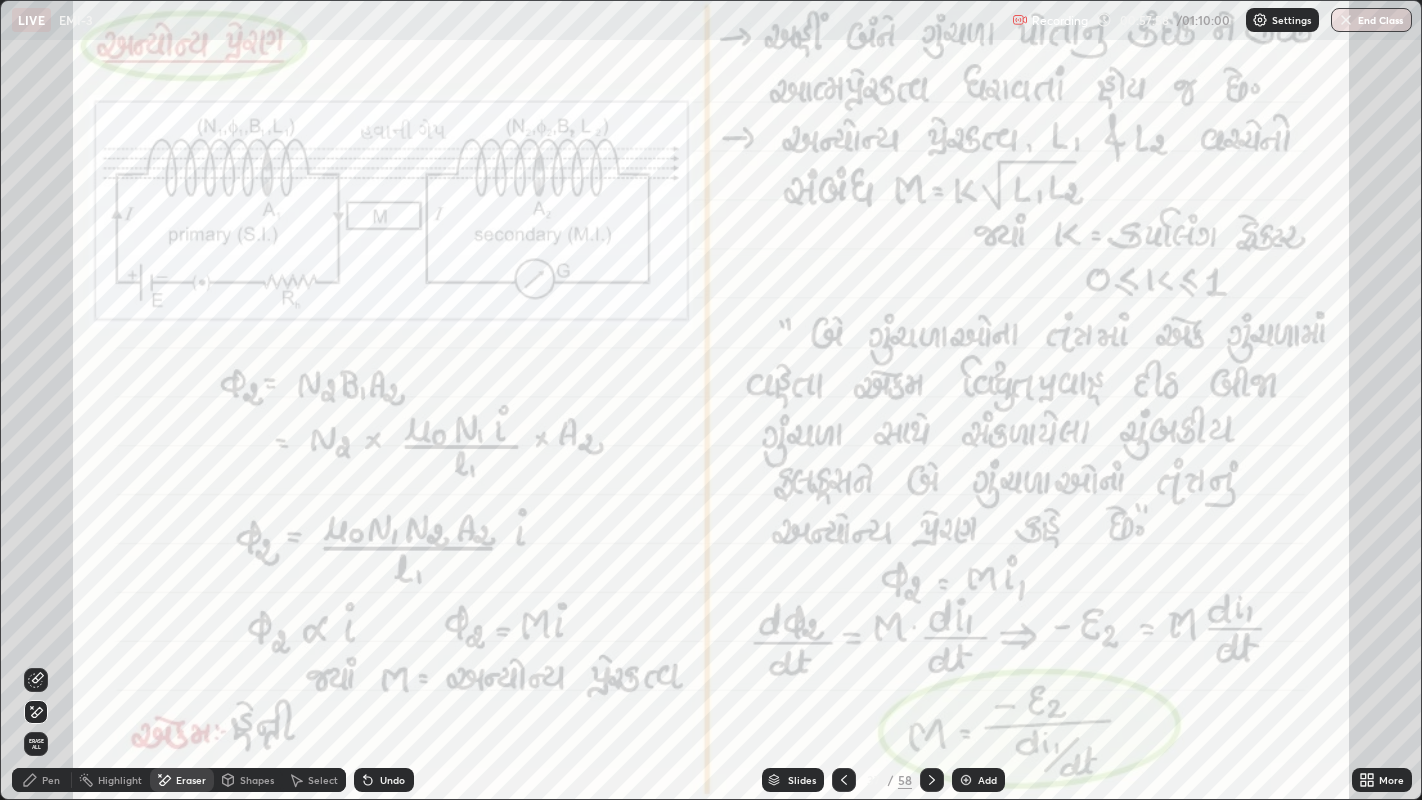 click on "Erase all" at bounding box center (36, 744) 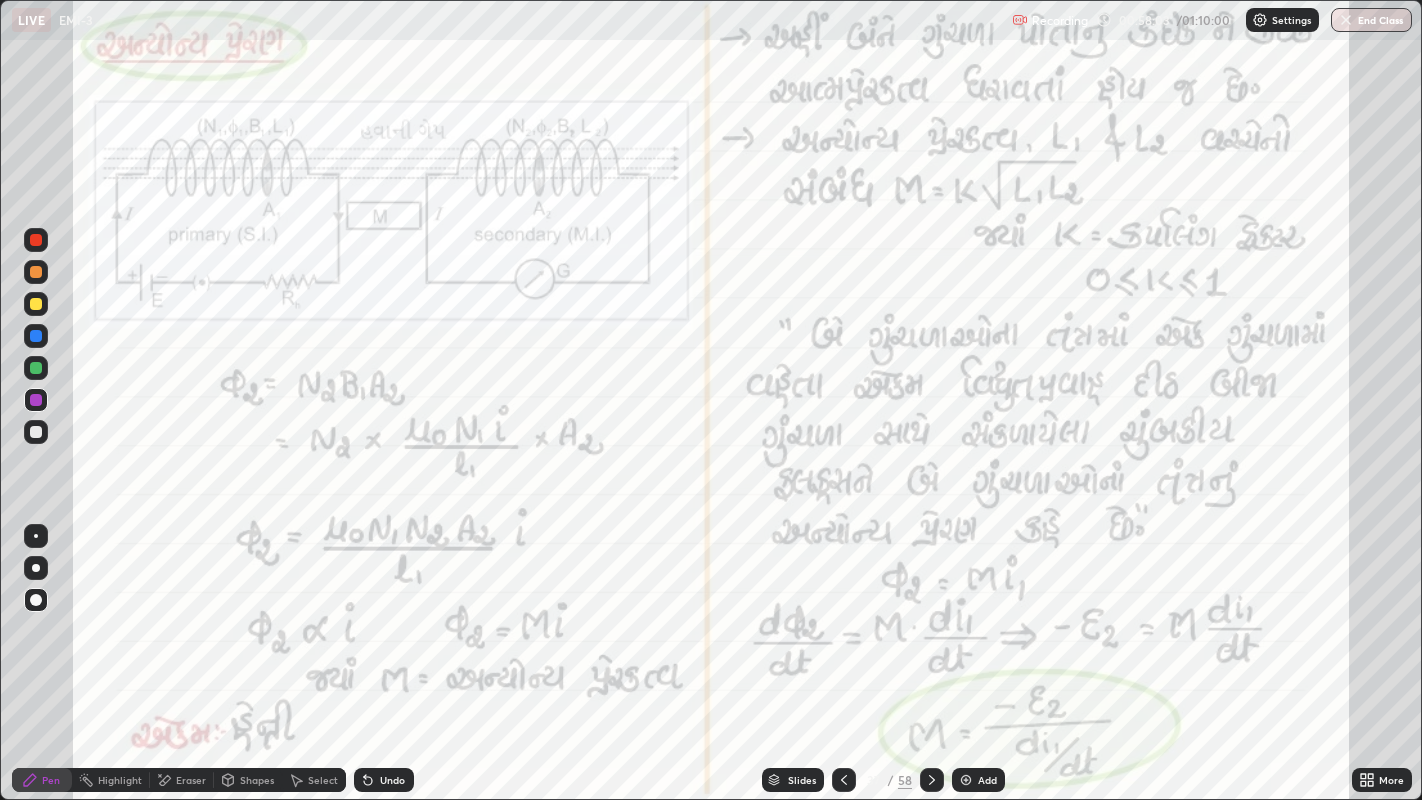 click at bounding box center (36, 272) 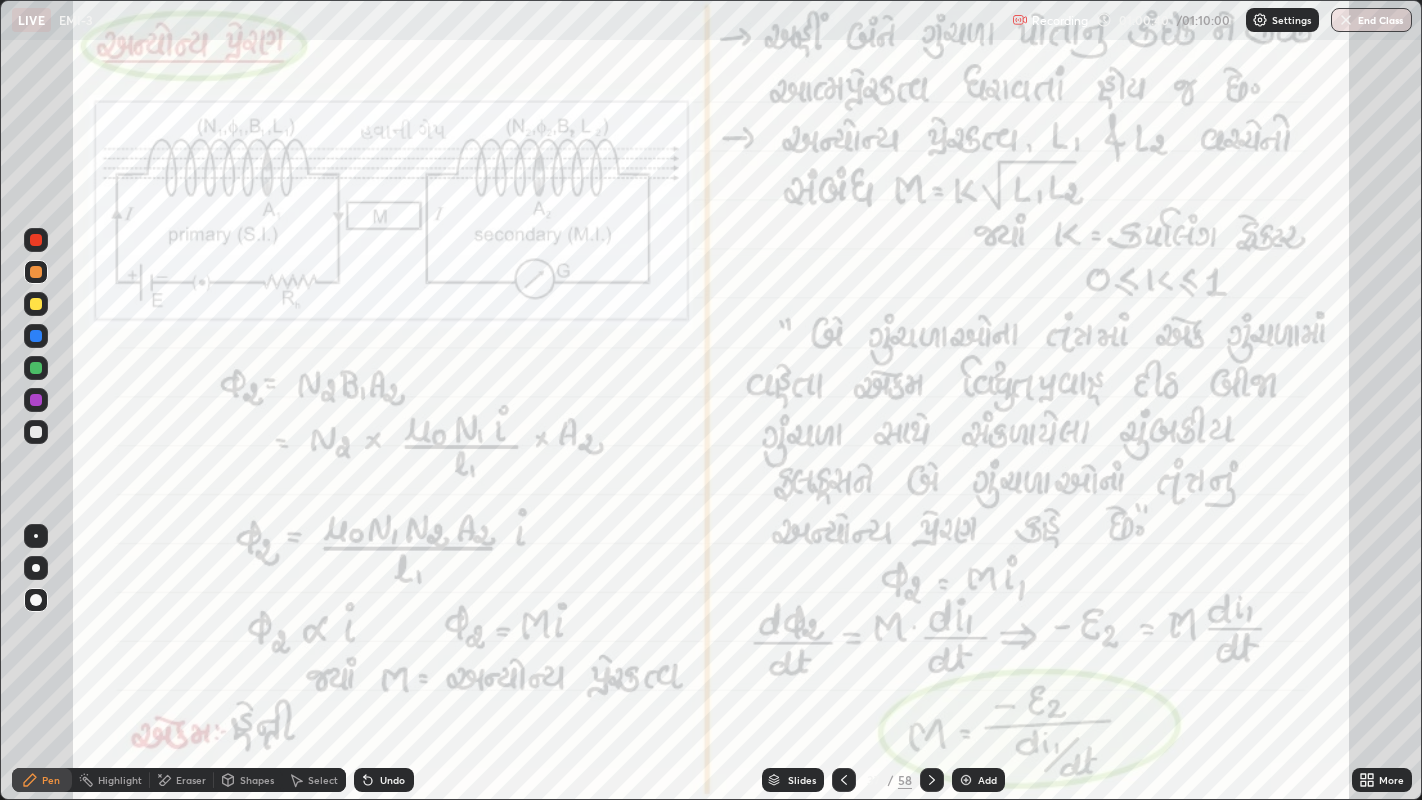 click on "Select" at bounding box center (314, 780) 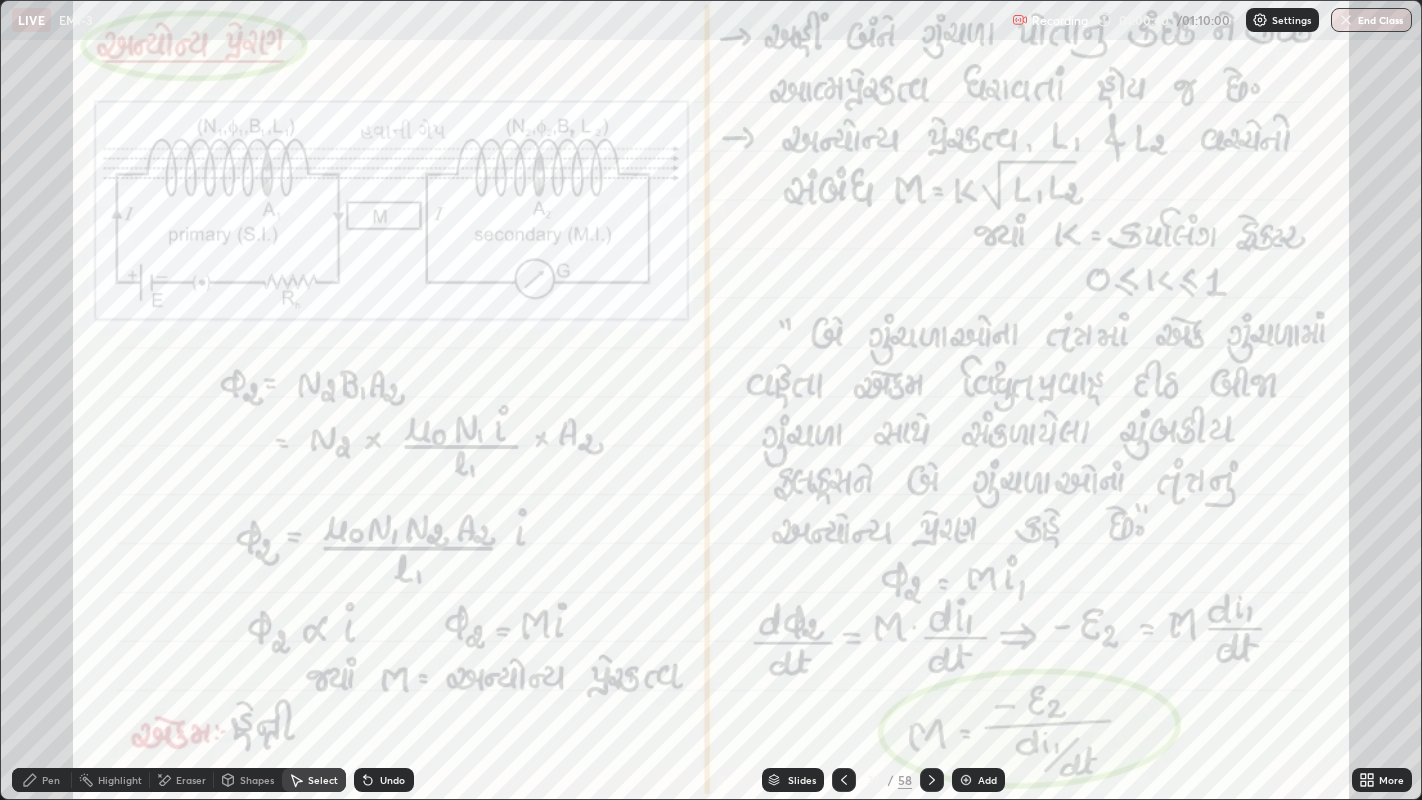 click on "Select" at bounding box center (314, 780) 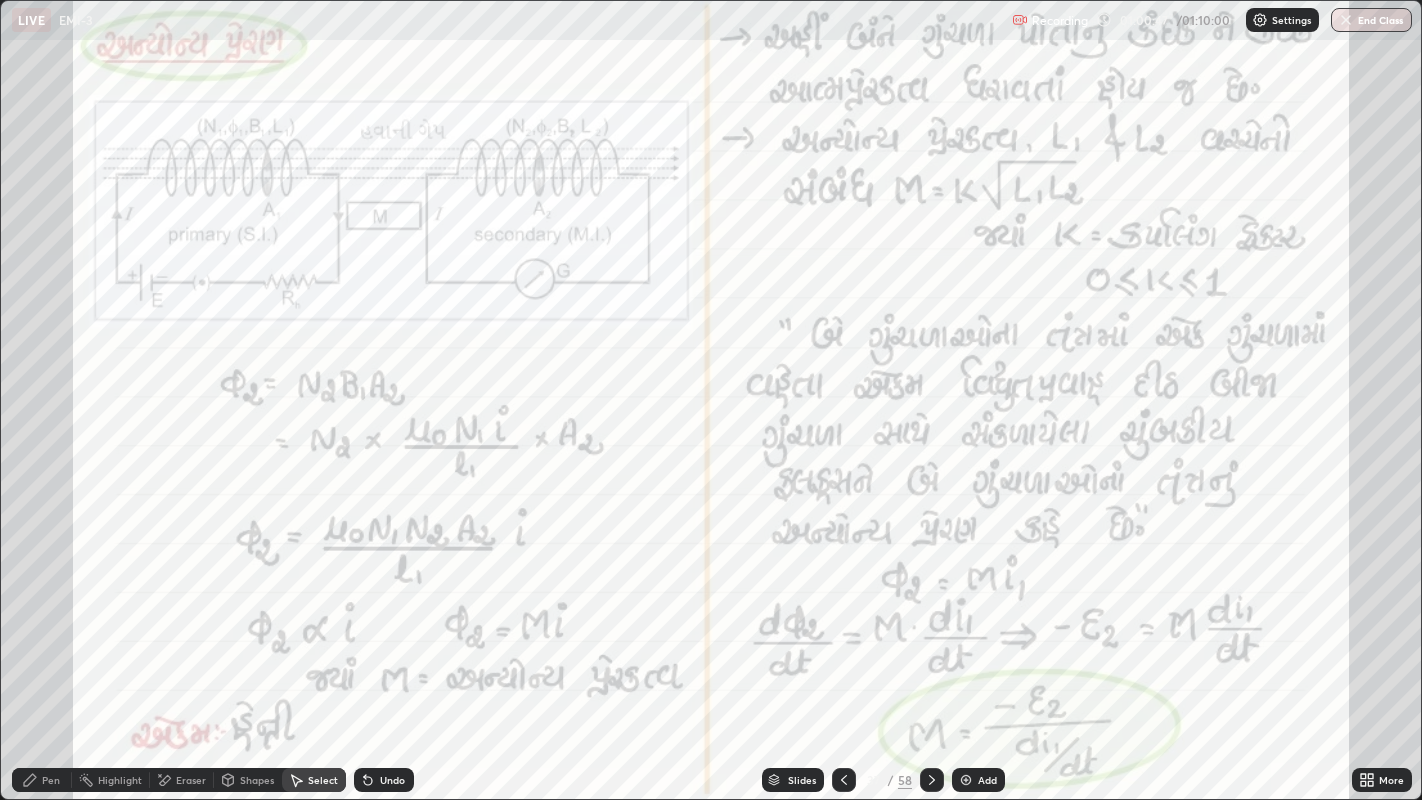 click at bounding box center [932, 780] 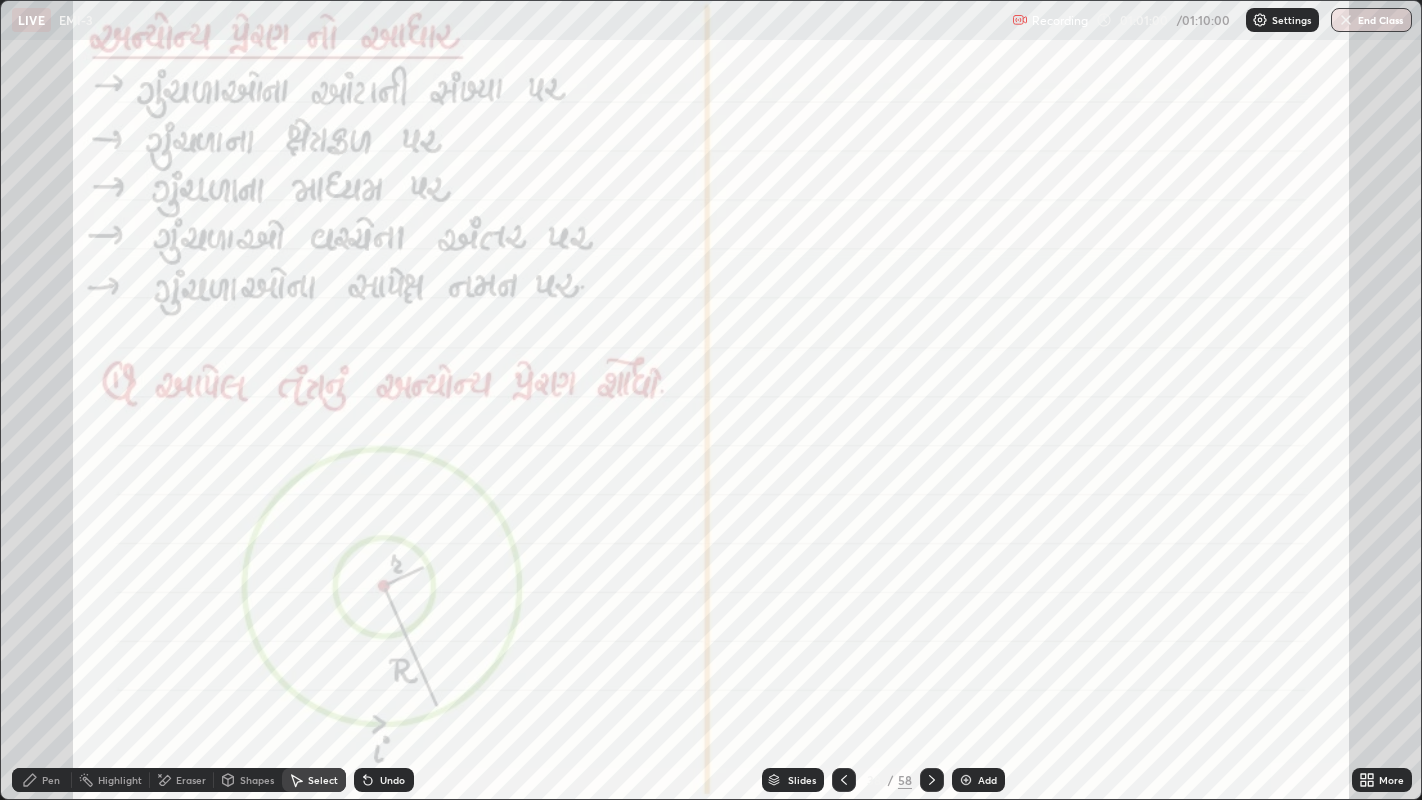 click on "Pen" at bounding box center (51, 780) 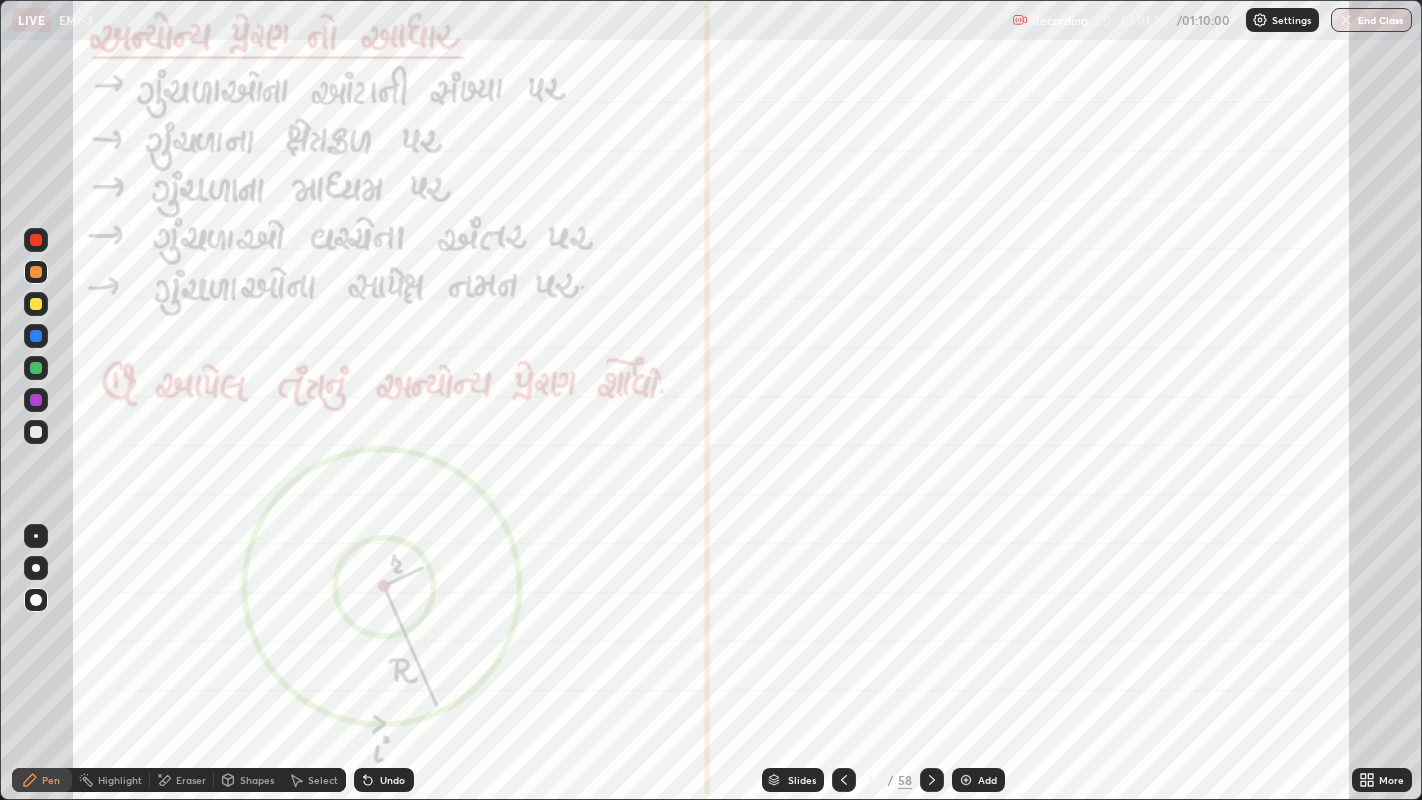 click on "Eraser" at bounding box center (191, 780) 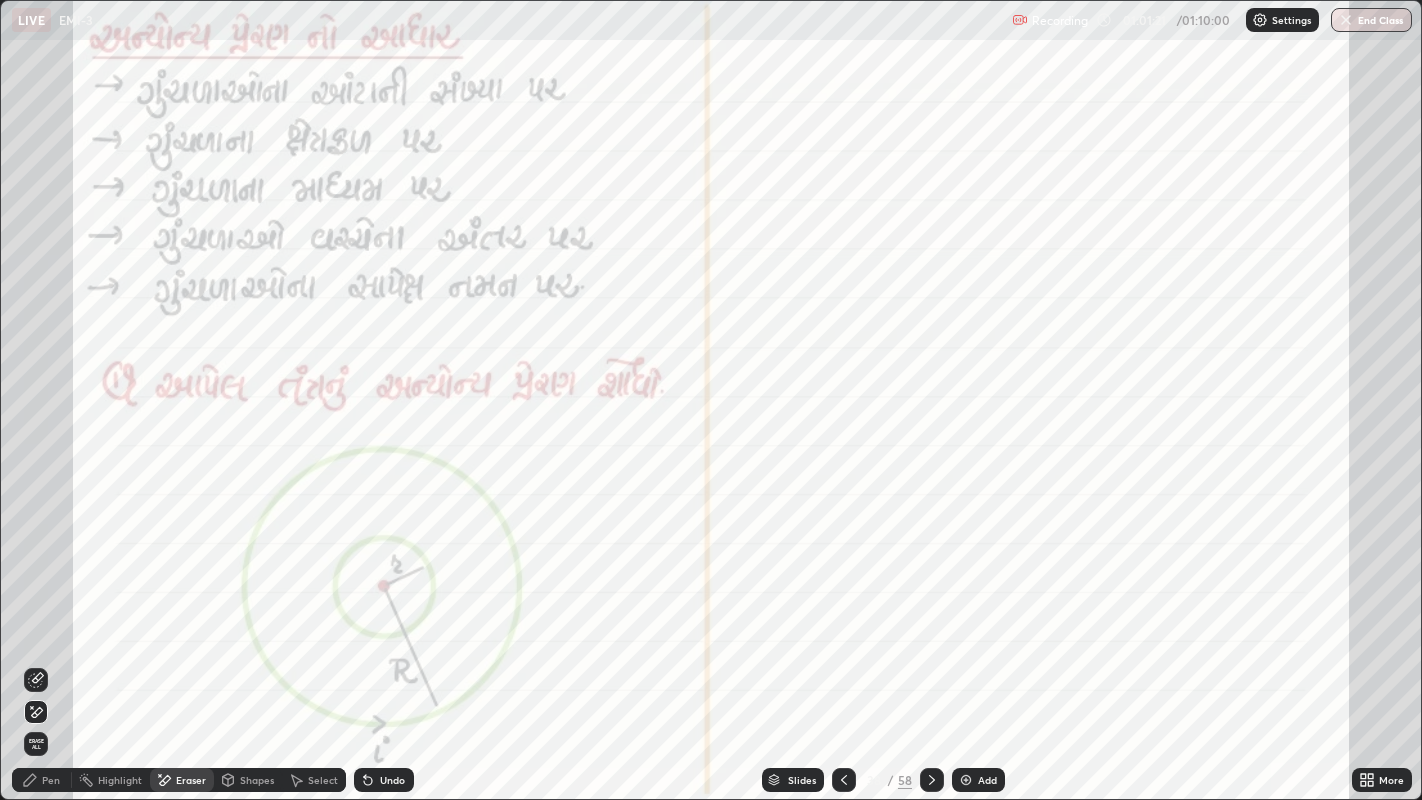 click on "Erase all" at bounding box center (36, 744) 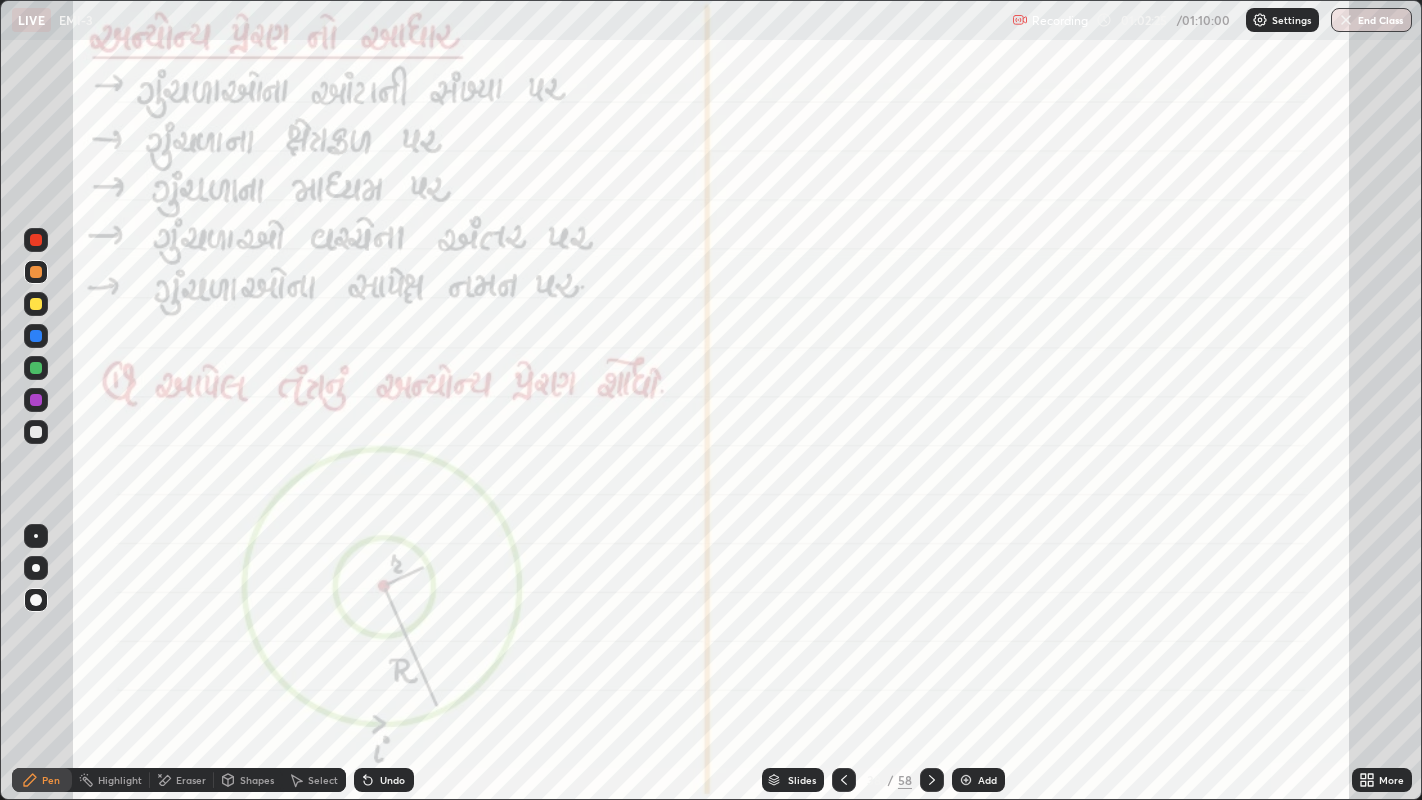 click on "Eraser" at bounding box center (182, 780) 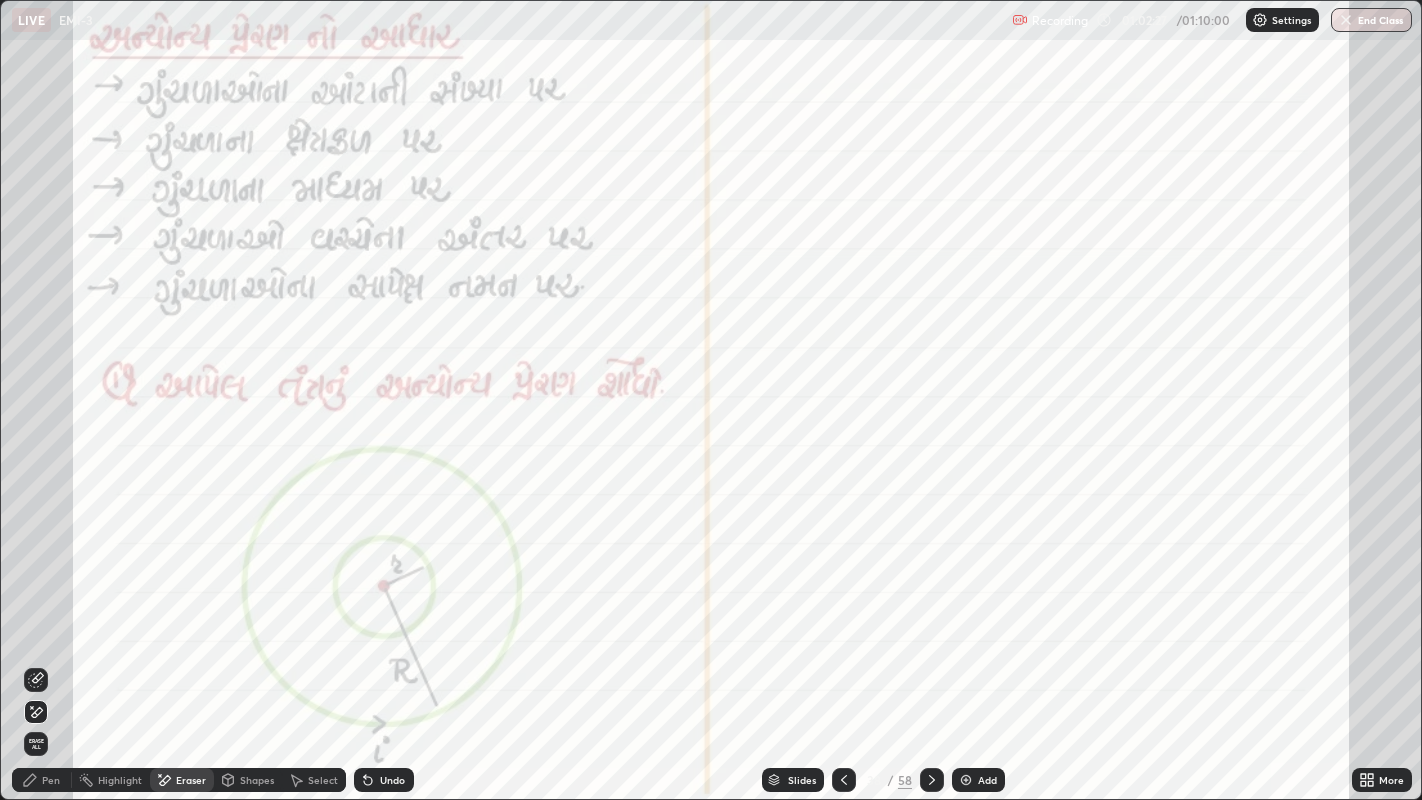 click on "Pen" at bounding box center [42, 780] 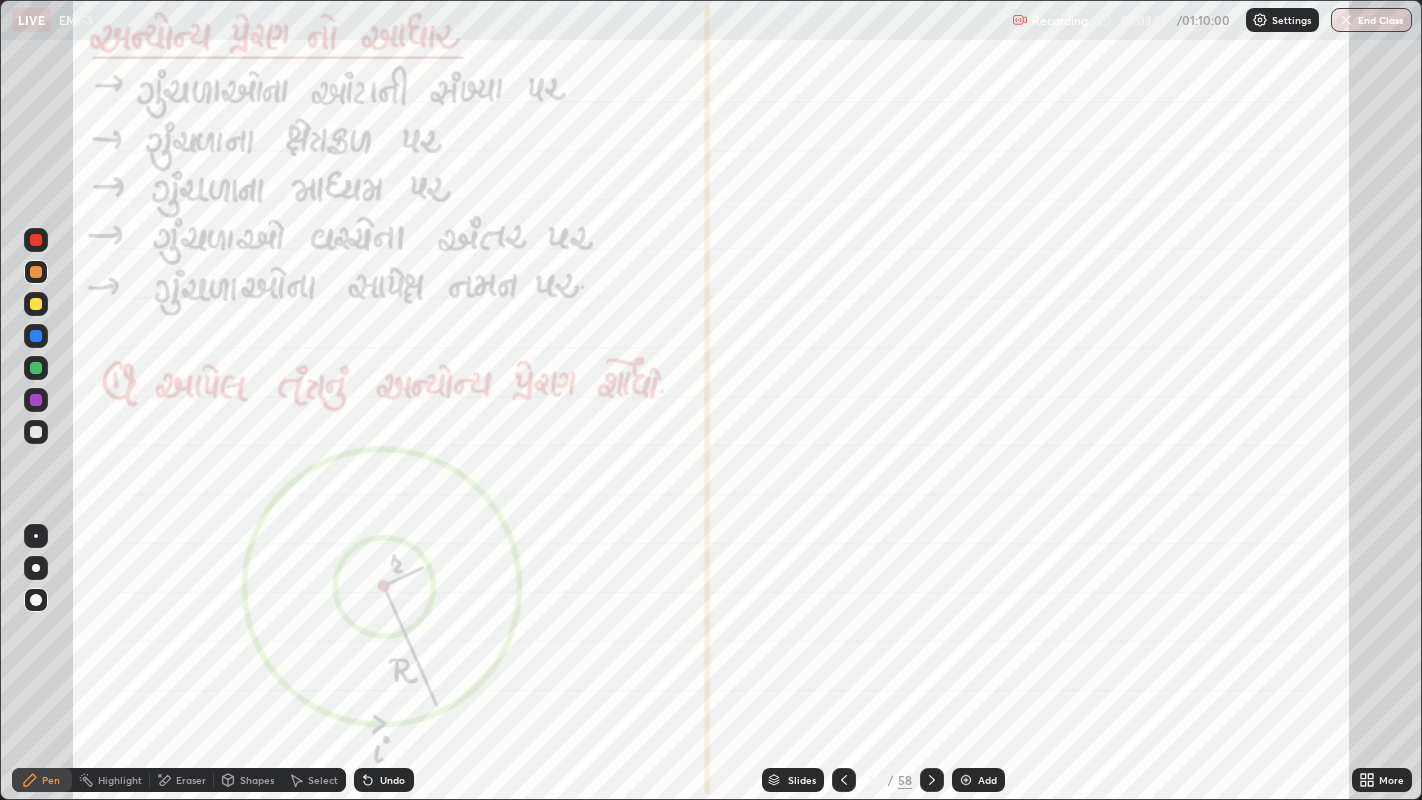 click 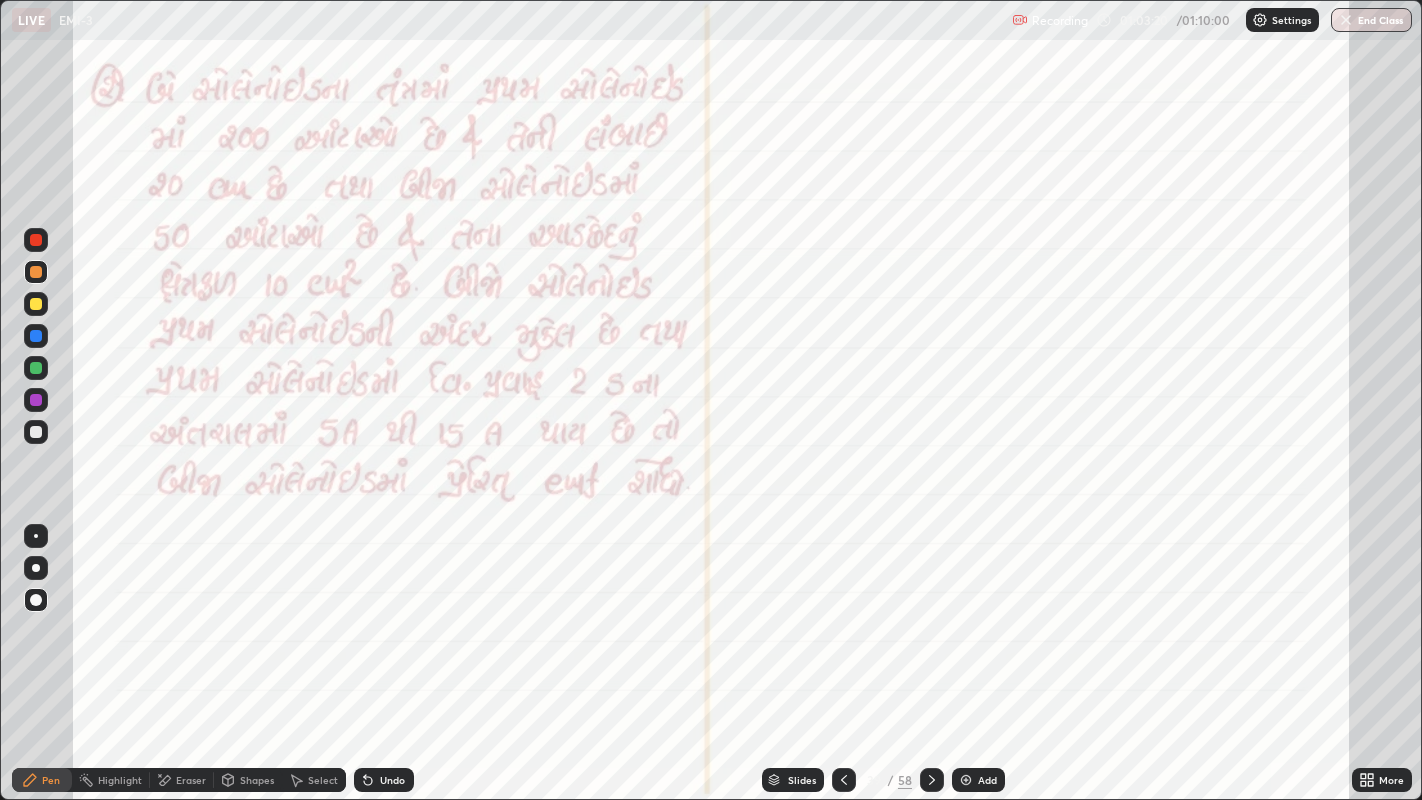 click 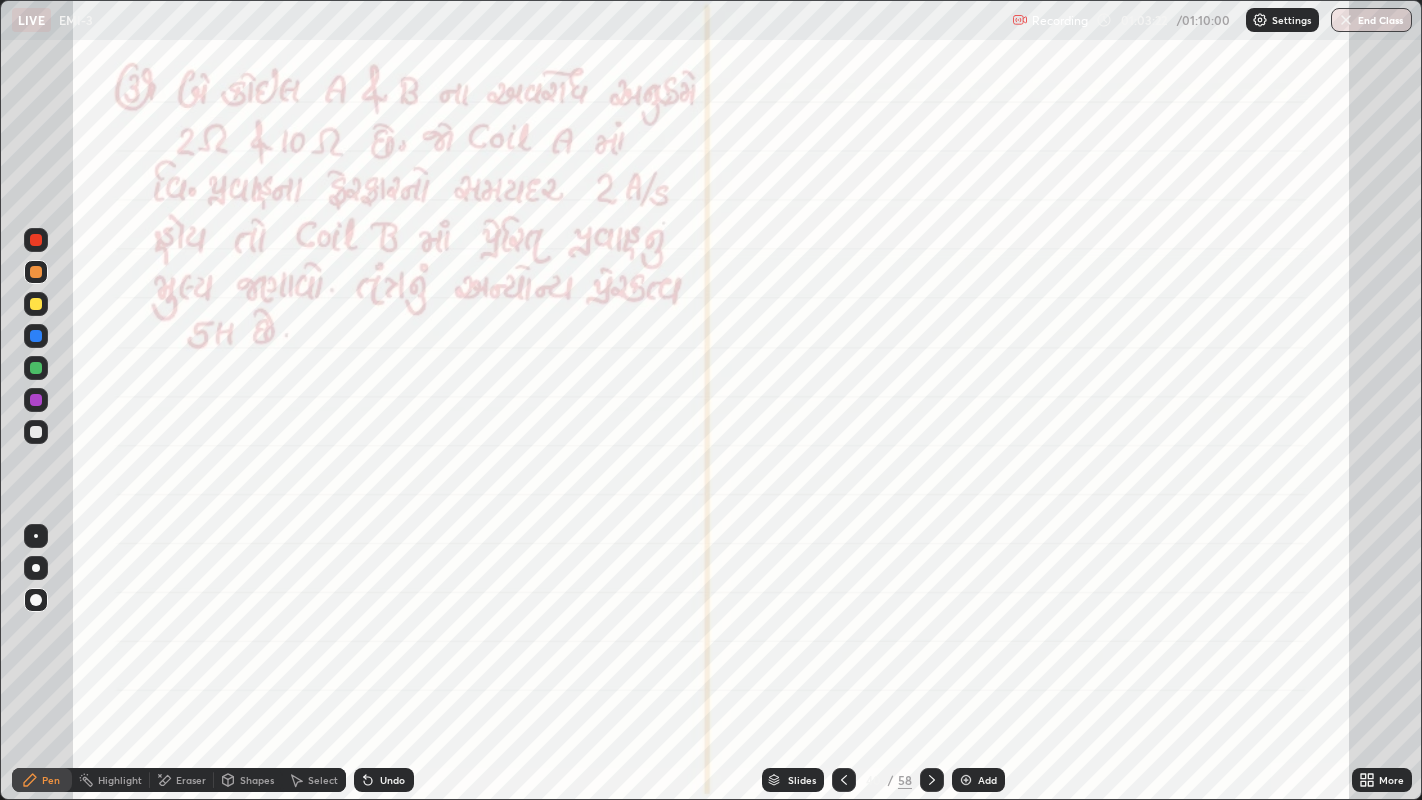 click 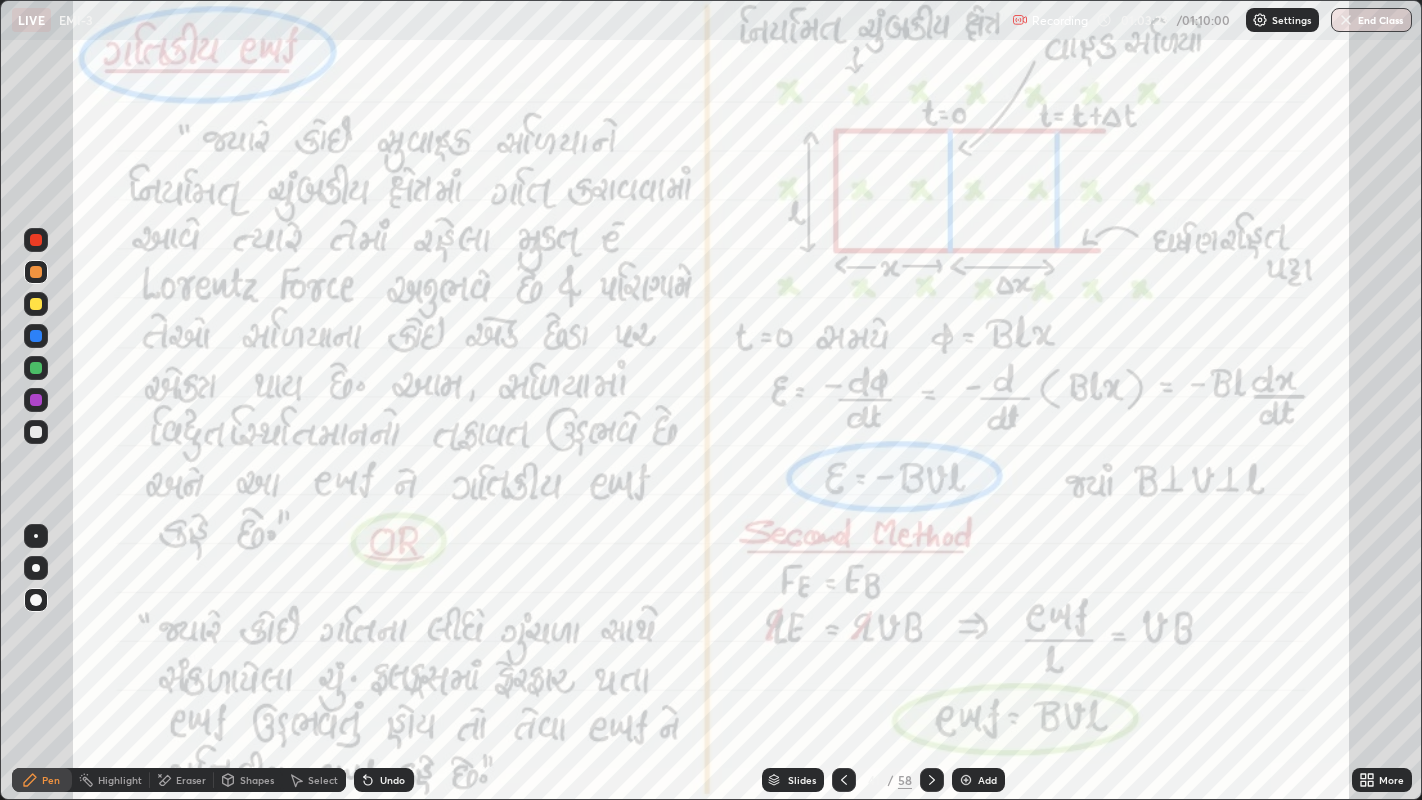click 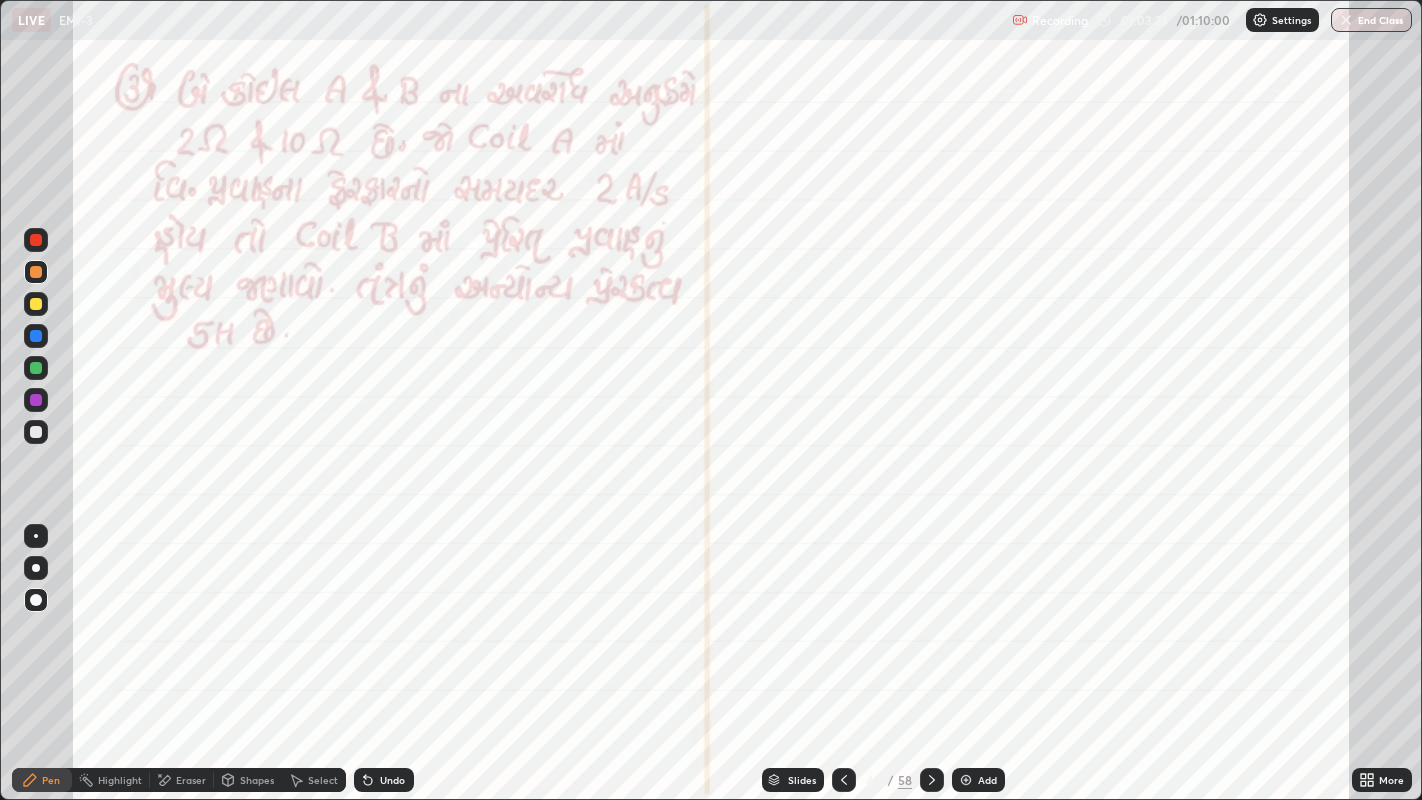 click 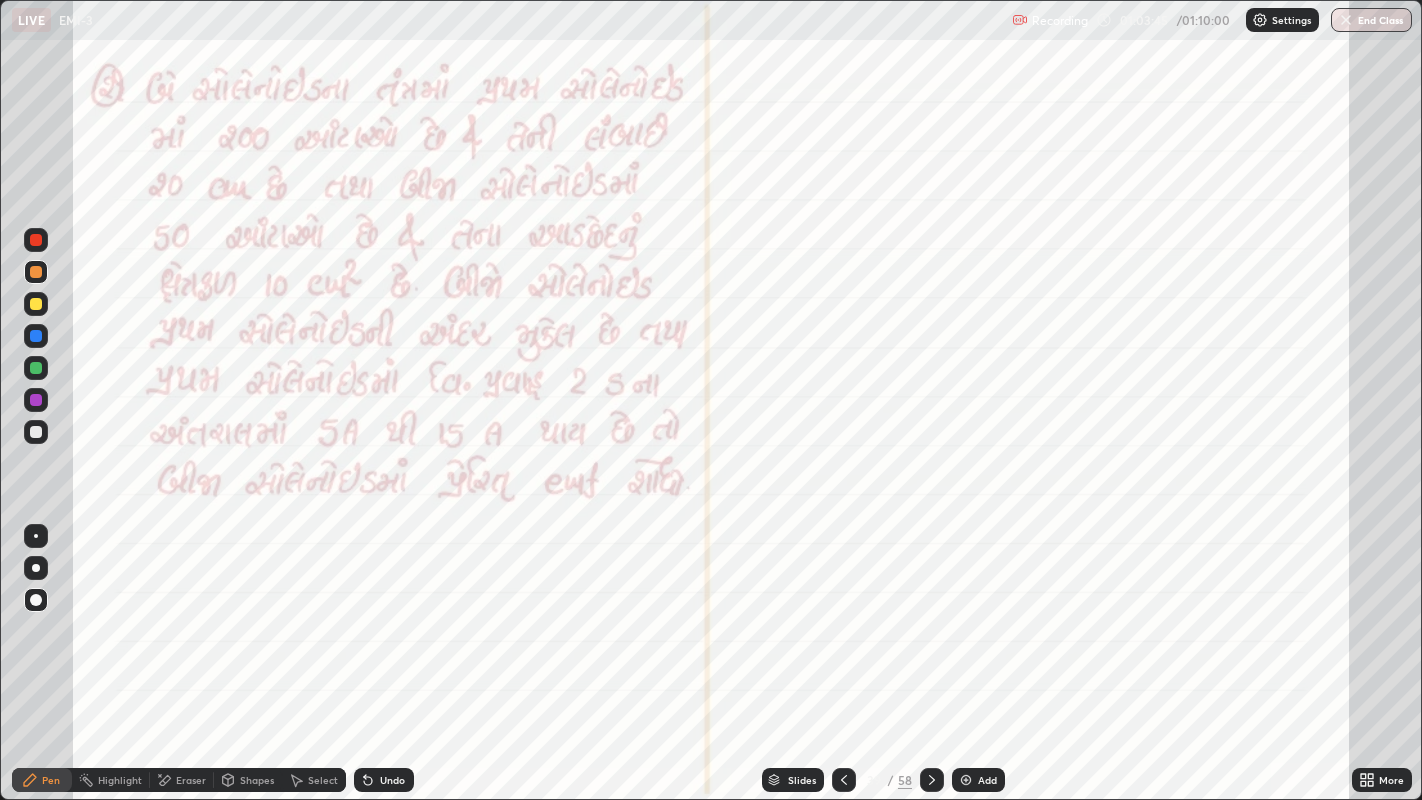 click at bounding box center (36, 400) 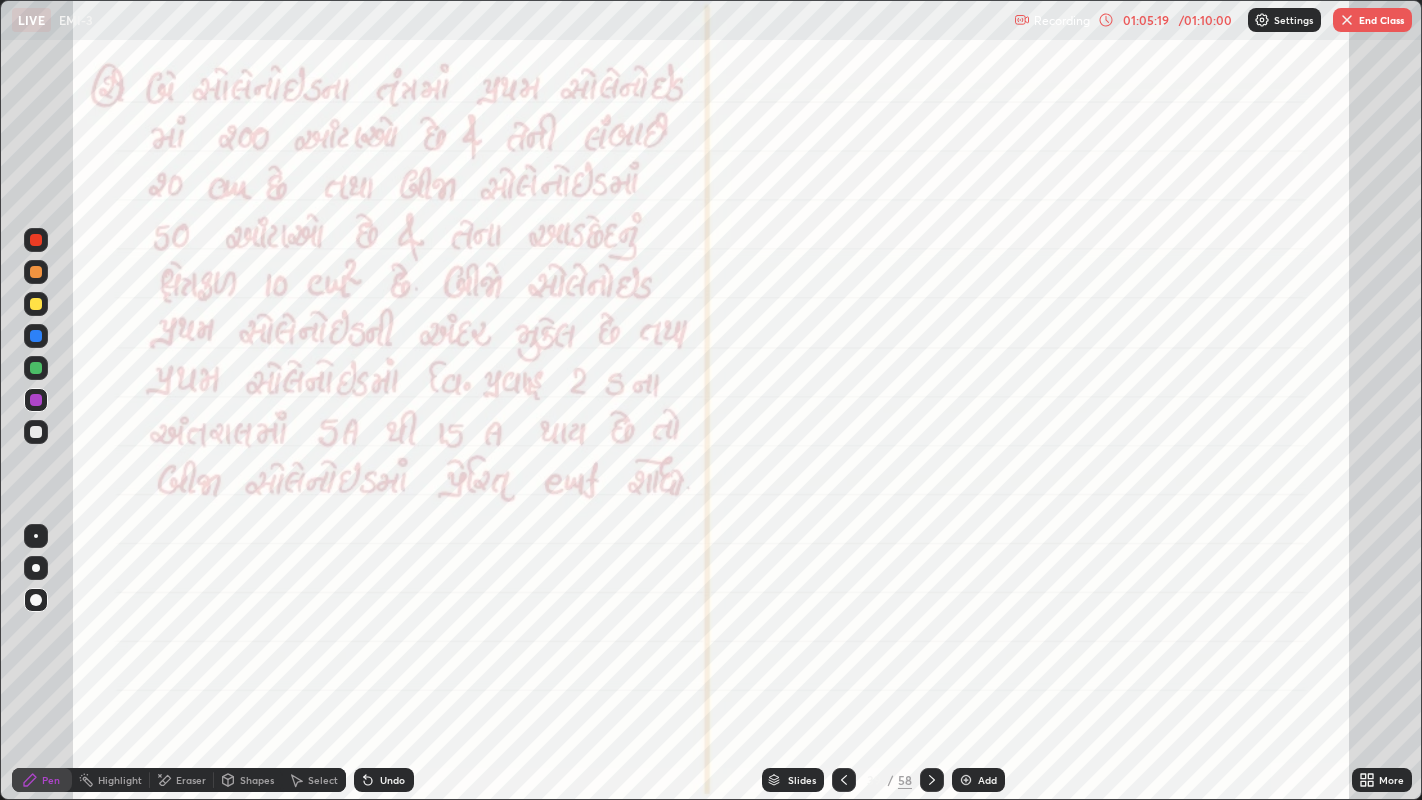 click on "Undo" at bounding box center [384, 780] 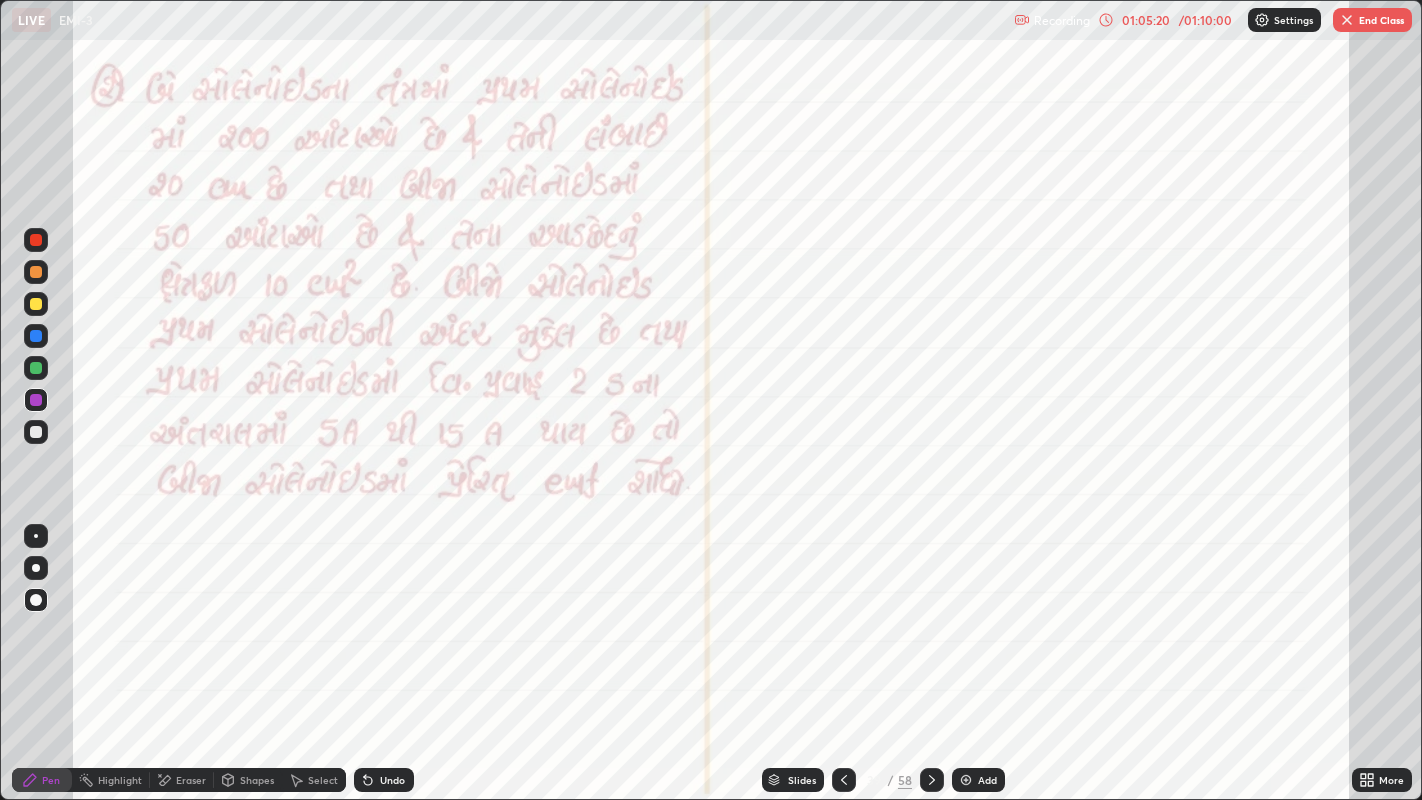 click on "Undo" at bounding box center [392, 780] 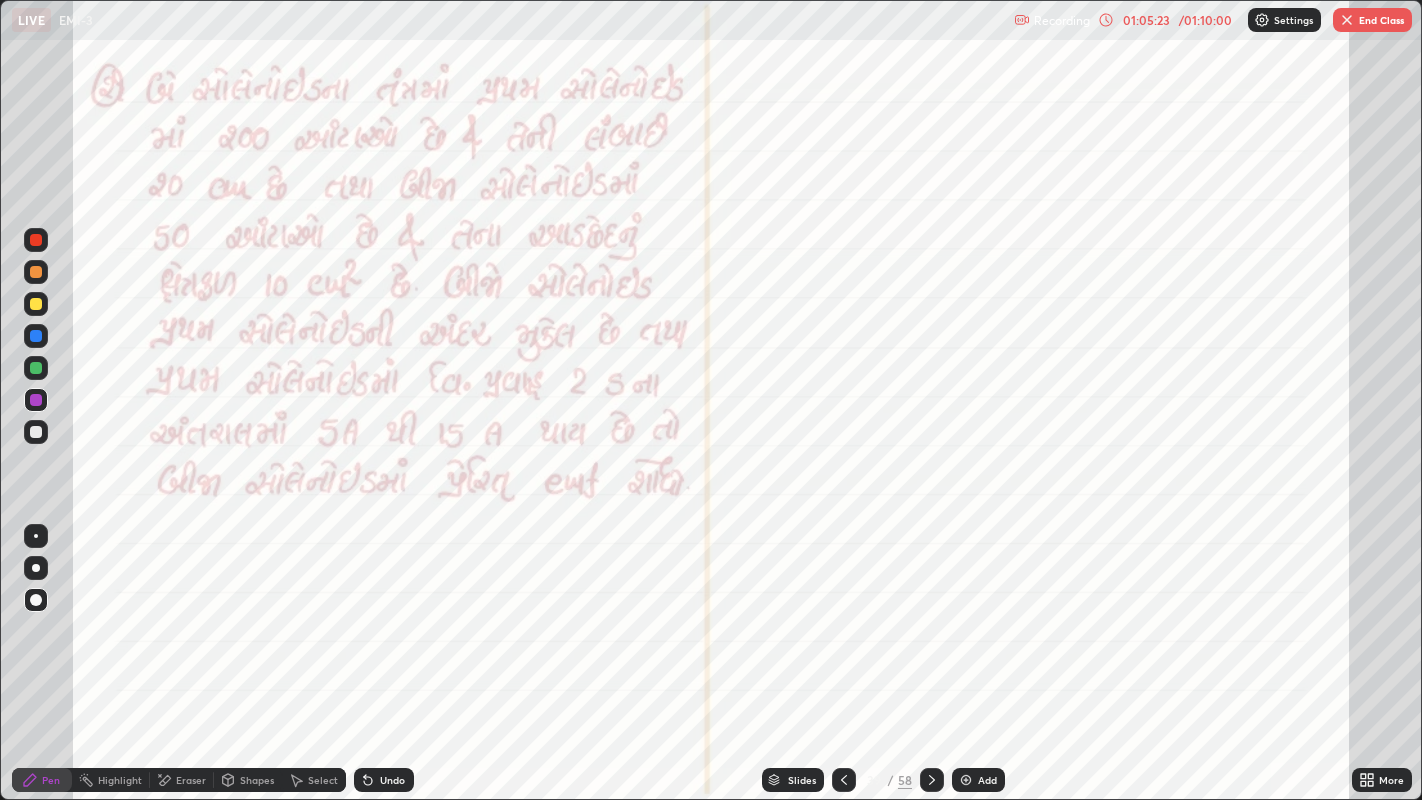 click on "Undo" at bounding box center [392, 780] 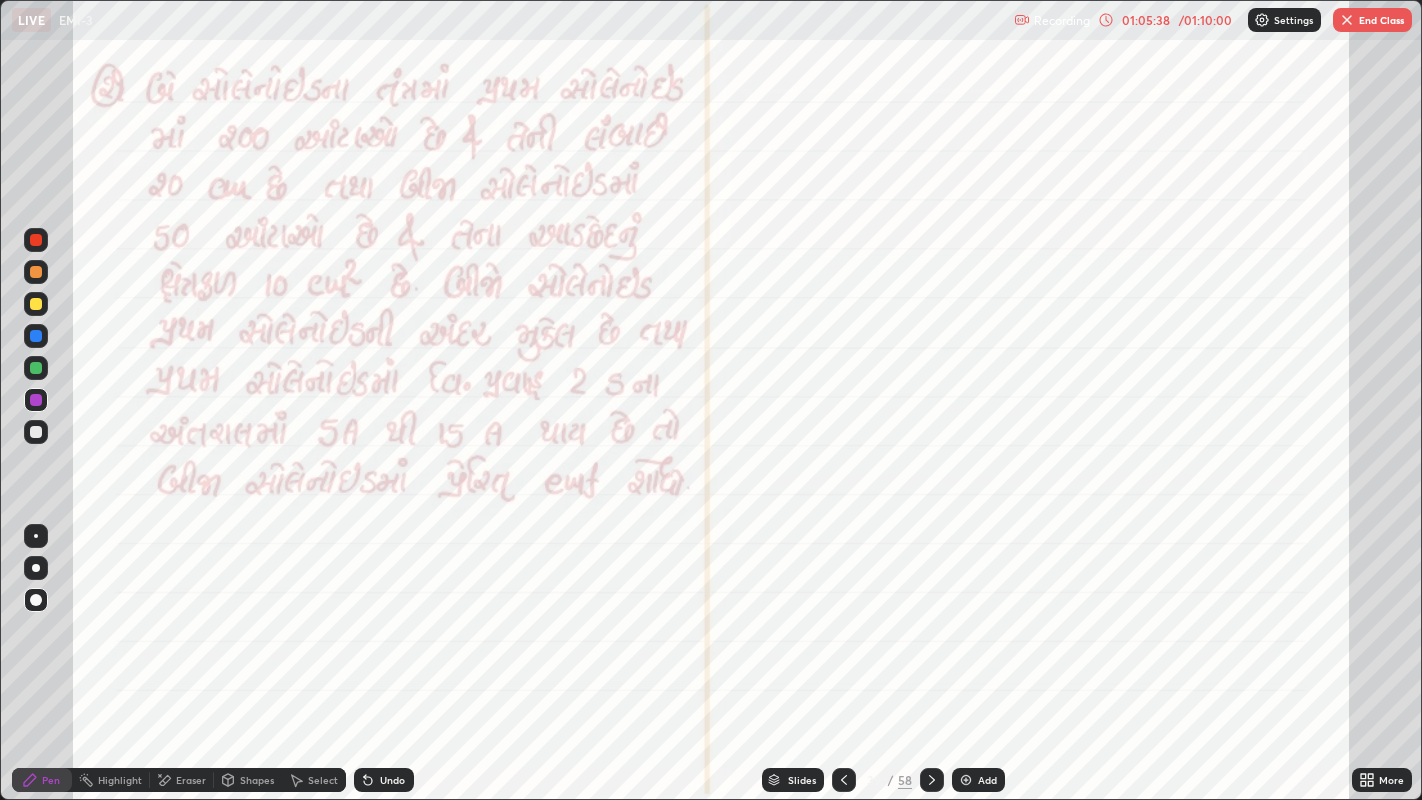 click at bounding box center [36, 272] 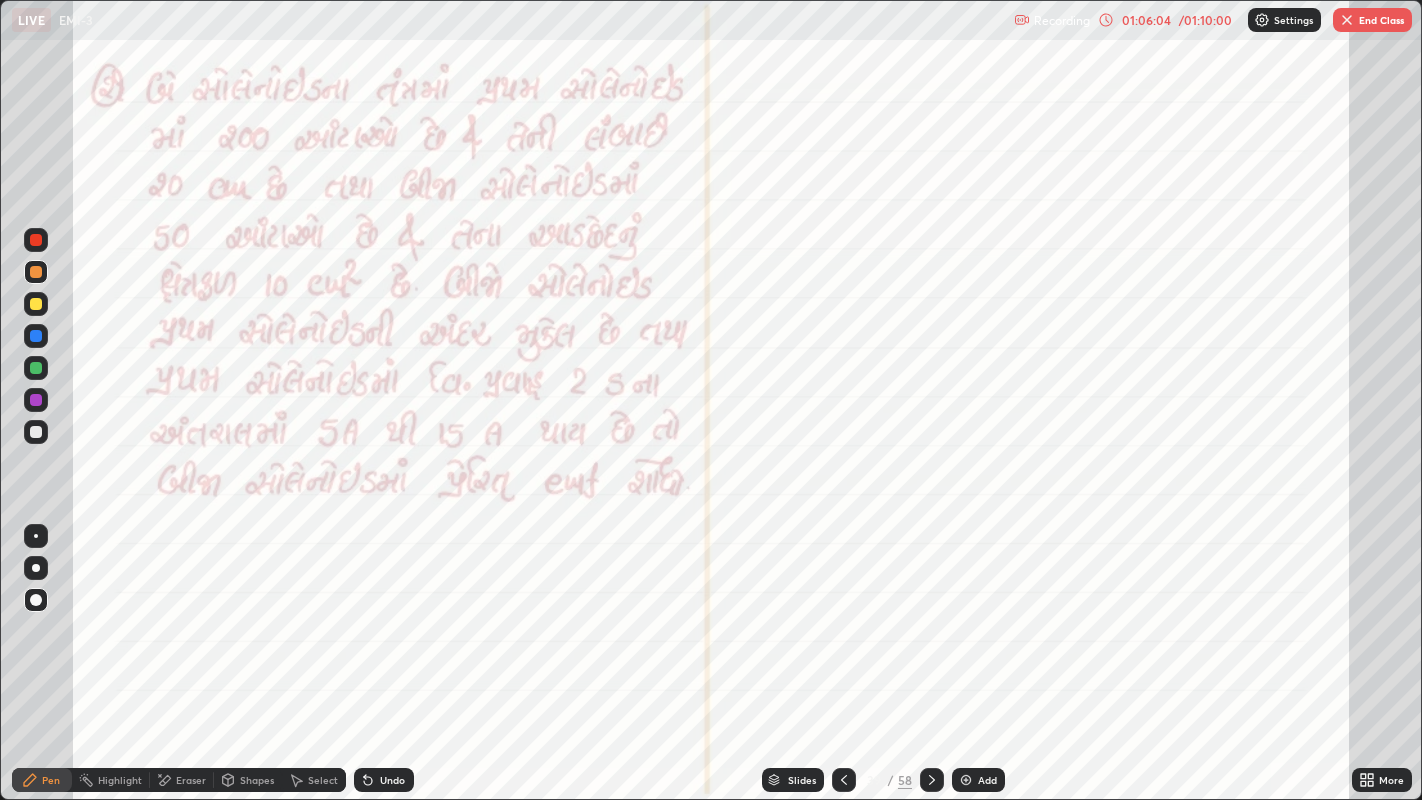 click at bounding box center [36, 400] 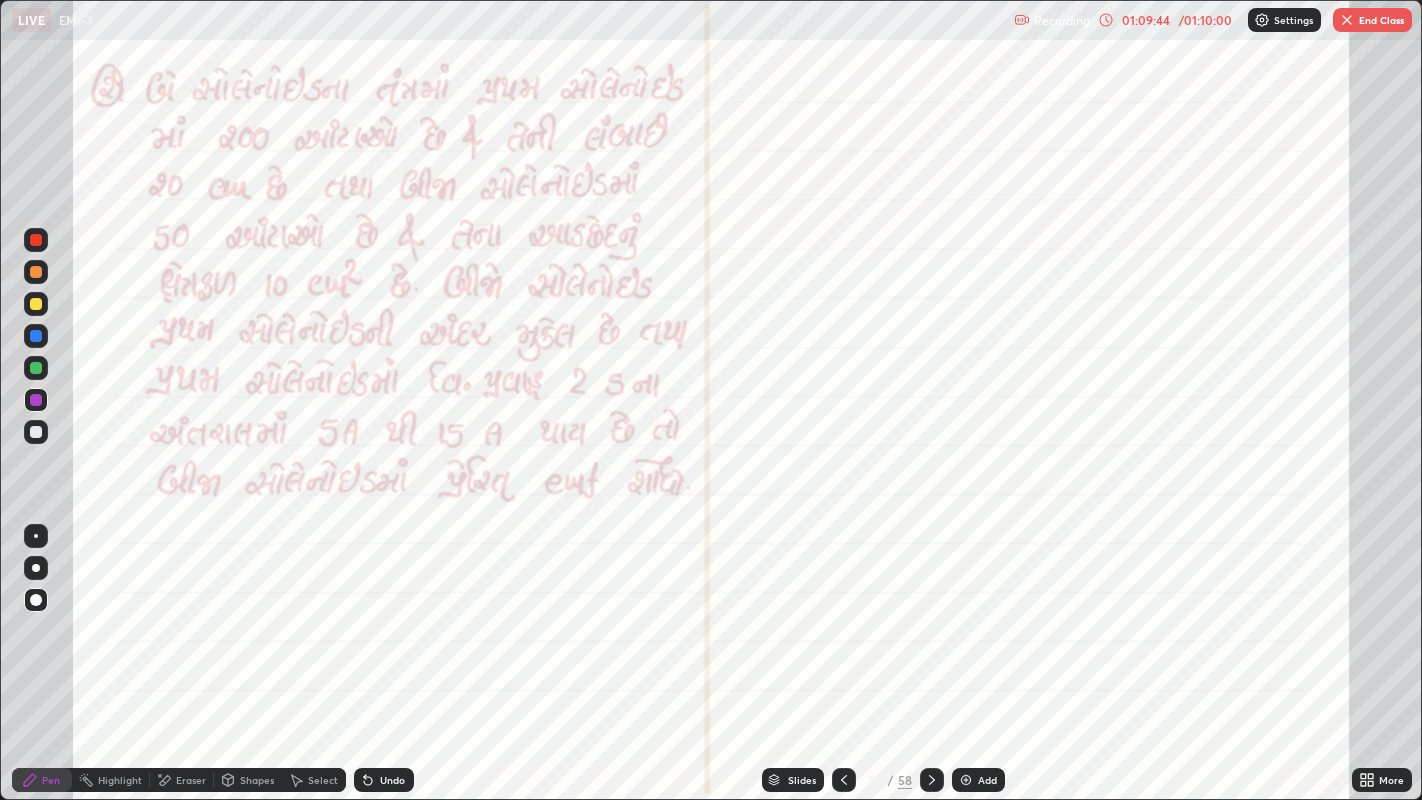 click on "End Class" at bounding box center [1372, 20] 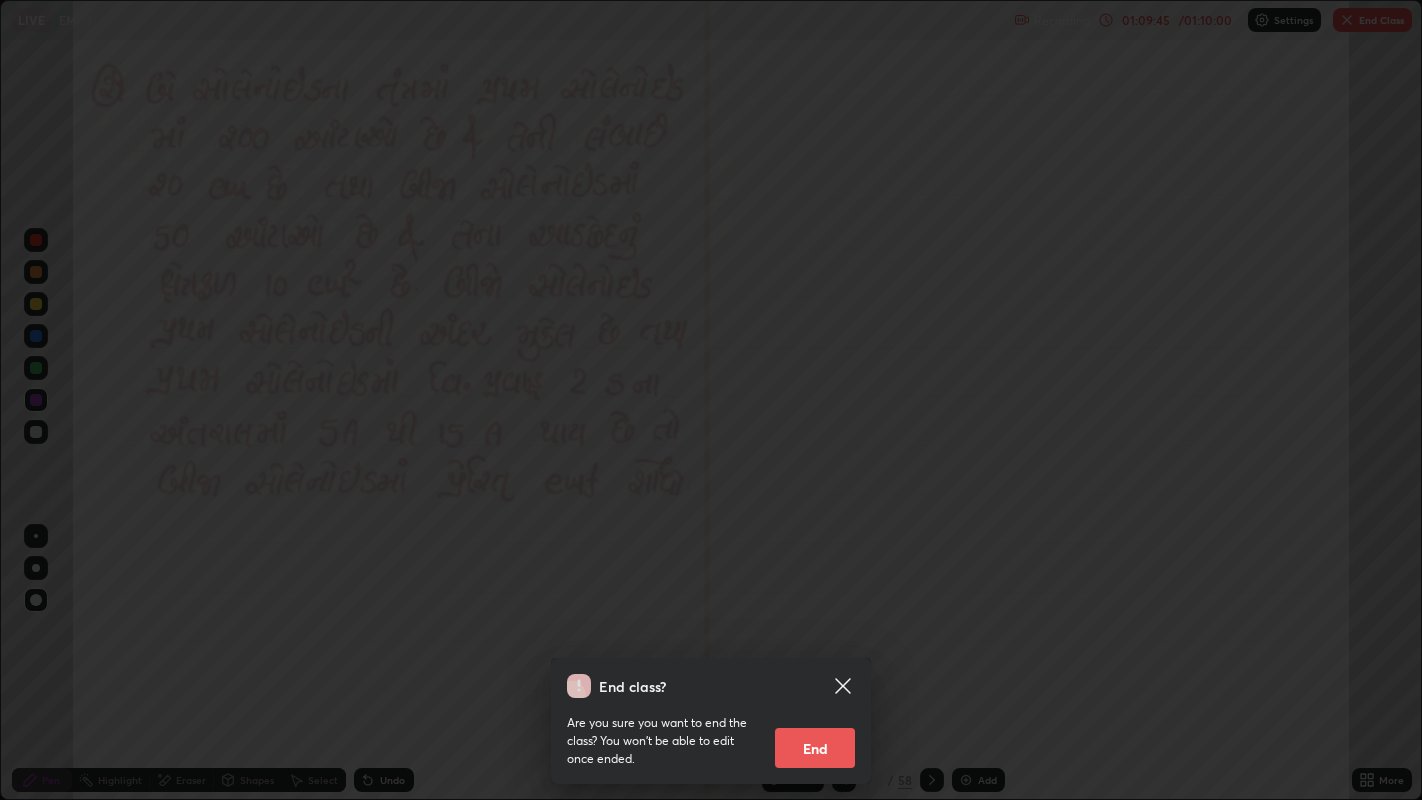 click on "End" at bounding box center [815, 748] 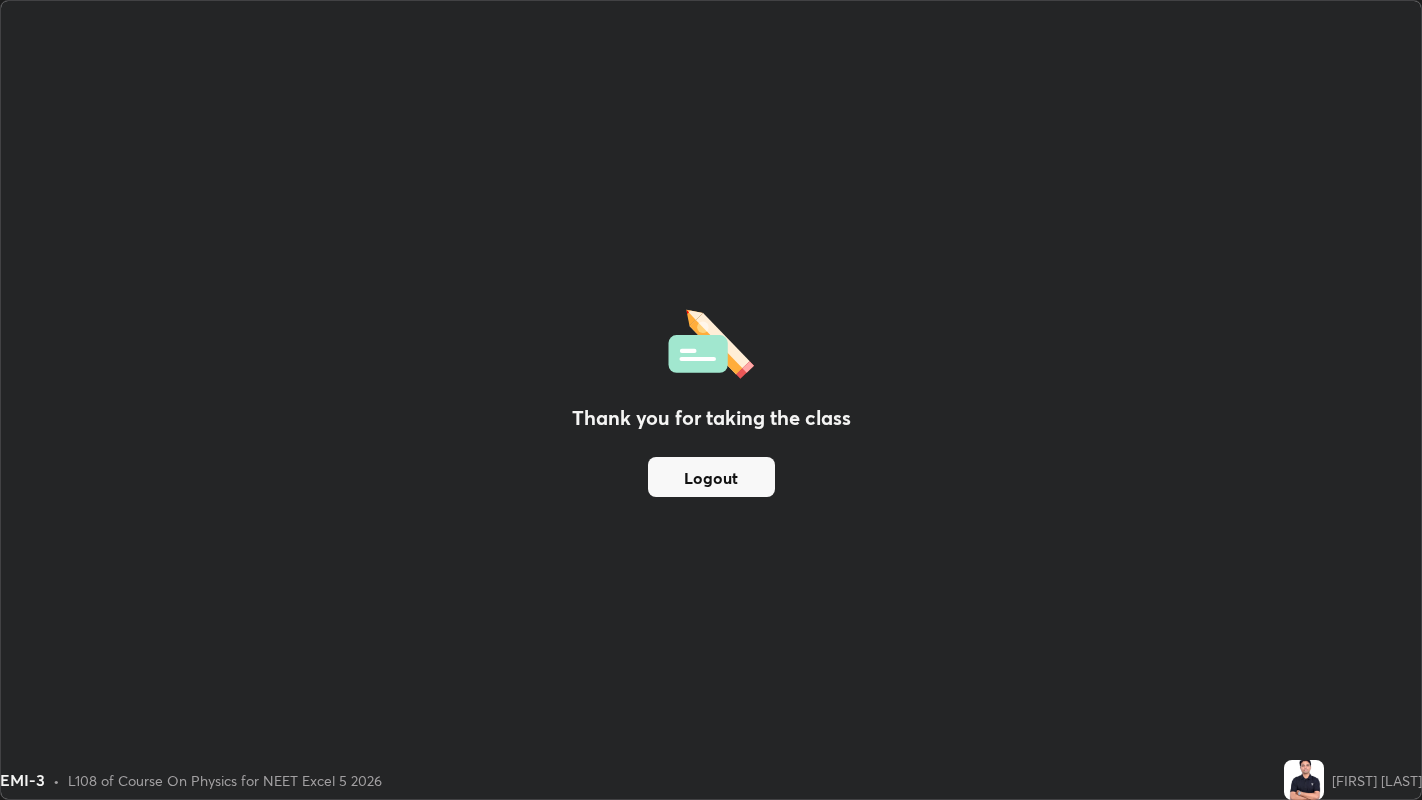 click on "Logout" at bounding box center [711, 477] 